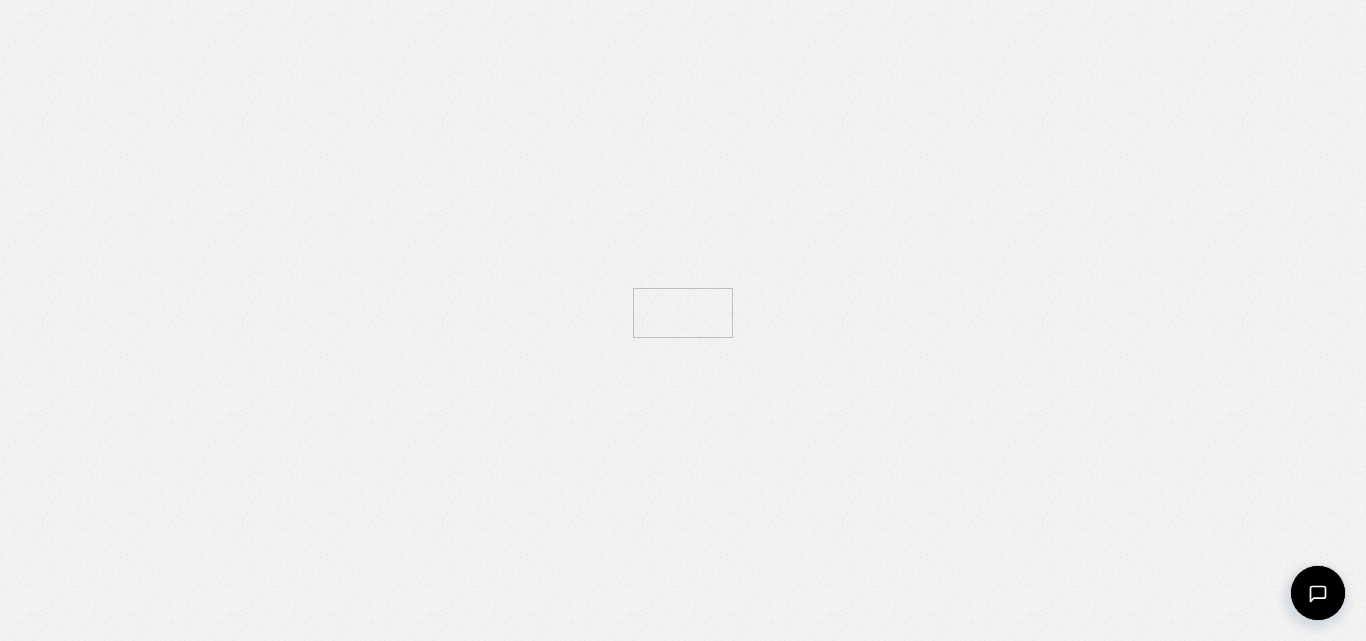scroll, scrollTop: 0, scrollLeft: 0, axis: both 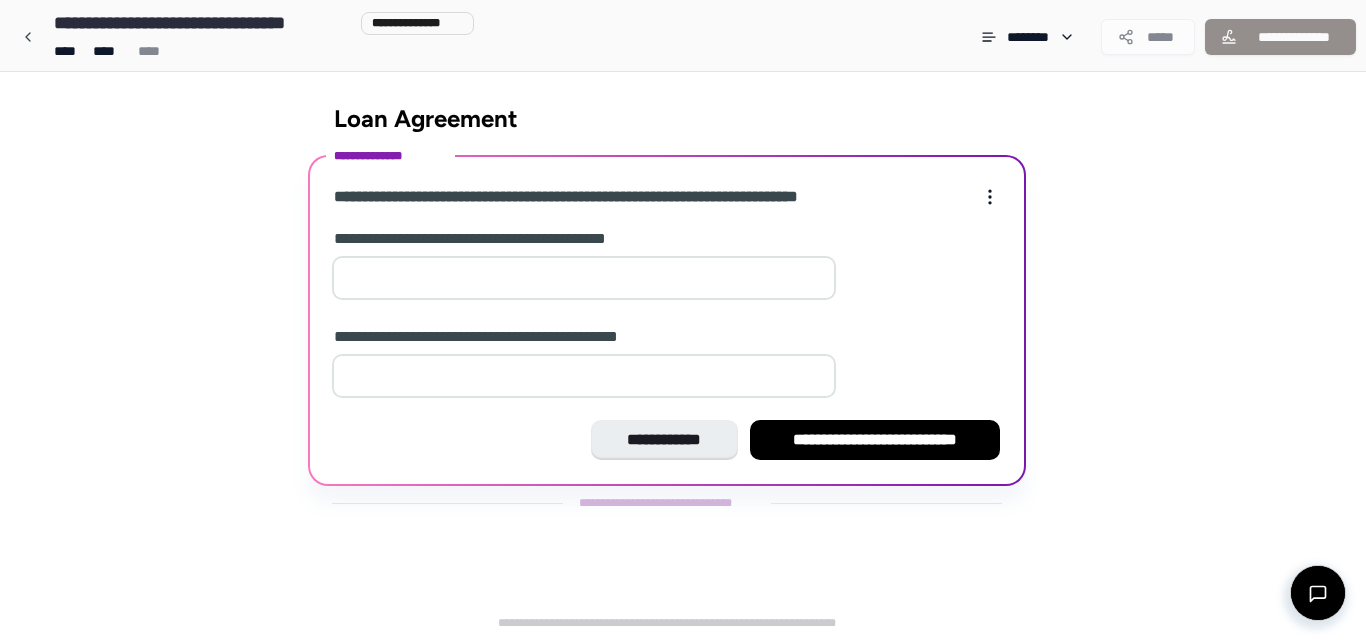 type on "**" 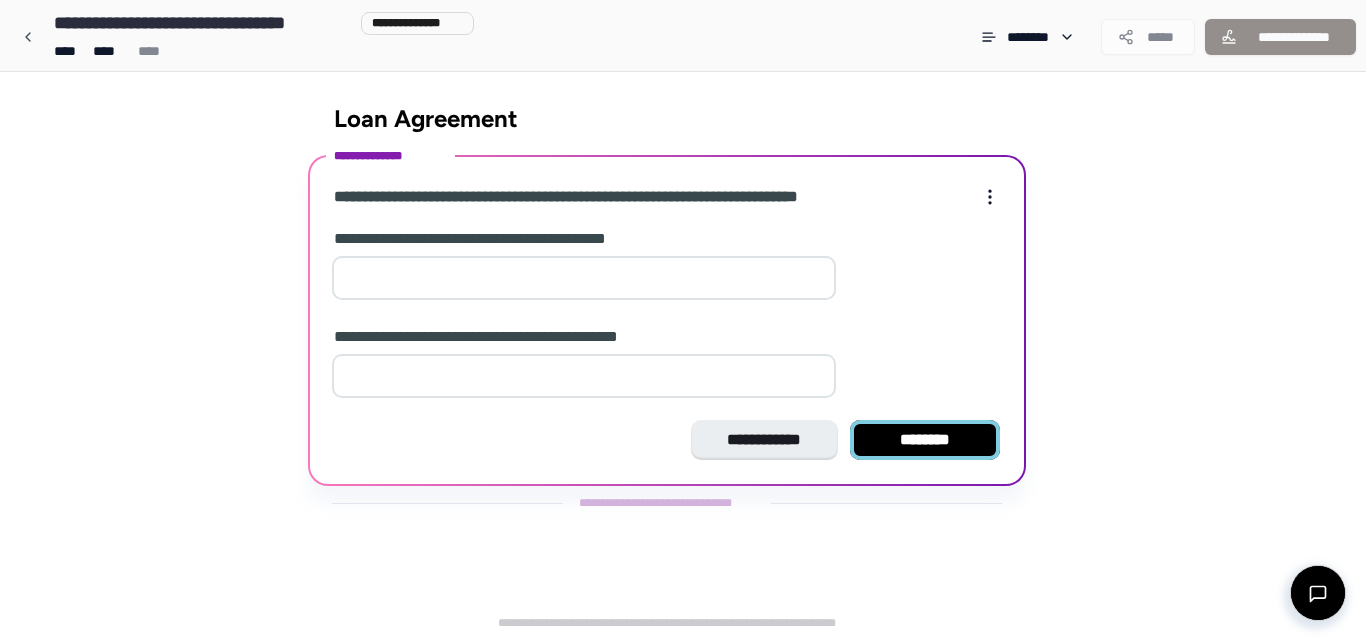 click on "********" at bounding box center (925, 440) 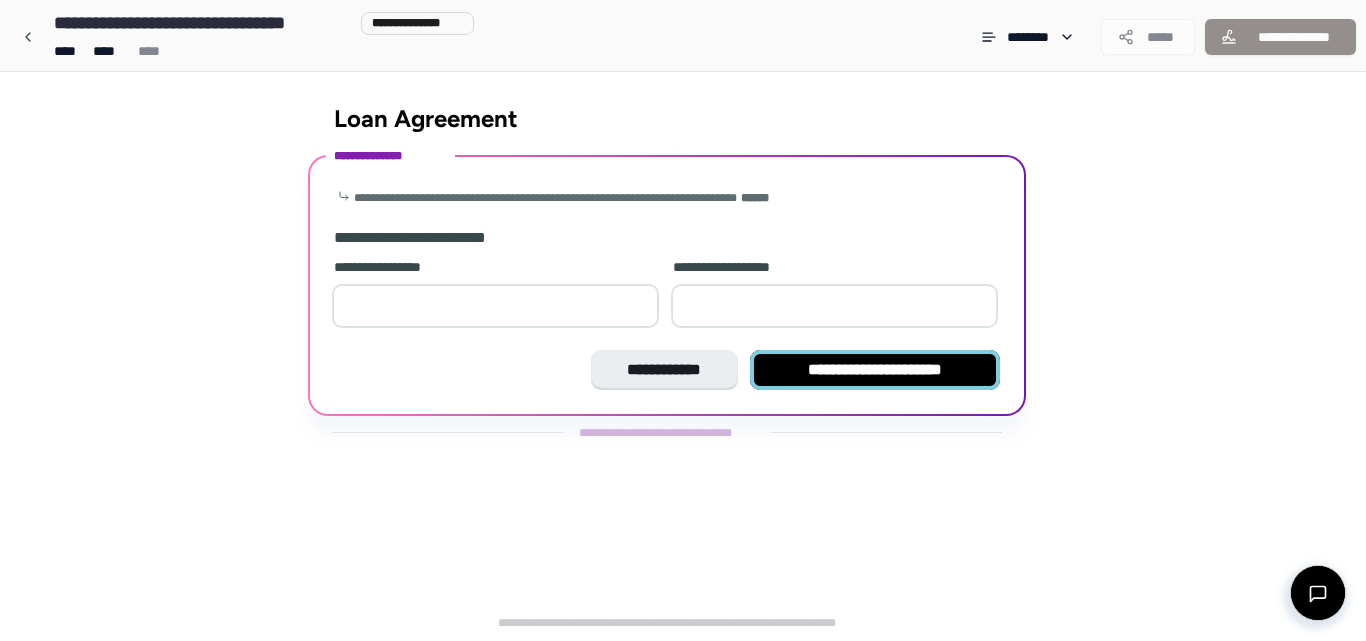 click on "**********" at bounding box center (875, 370) 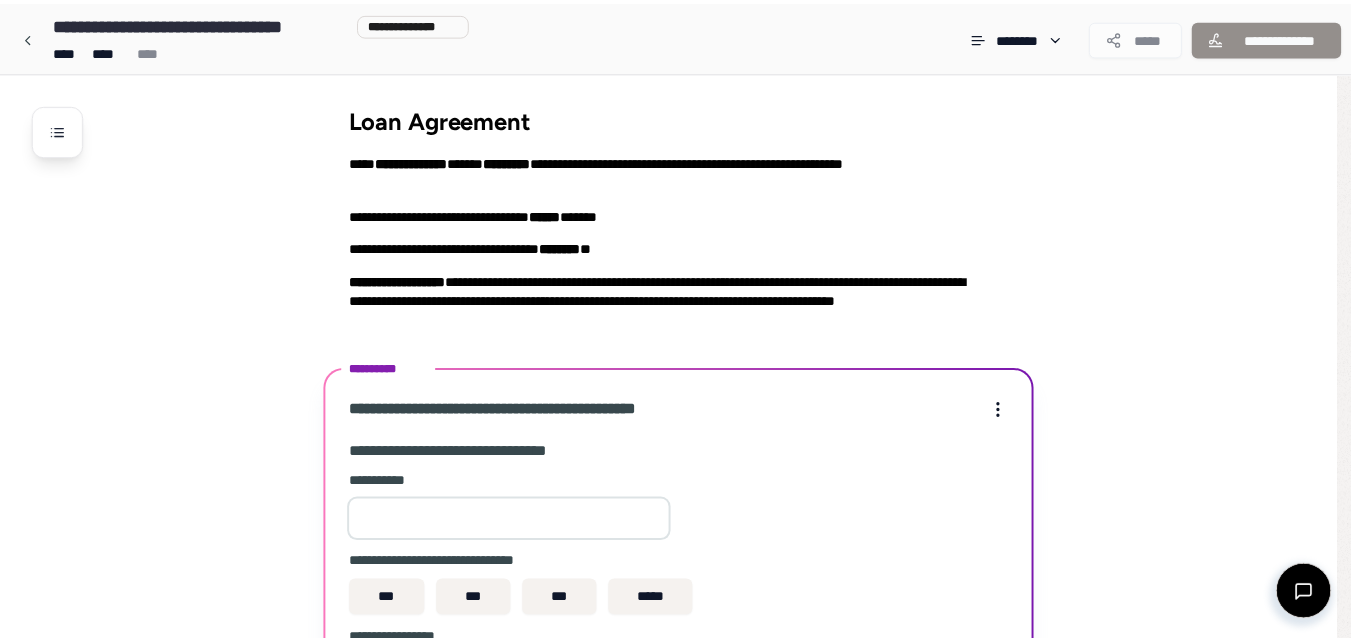 scroll, scrollTop: 321, scrollLeft: 0, axis: vertical 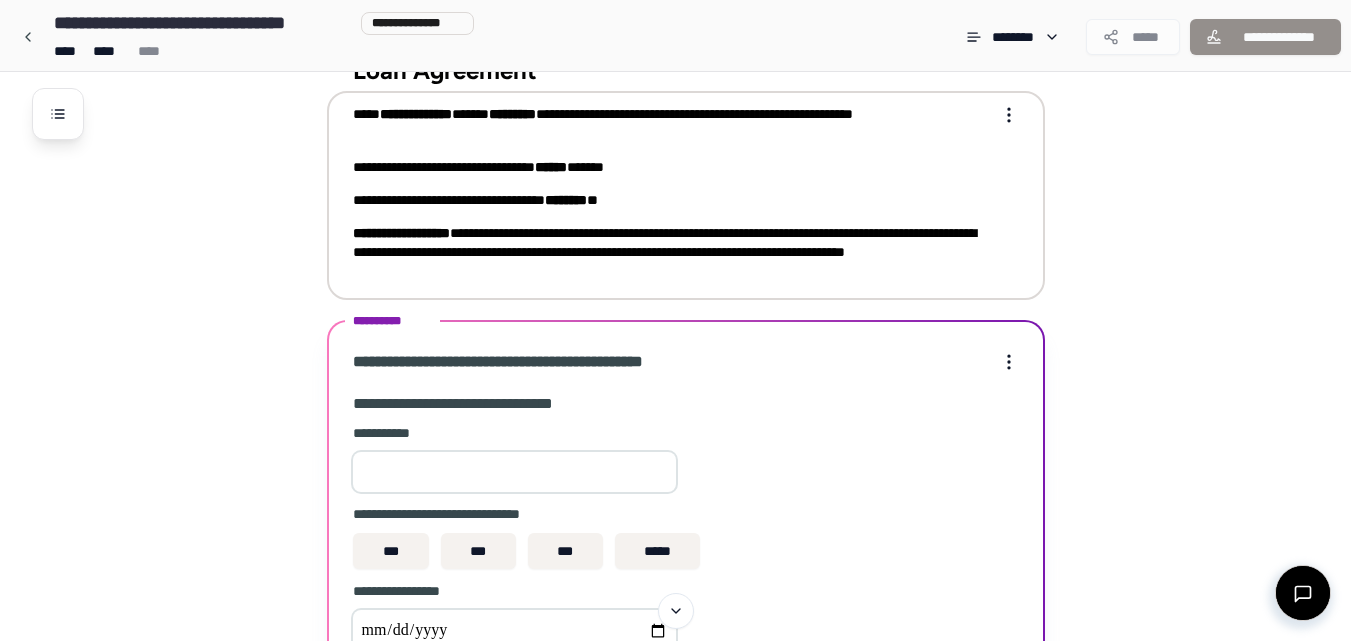 click on "******" at bounding box center [551, 167] 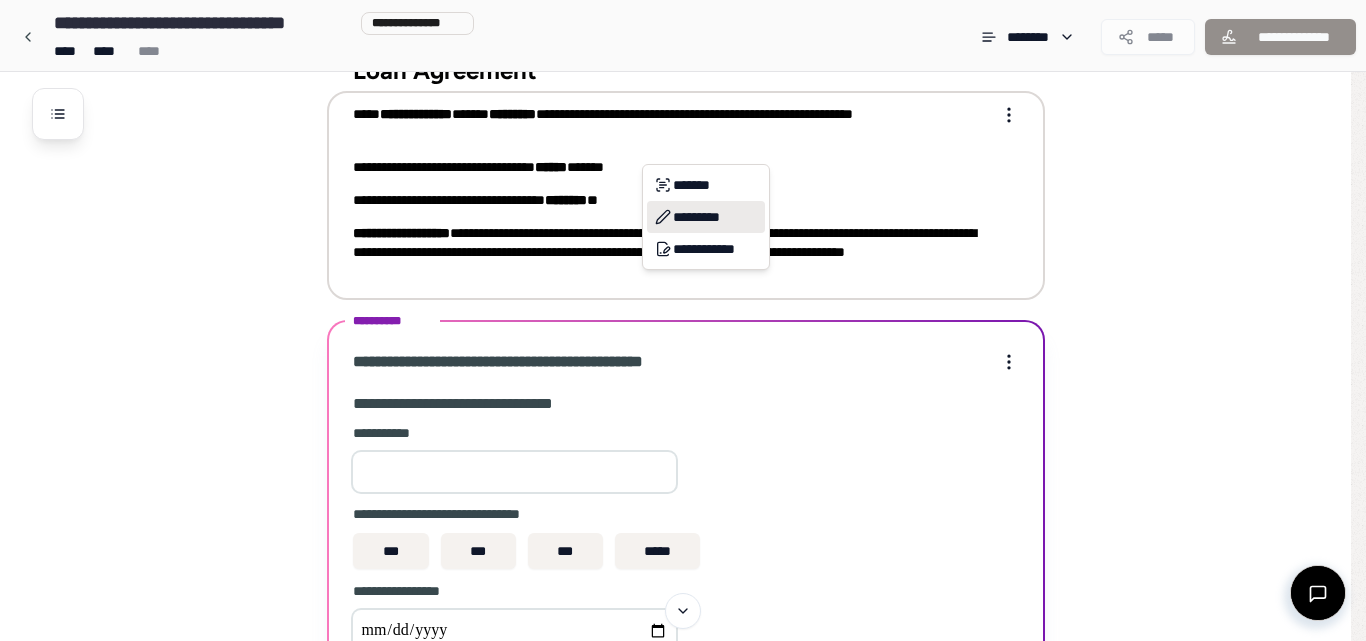 click on "*********" at bounding box center (706, 217) 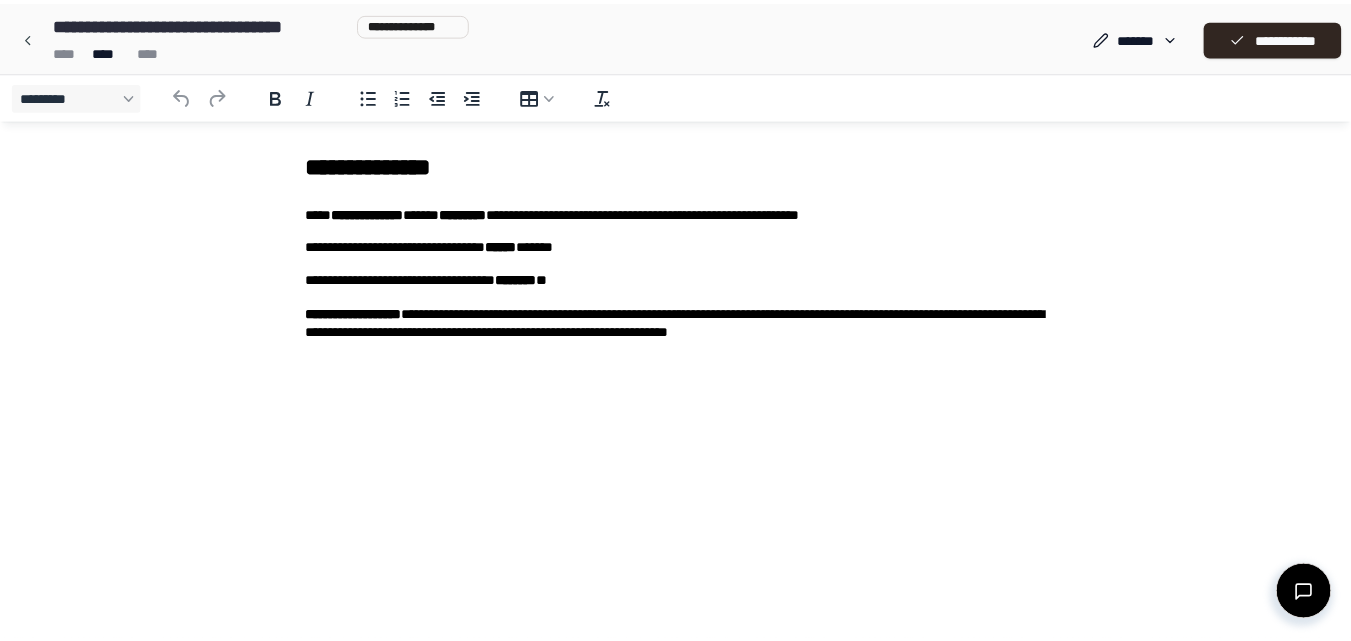 scroll, scrollTop: 0, scrollLeft: 0, axis: both 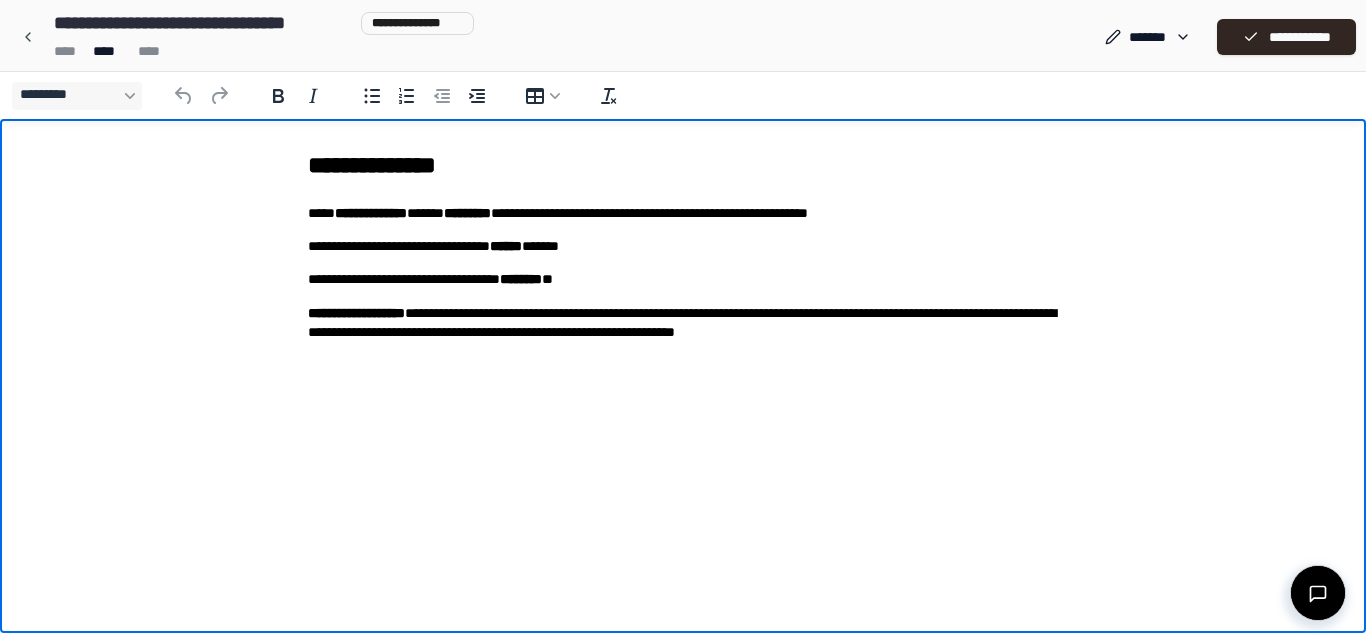 click on "**********" at bounding box center [683, 246] 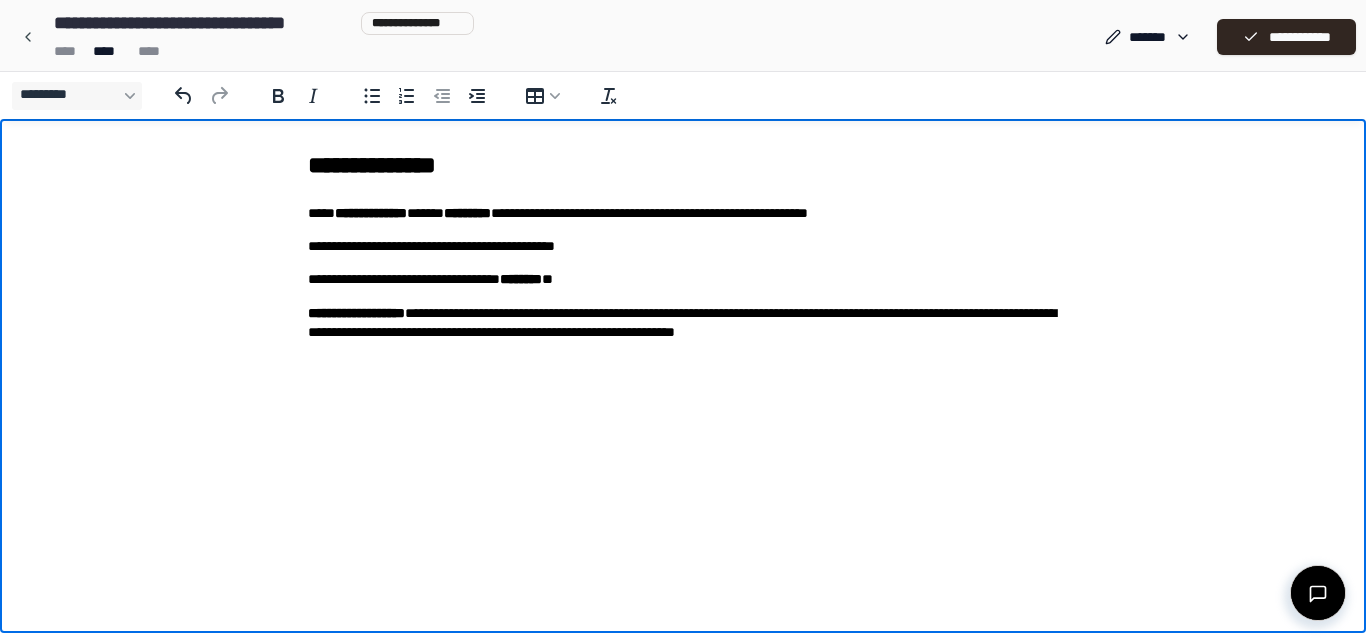 click on "**********" at bounding box center (683, 279) 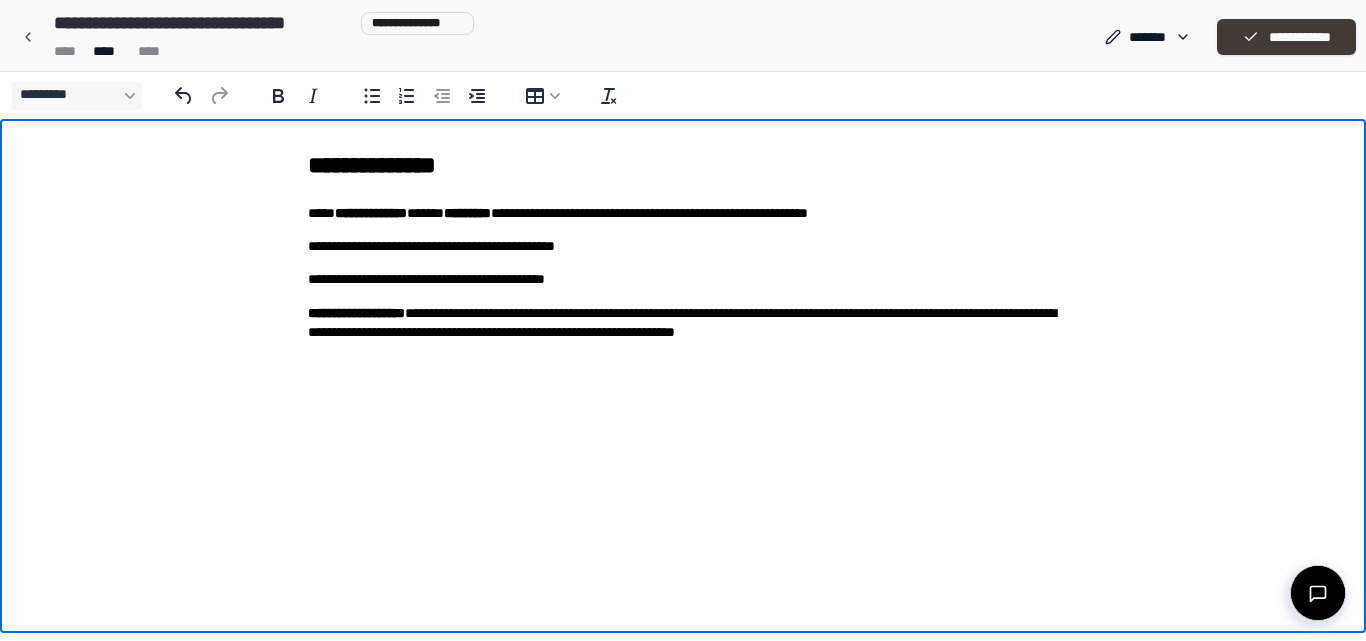 click on "**********" at bounding box center (1286, 37) 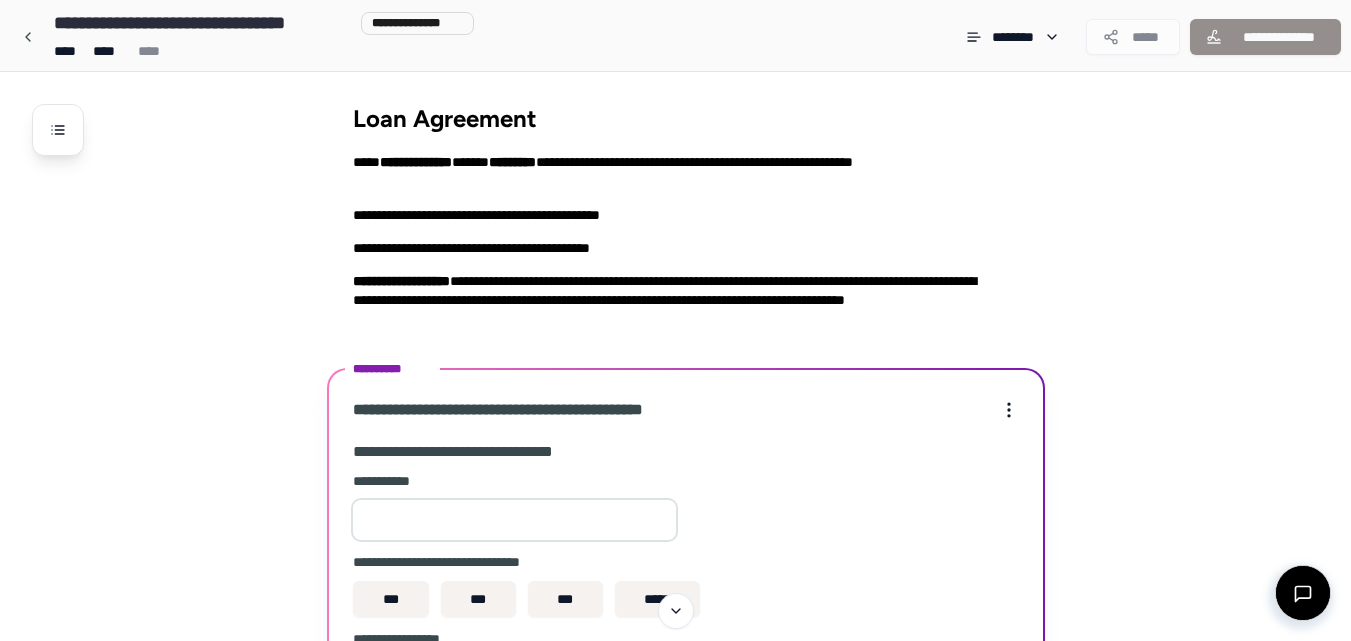 click at bounding box center [514, 520] 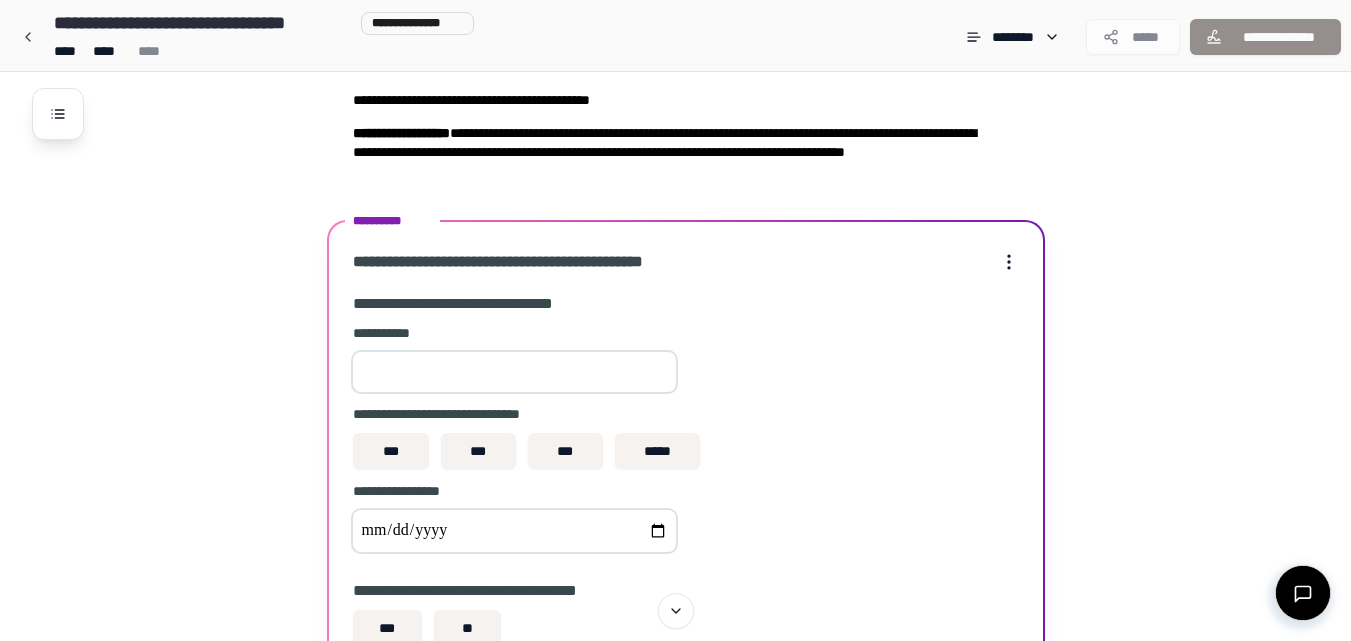 scroll, scrollTop: 149, scrollLeft: 0, axis: vertical 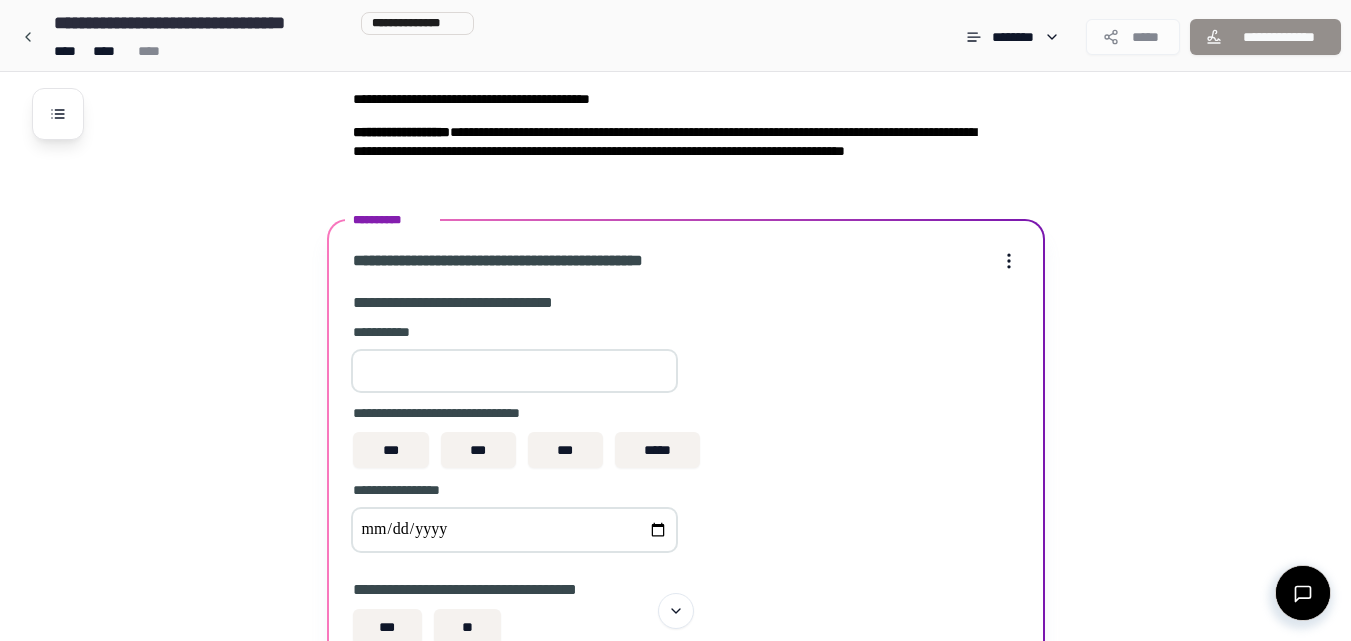 click on "***" at bounding box center (514, 371) 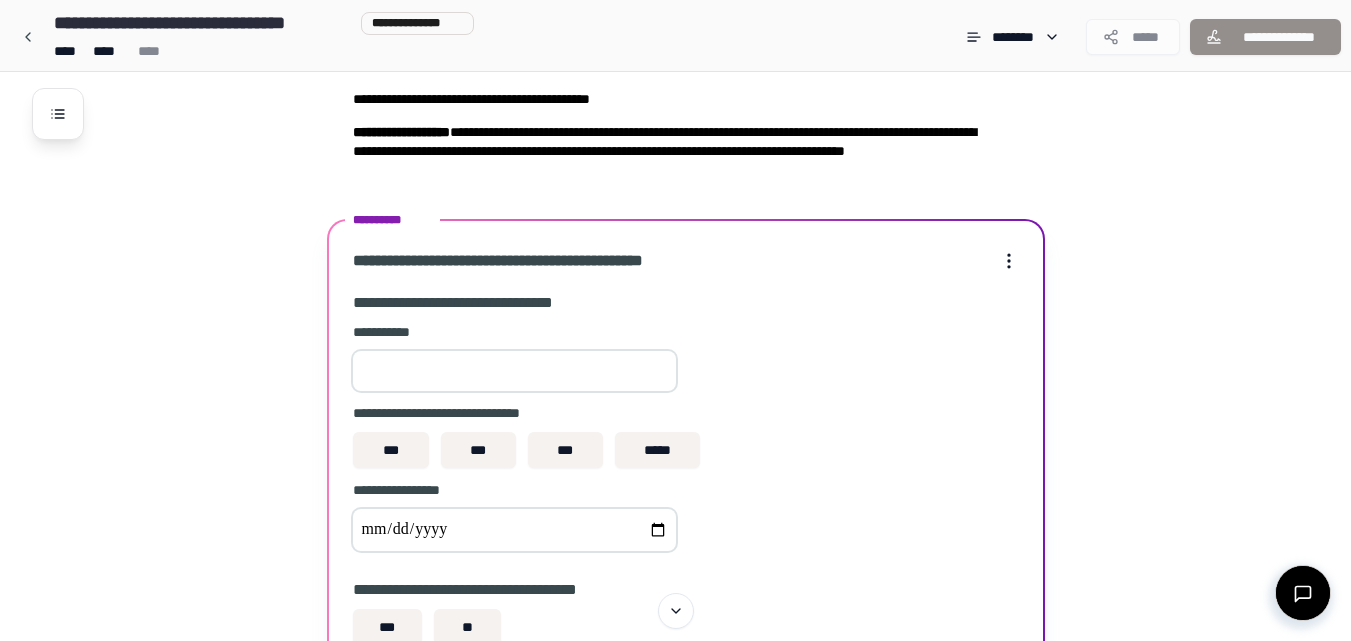 click on "***" at bounding box center (514, 371) 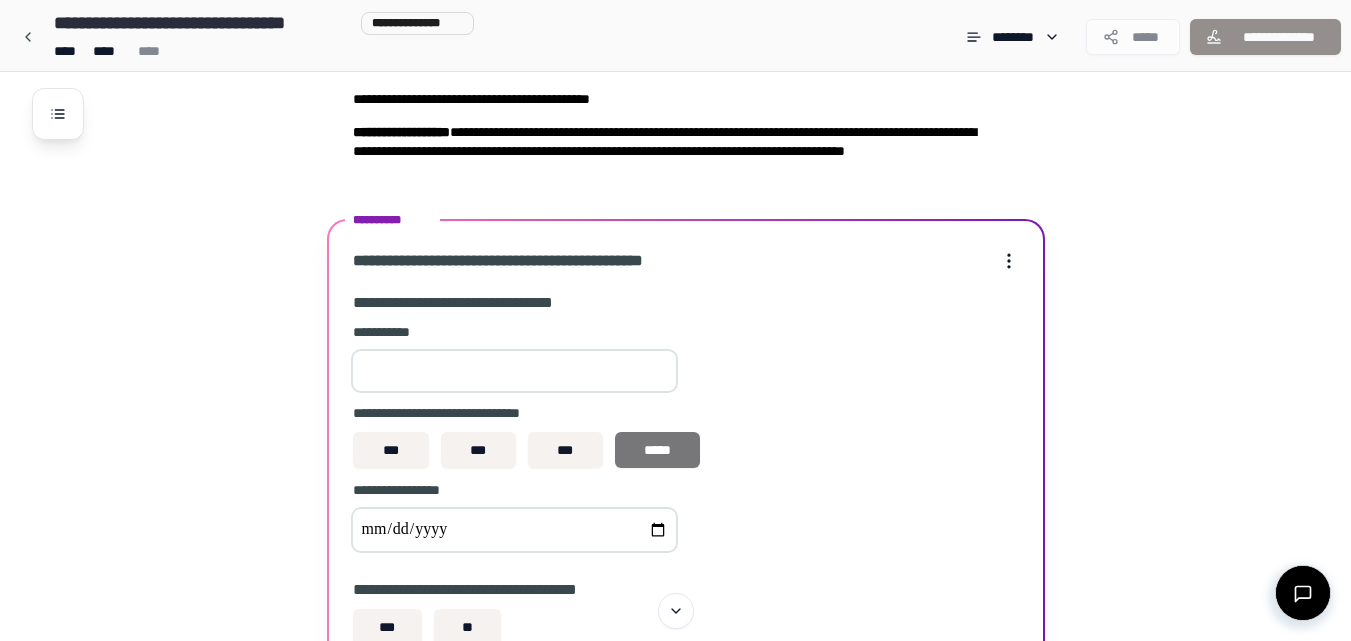 click on "*****" at bounding box center [657, 450] 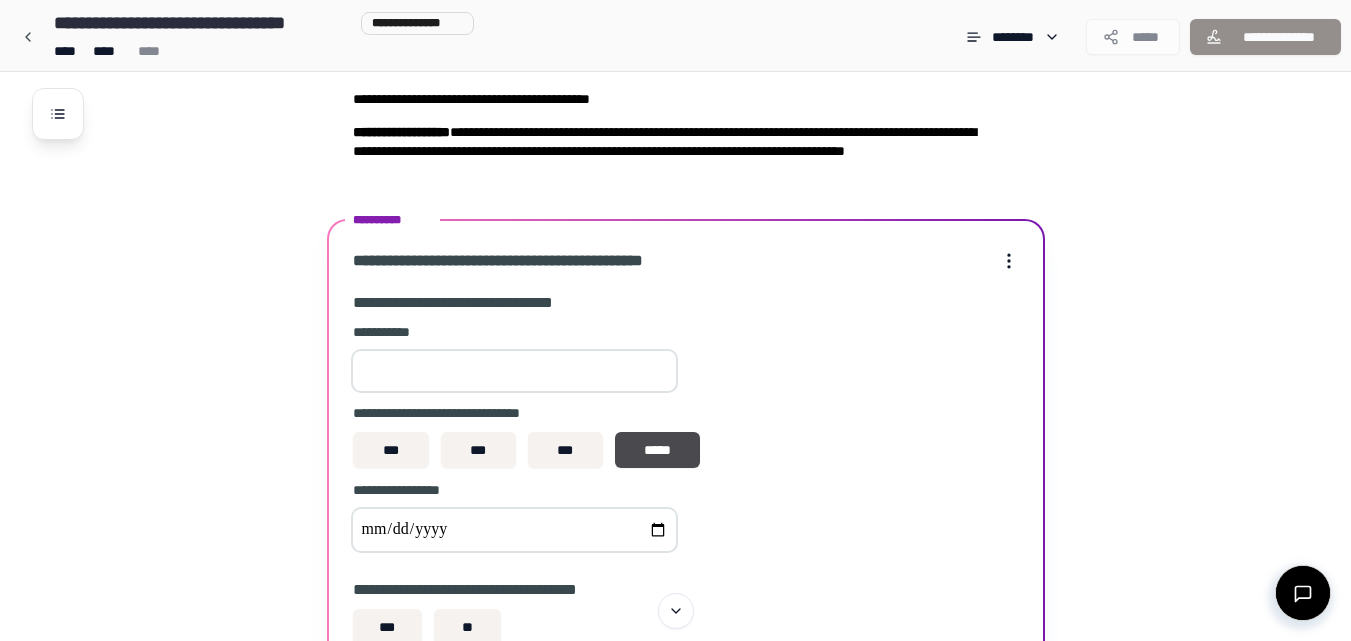 click at bounding box center (514, 530) 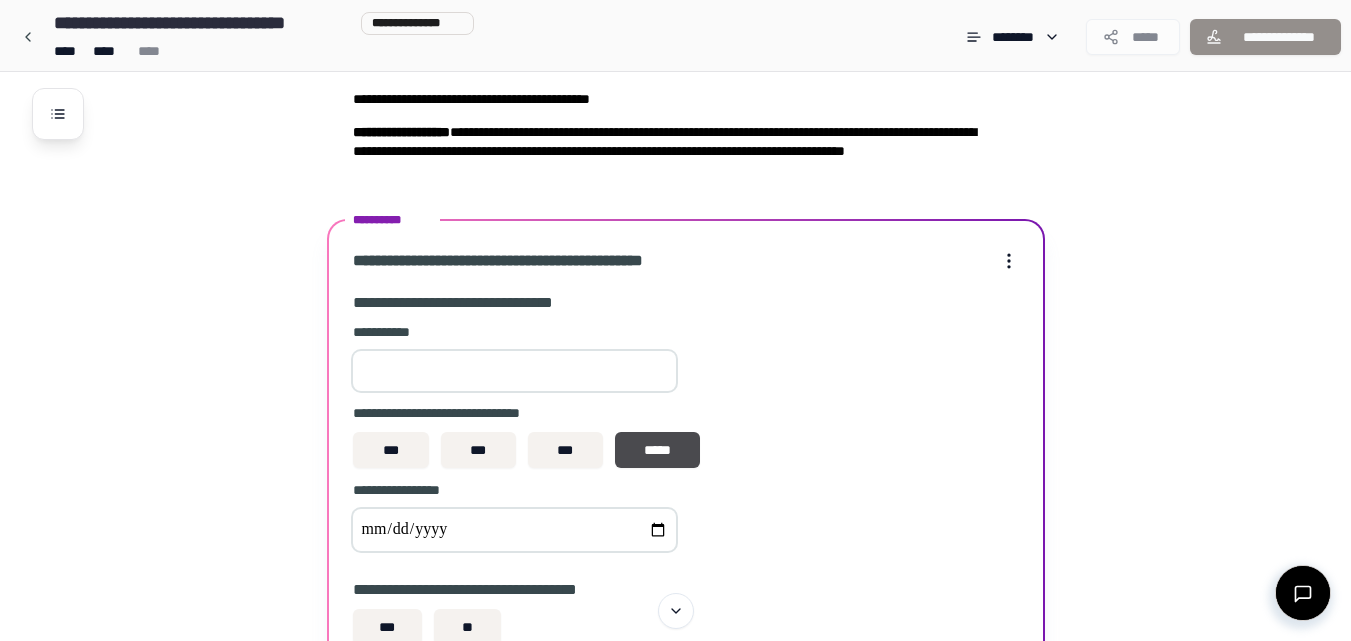 click on "***" at bounding box center [514, 371] 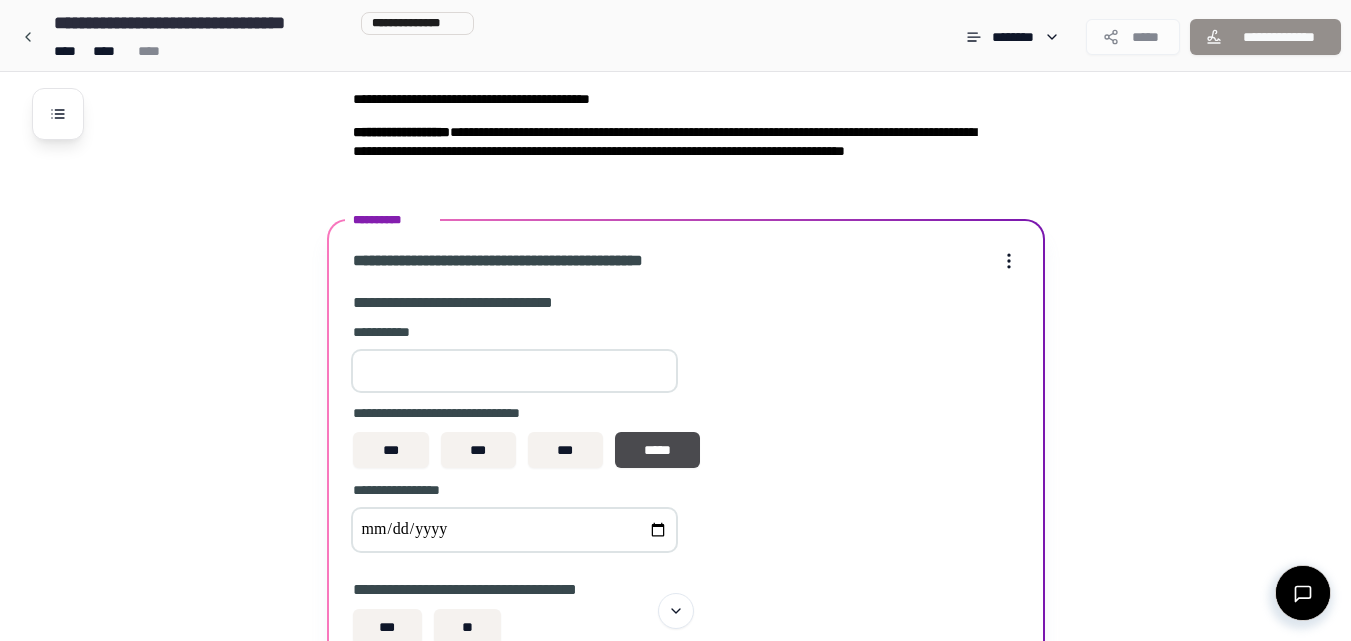 click on "***" at bounding box center [514, 371] 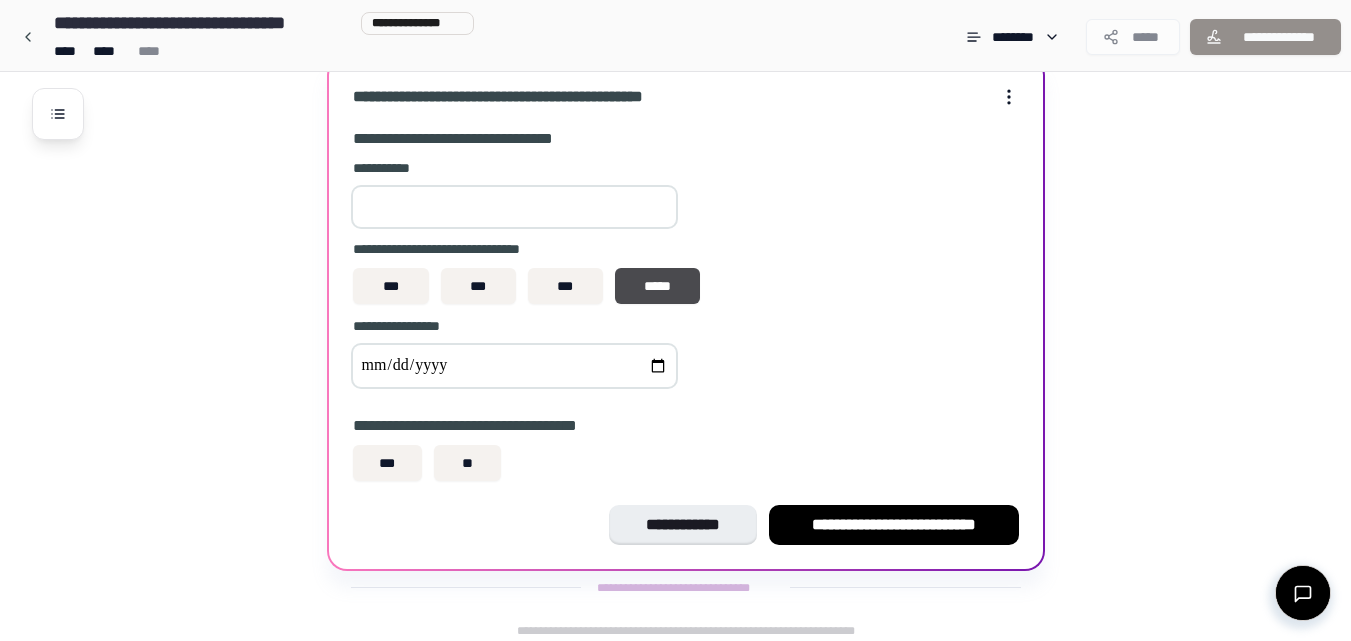 scroll, scrollTop: 321, scrollLeft: 0, axis: vertical 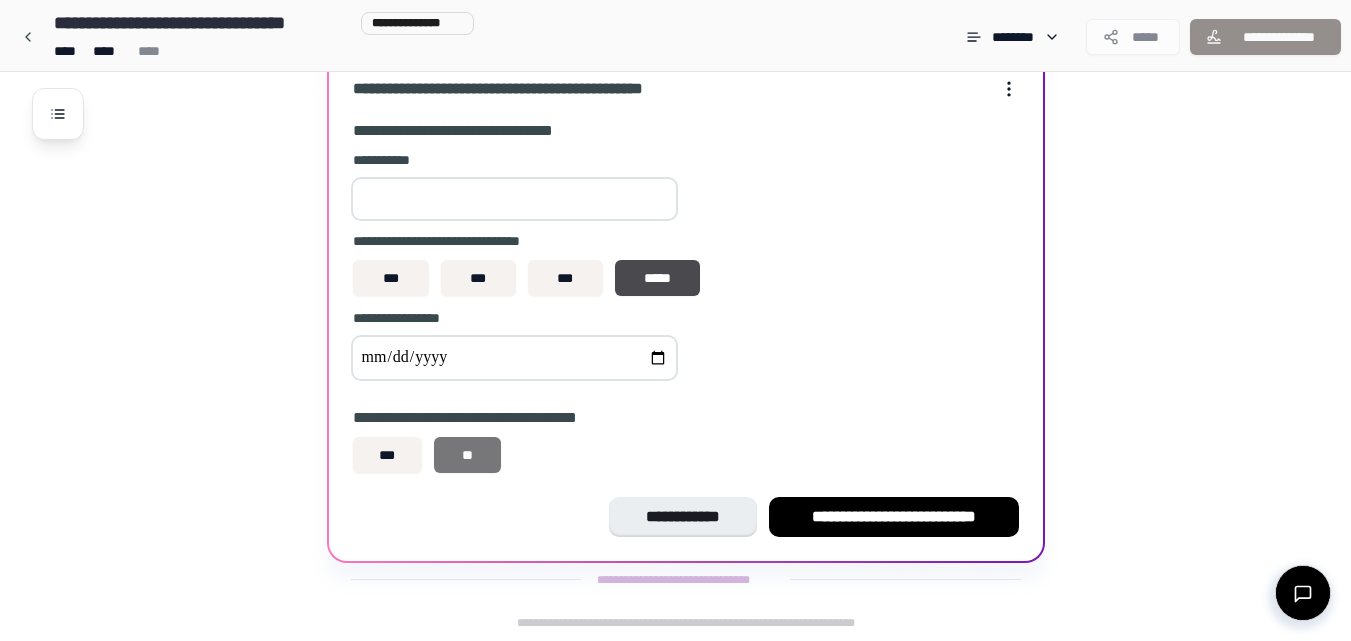 click on "**" at bounding box center [467, 455] 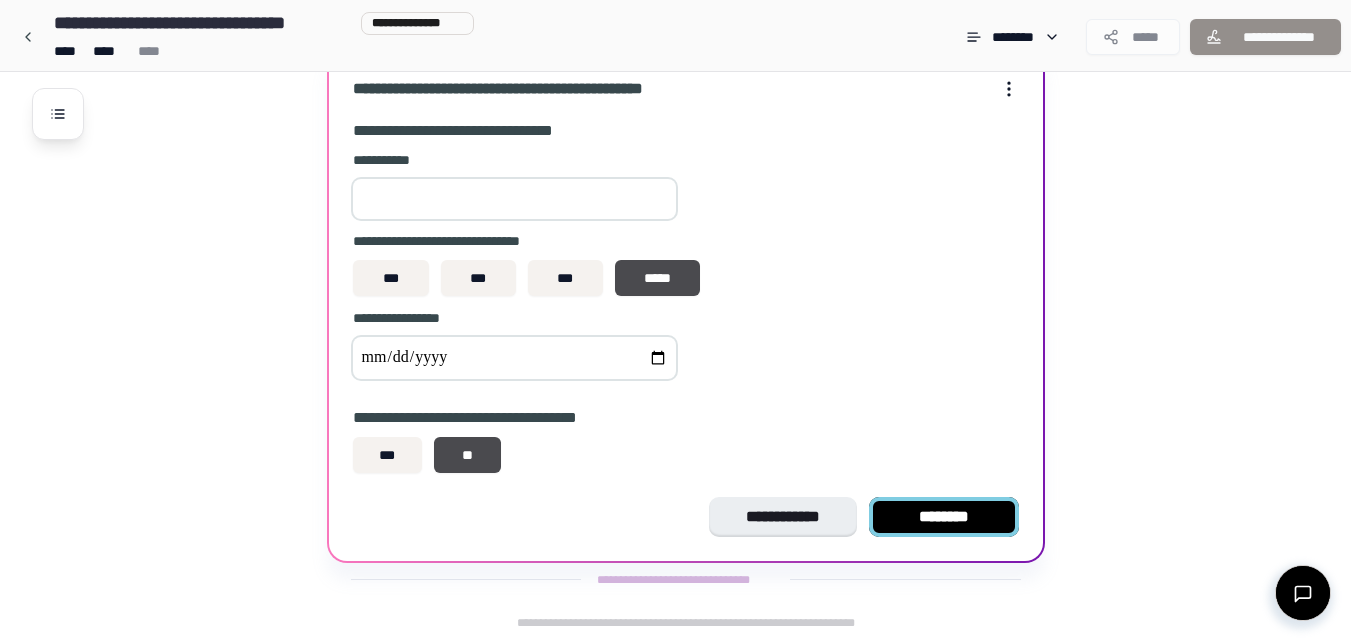 click on "********" at bounding box center (944, 517) 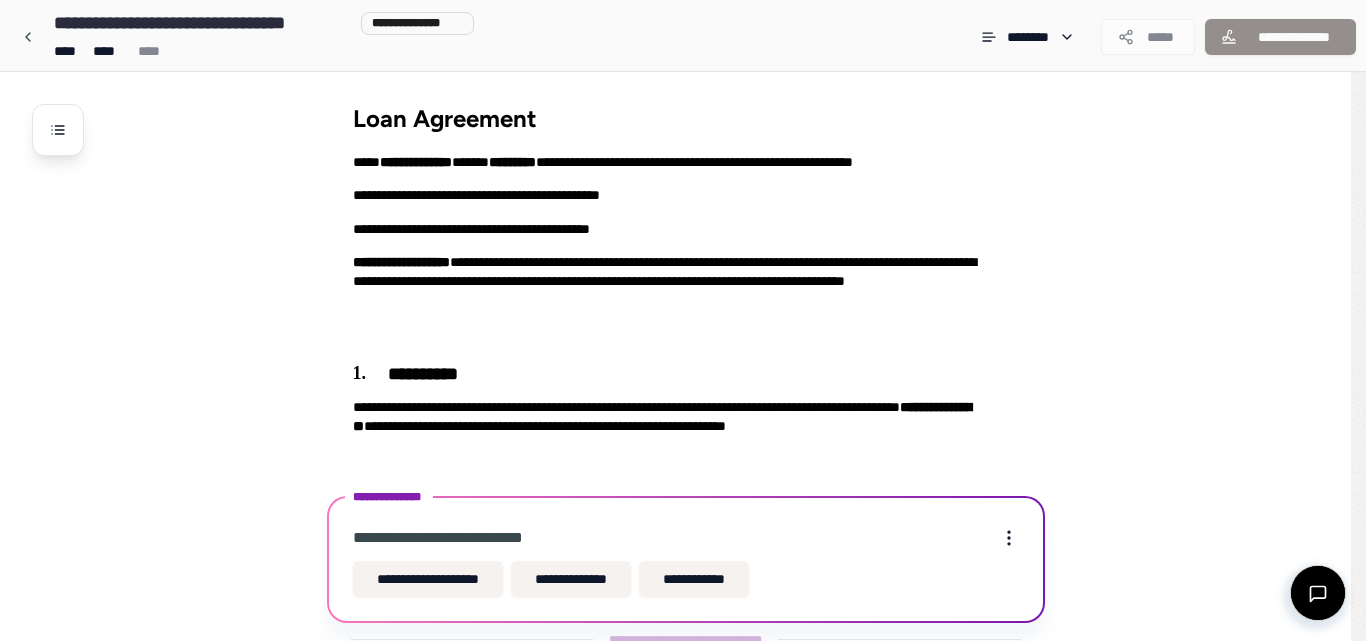 scroll, scrollTop: 60, scrollLeft: 0, axis: vertical 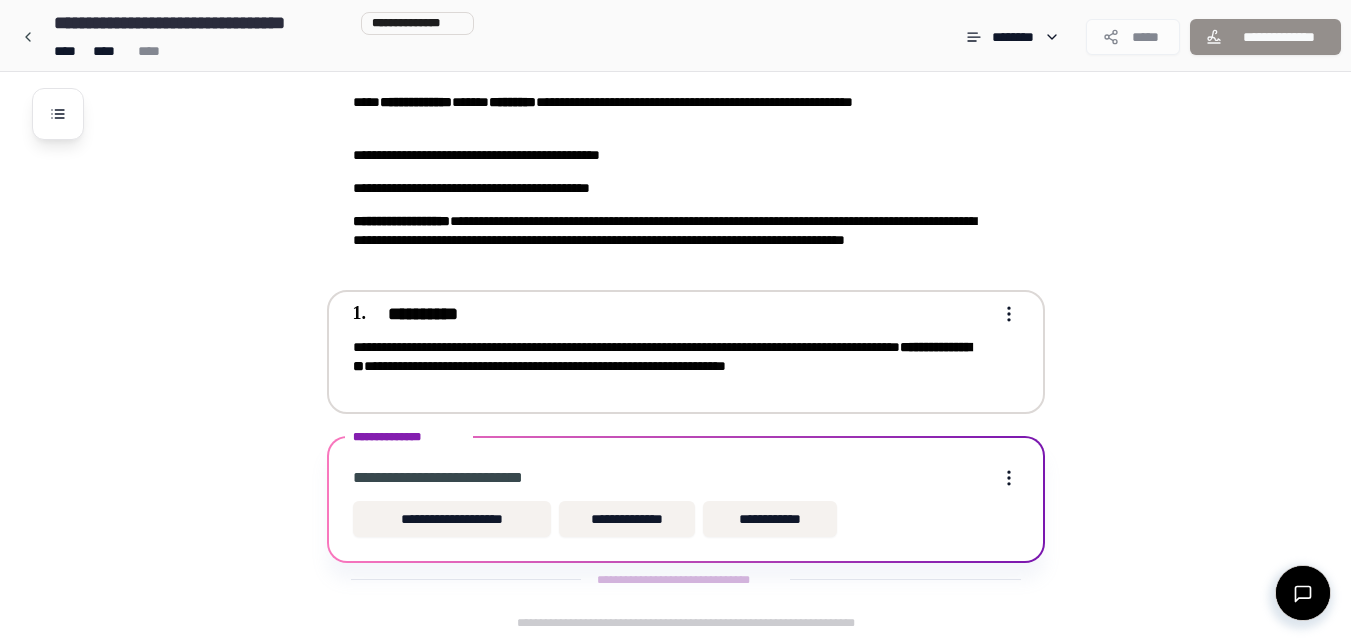 click on "**********" at bounding box center [672, 367] 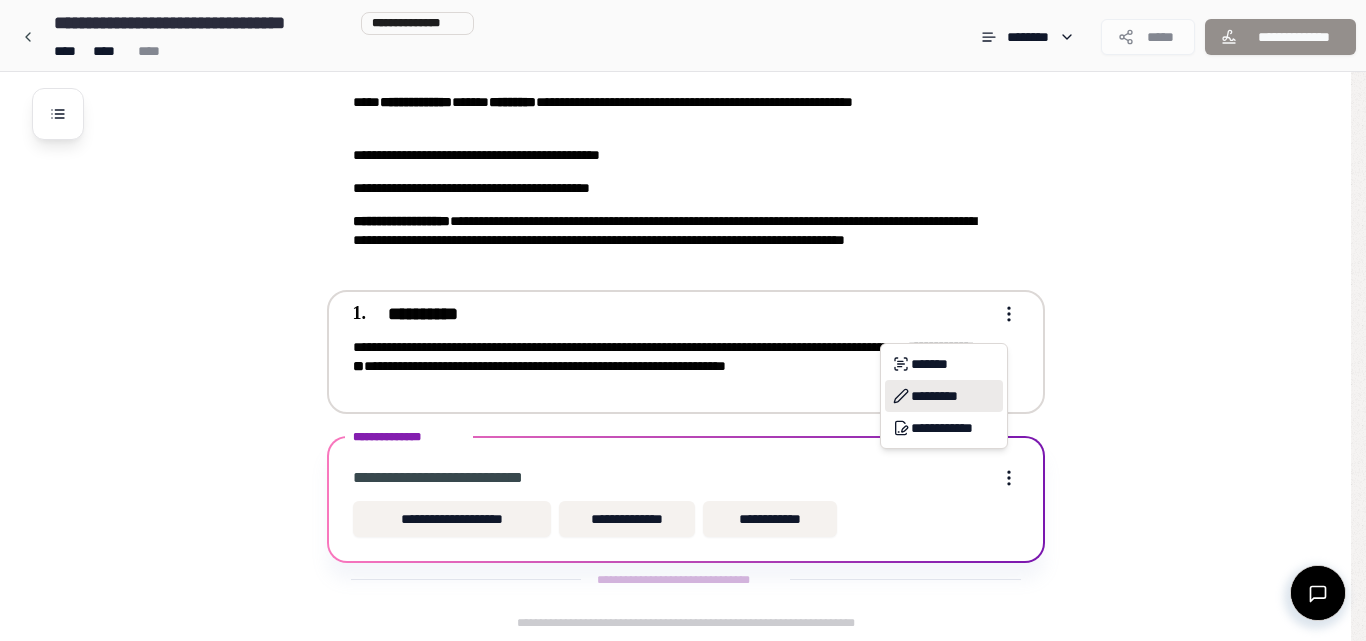 click on "*********" at bounding box center [944, 396] 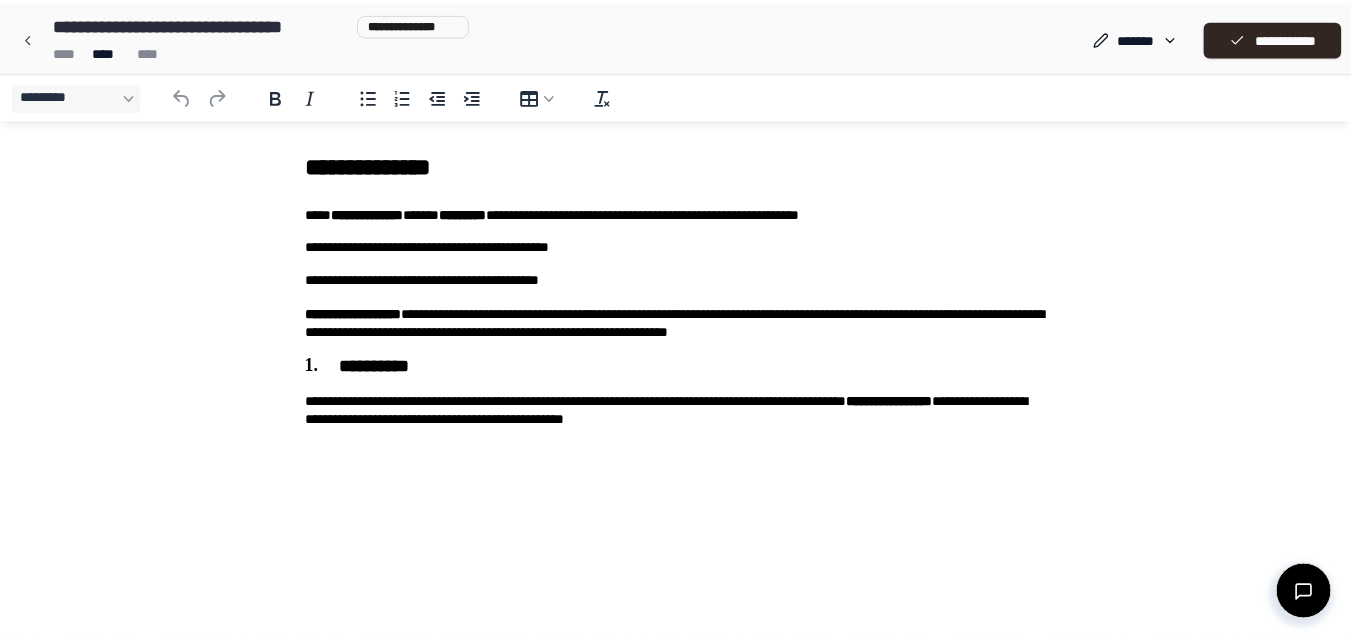 scroll, scrollTop: 0, scrollLeft: 0, axis: both 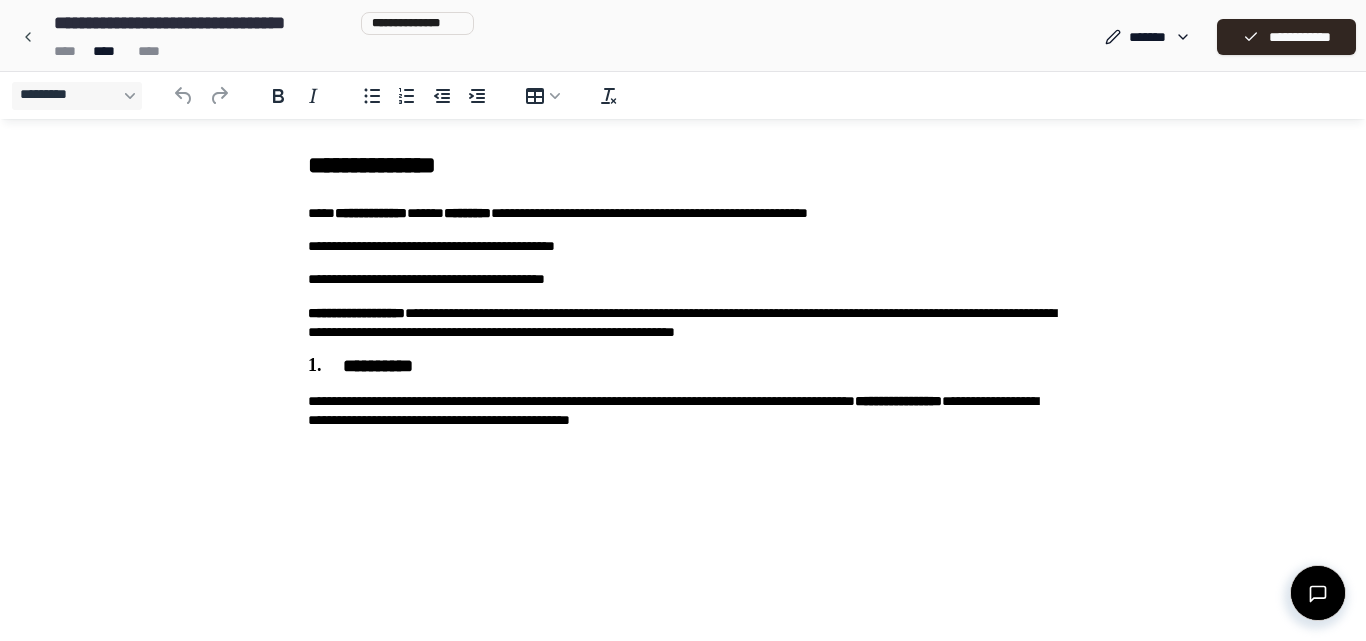 click on "**********" at bounding box center [683, 411] 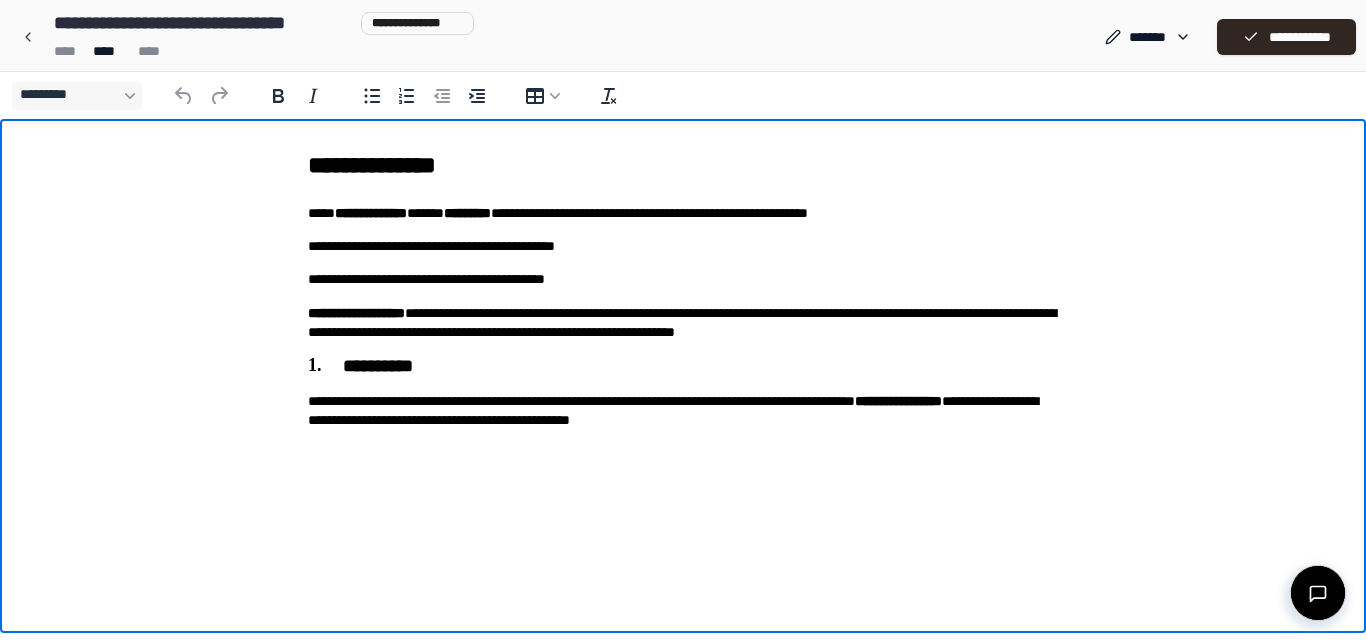type 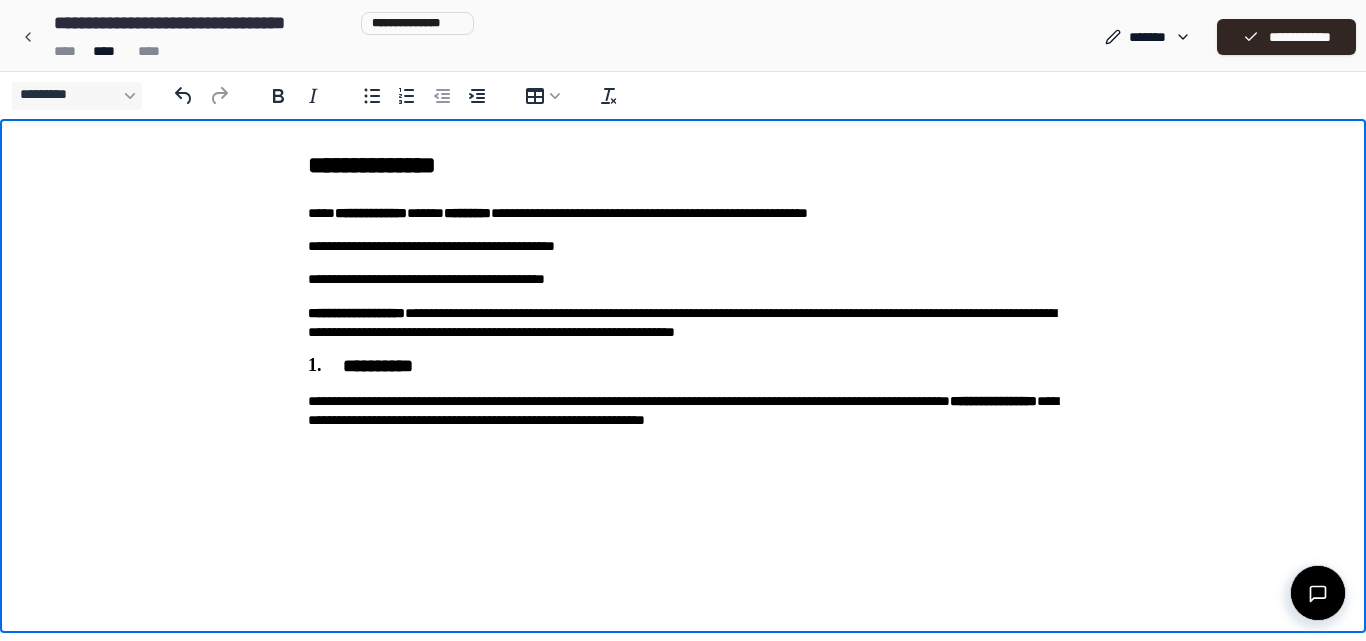 click on "**********" at bounding box center [683, 411] 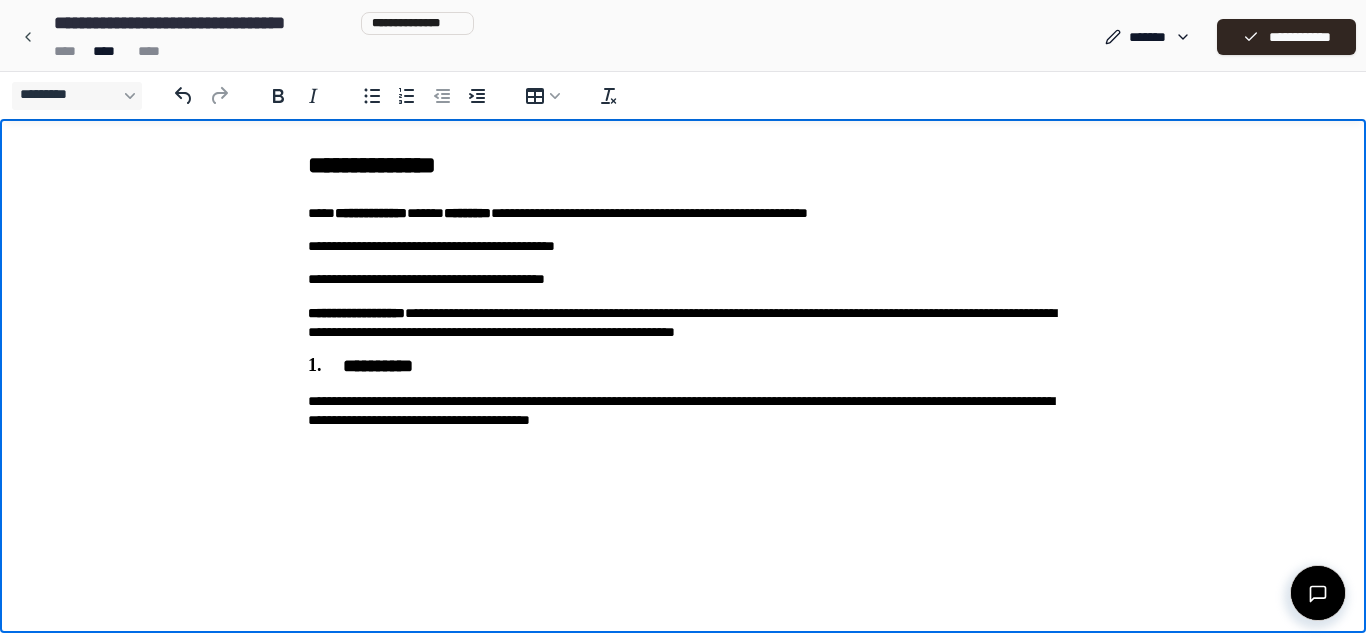 click on "**********" at bounding box center (683, 411) 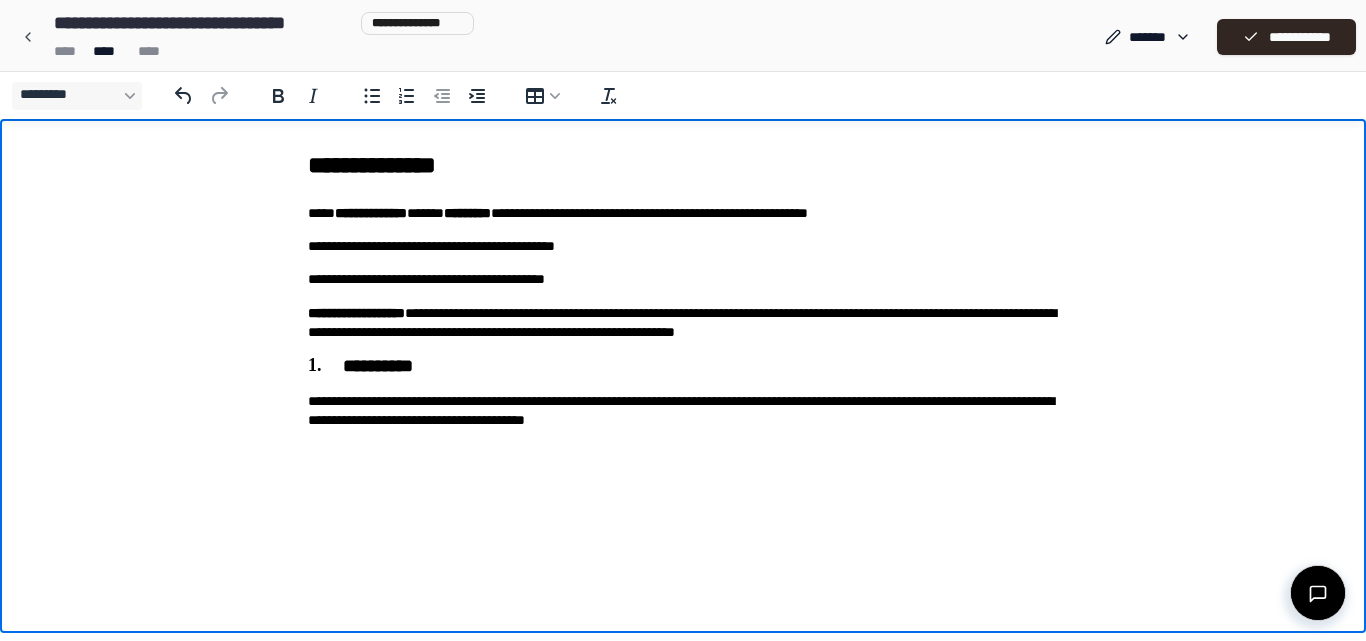 click on "**********" at bounding box center (683, 411) 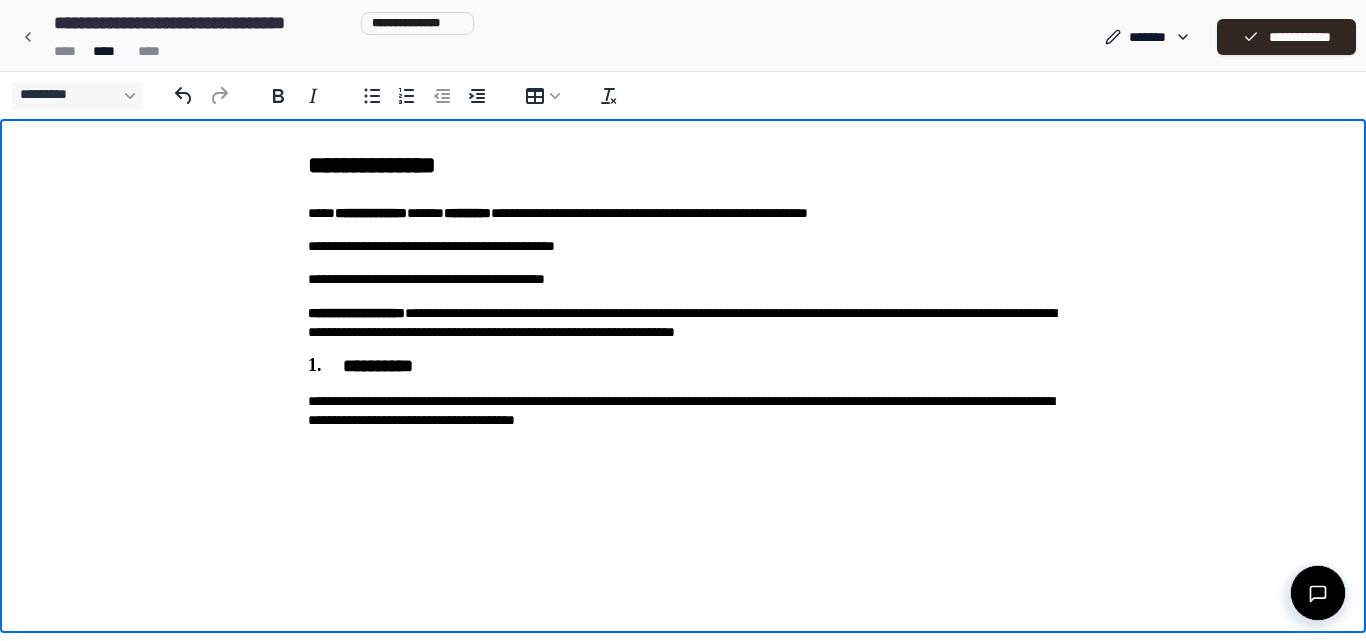 click on "**********" at bounding box center [683, 411] 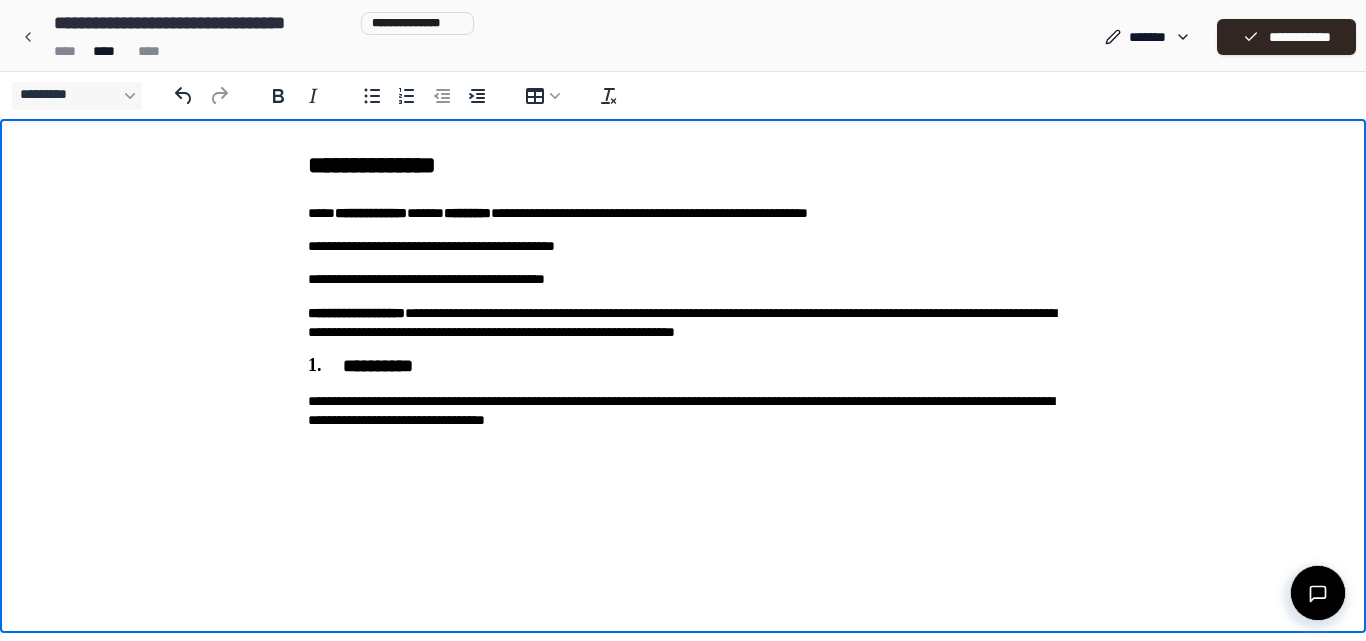 click on "**********" at bounding box center (683, 411) 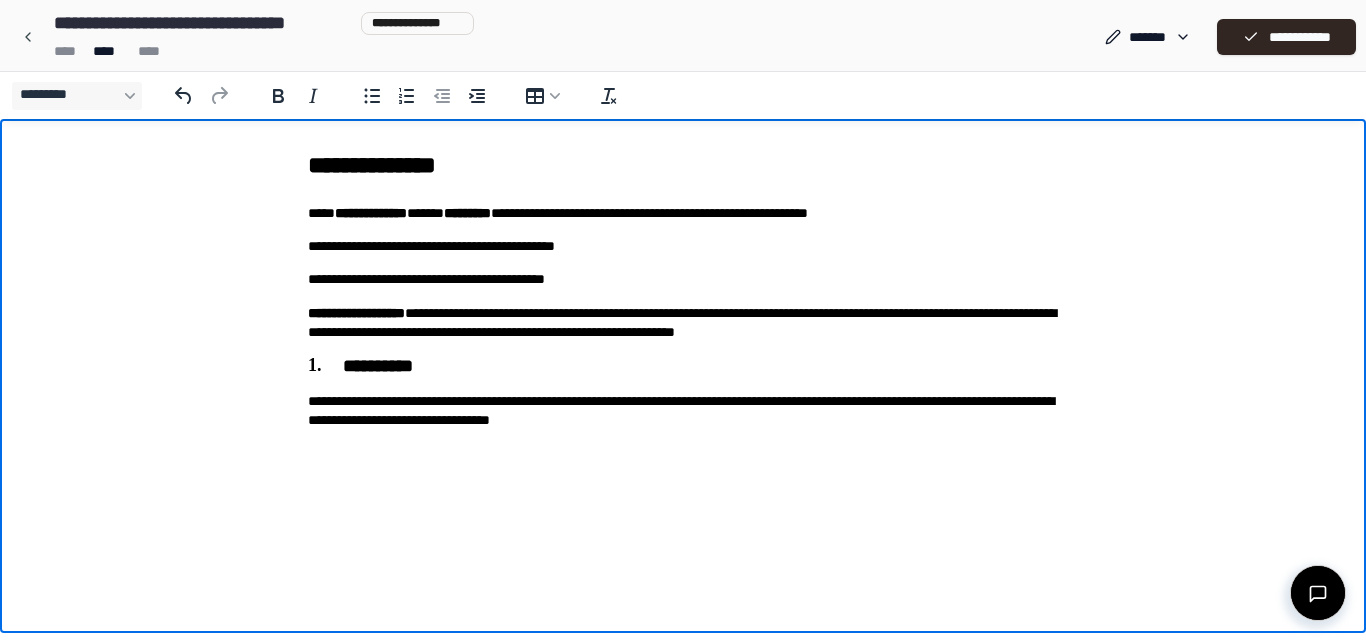 click on "**********" at bounding box center [683, 246] 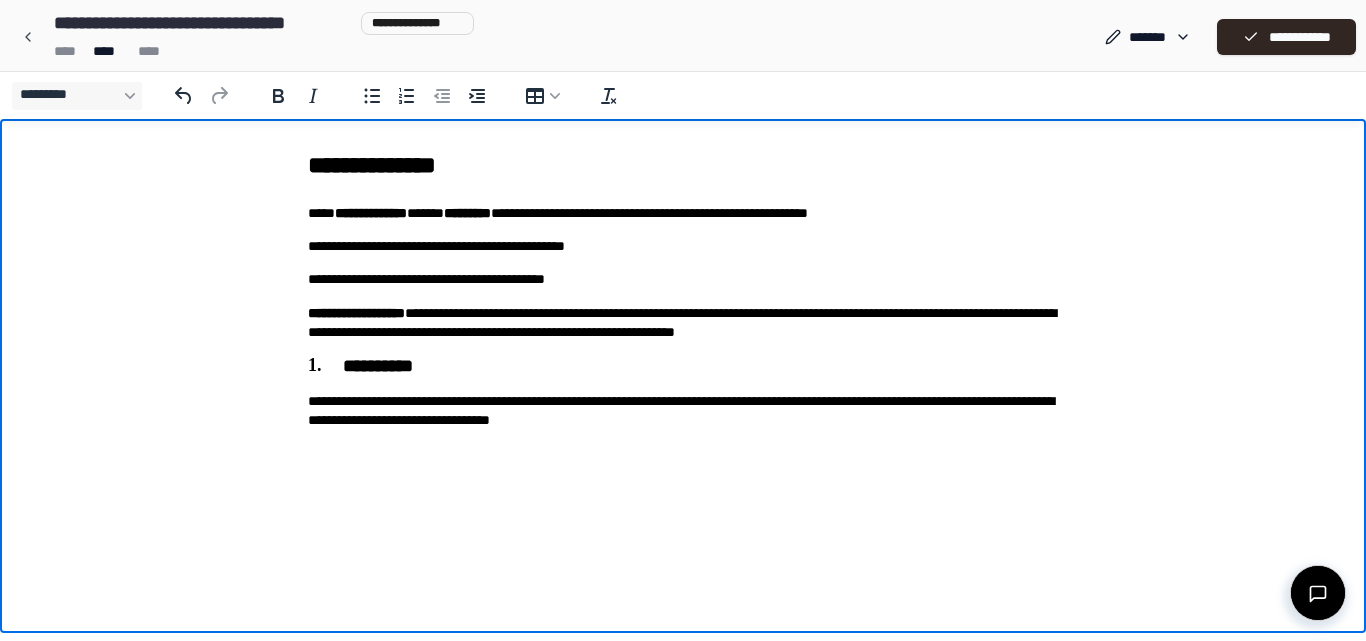 click on "**********" at bounding box center [683, 279] 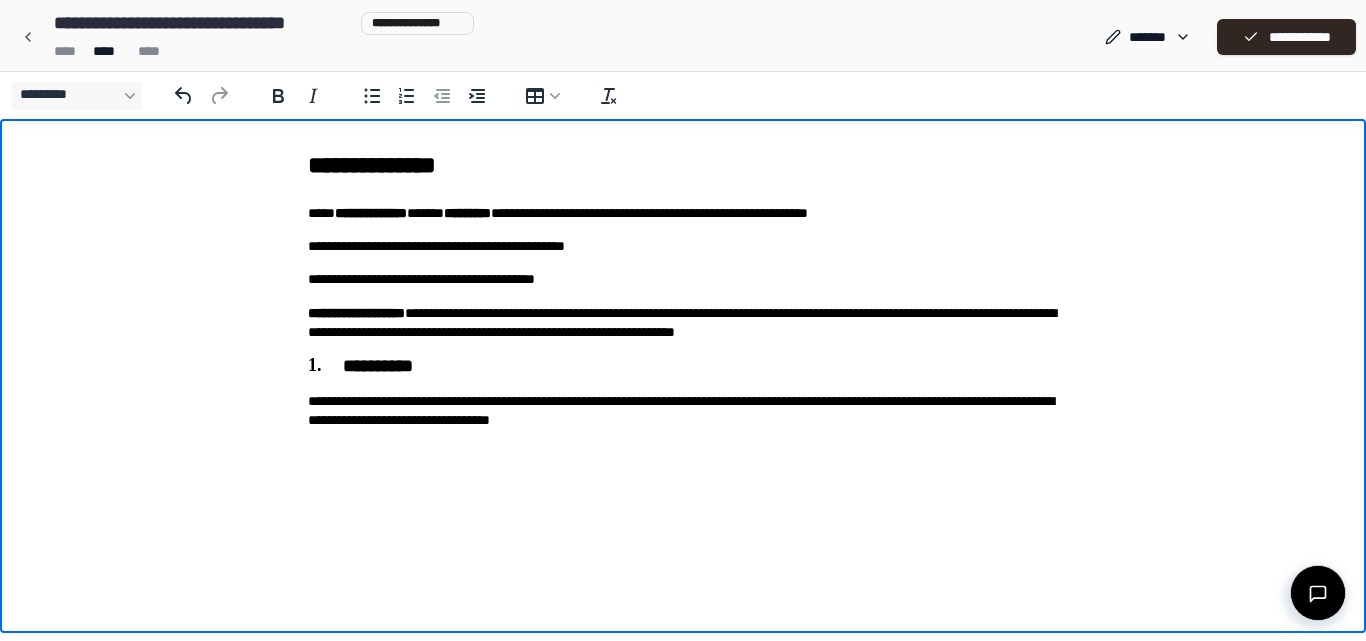 click on "**********" at bounding box center [683, 411] 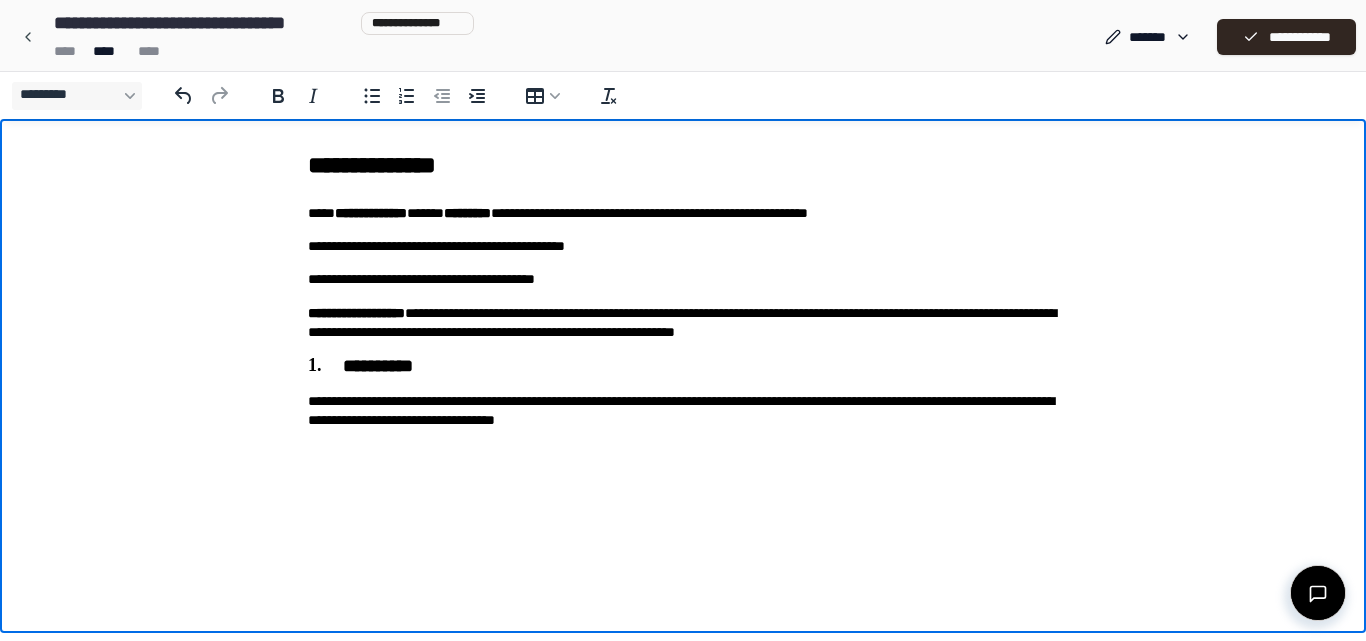 click on "**********" at bounding box center [683, 411] 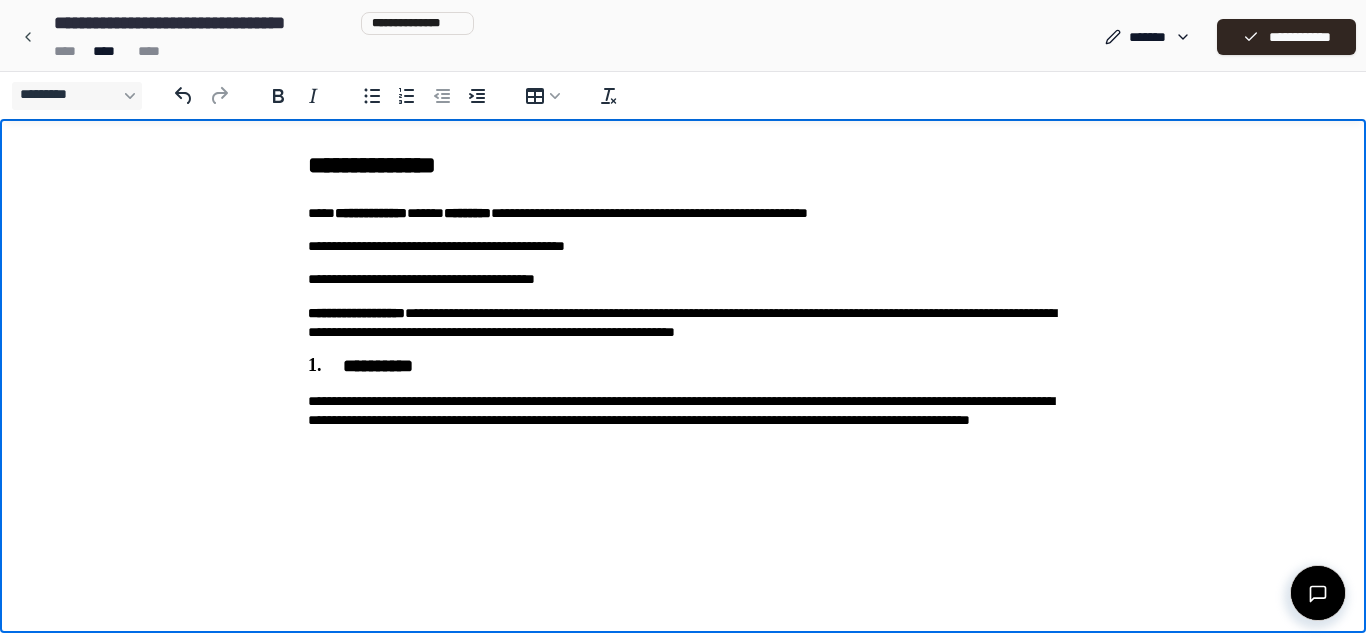 click on "**********" at bounding box center [683, 421] 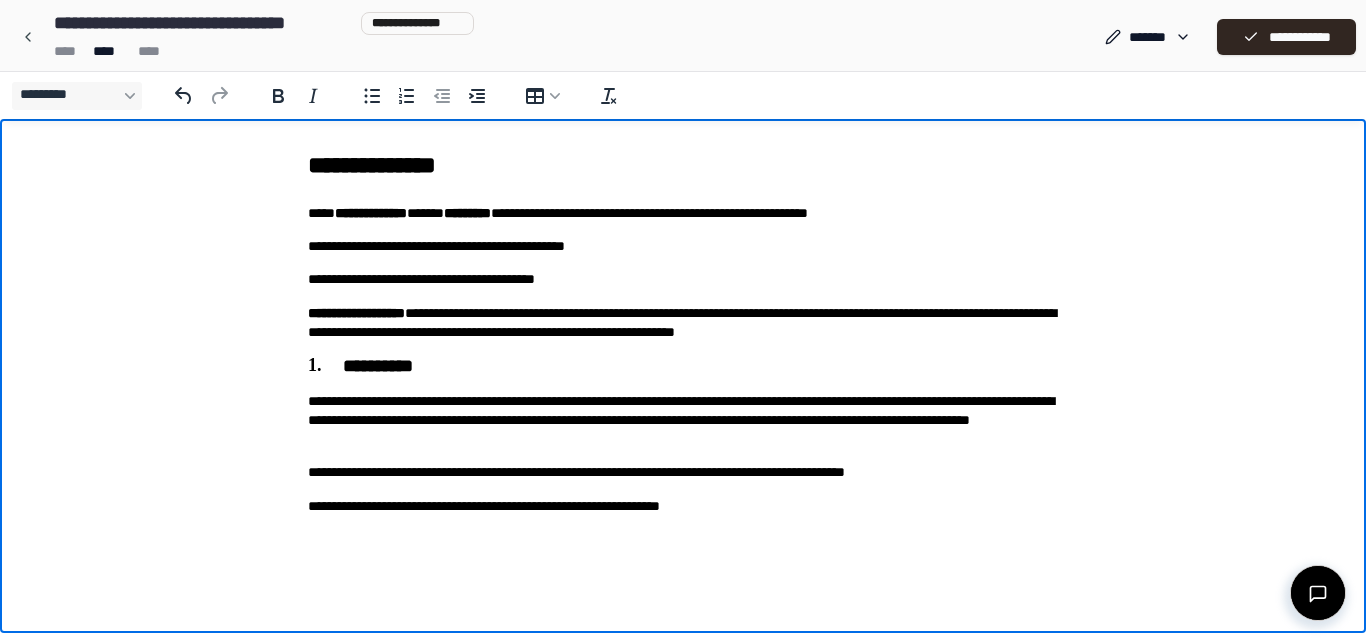 click on "**********" at bounding box center [683, 472] 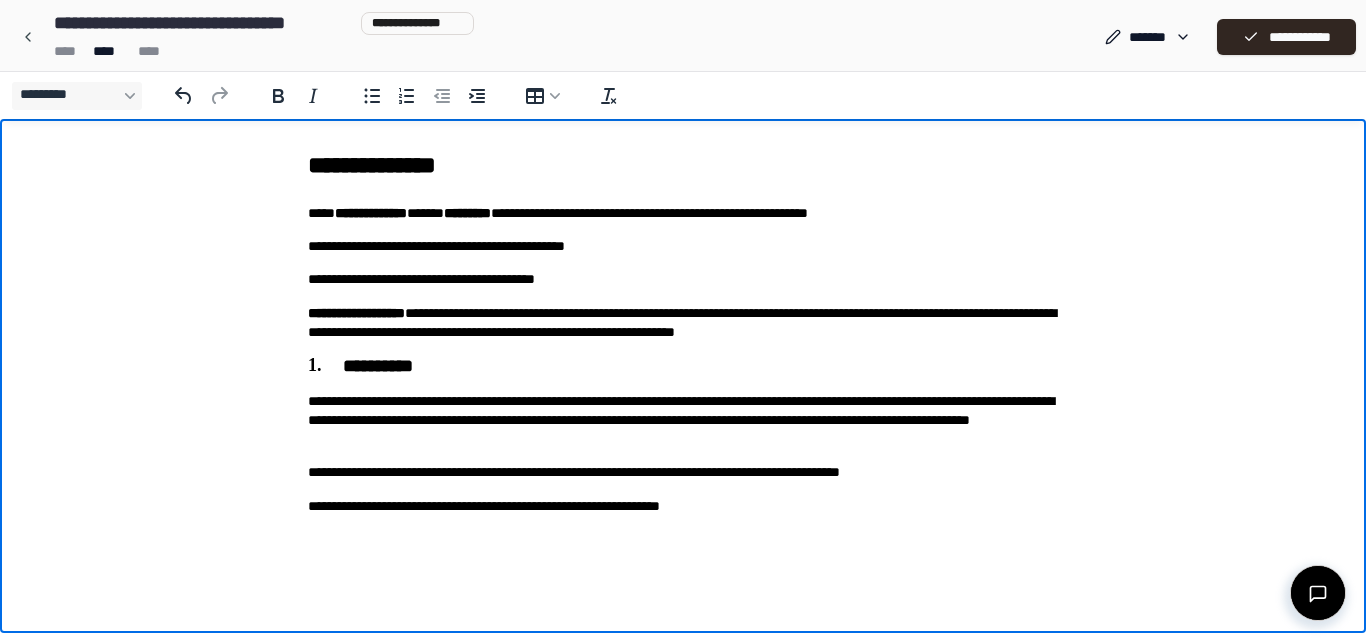 click on "**********" at bounding box center [683, 349] 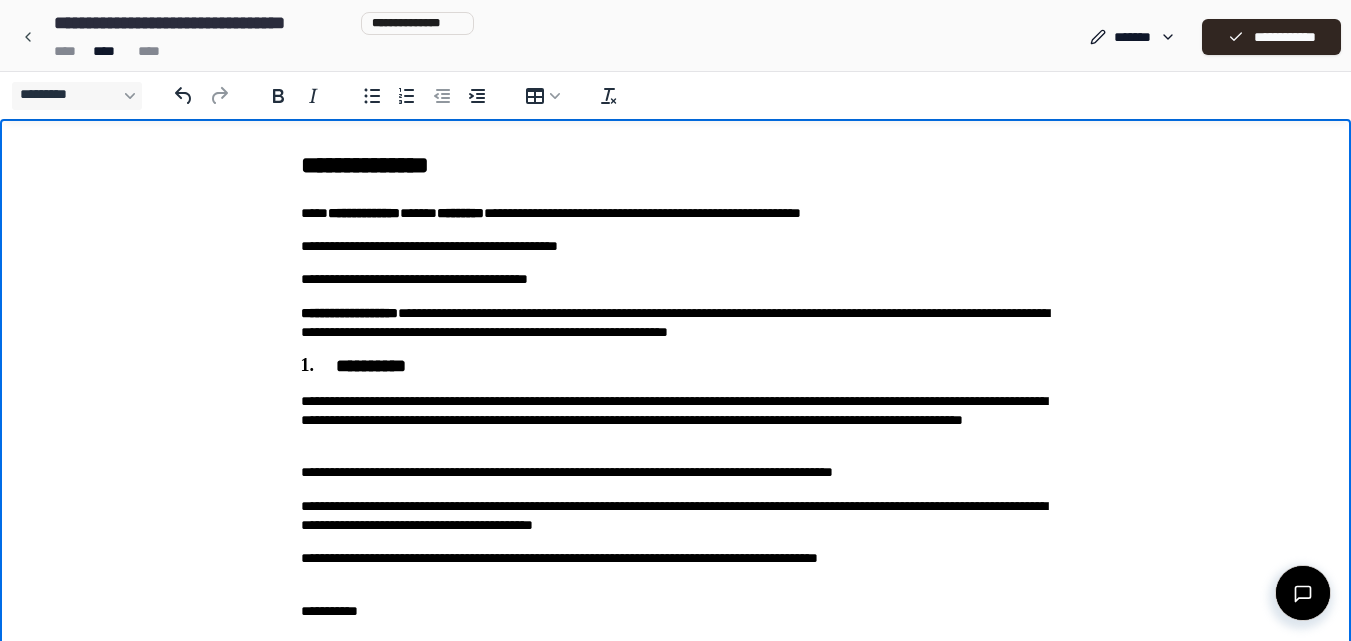 click on "**********" at bounding box center (676, 611) 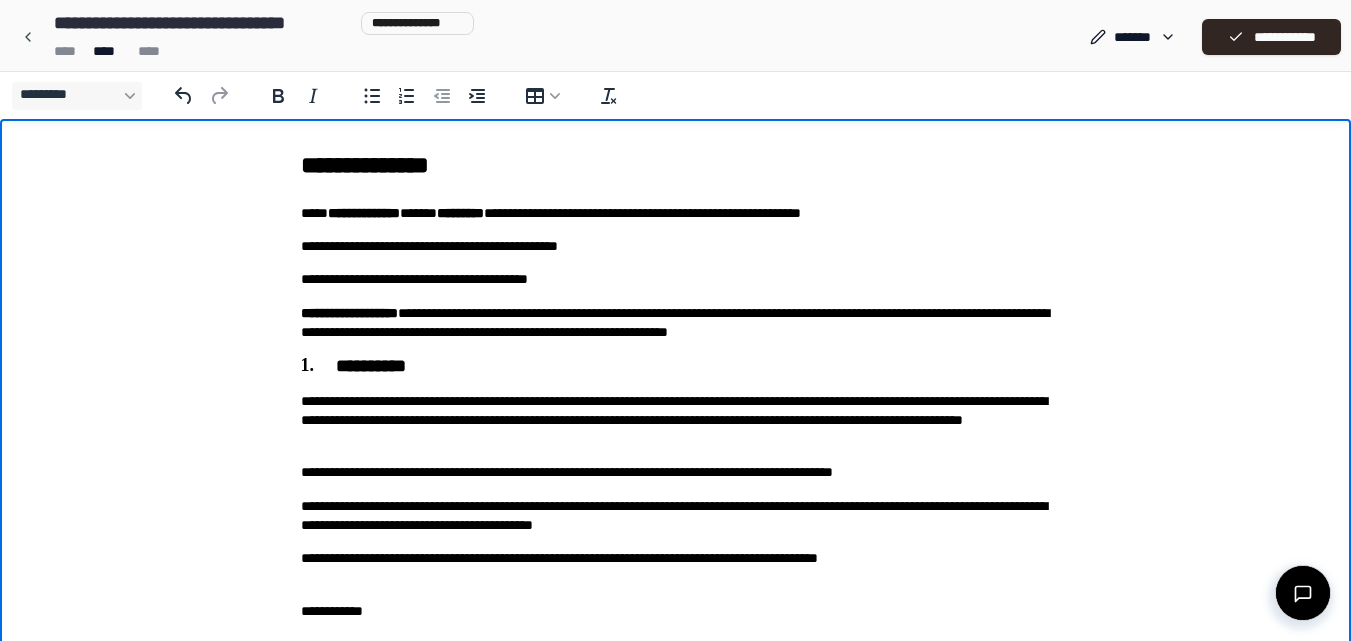 click on "**********" at bounding box center [676, 611] 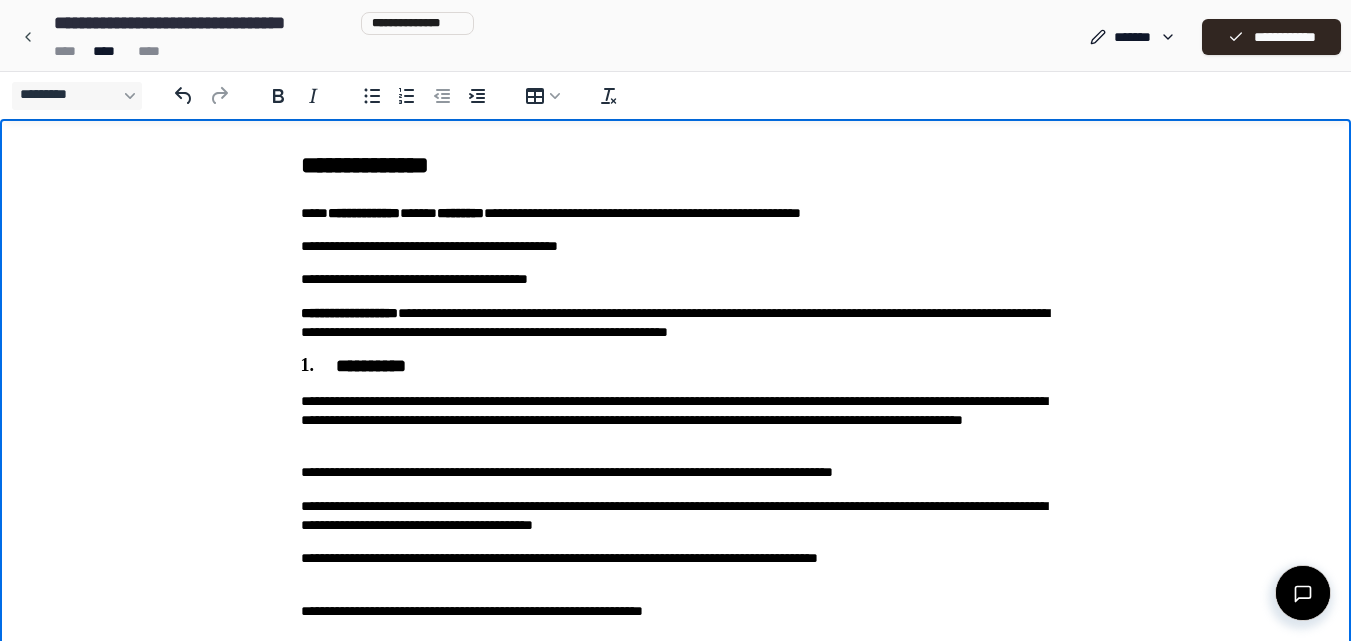 click on "**********" at bounding box center [676, 568] 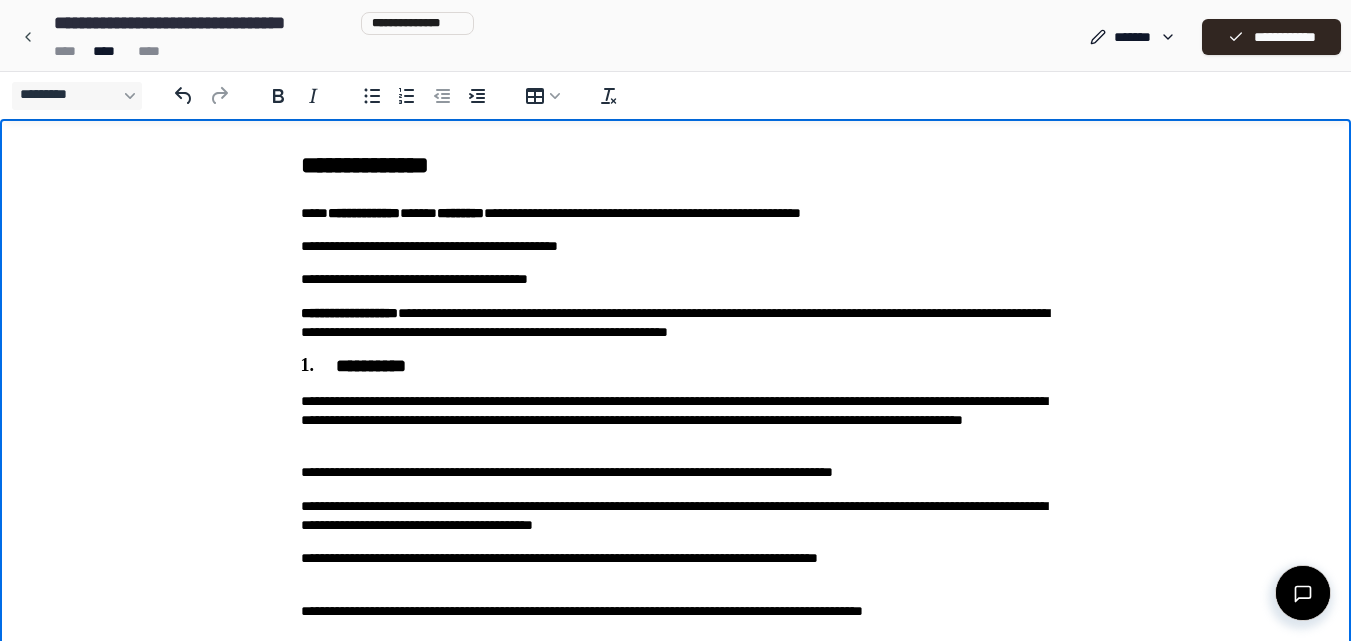 scroll, scrollTop: 11, scrollLeft: 0, axis: vertical 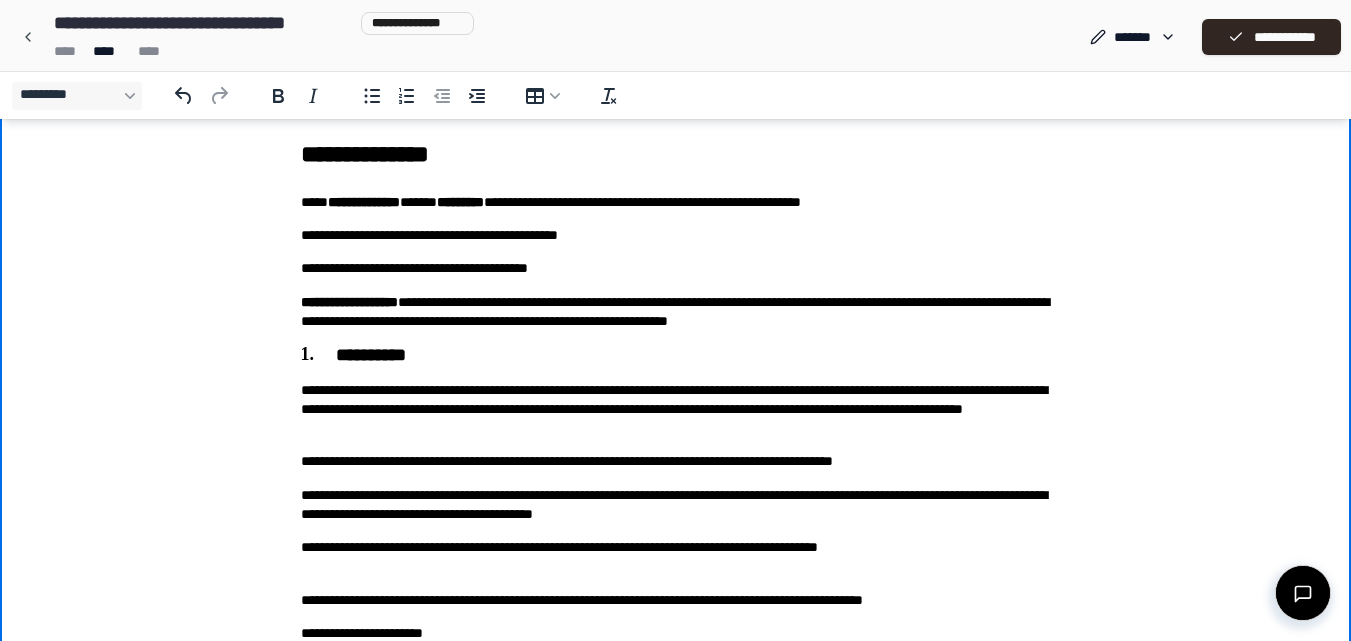 click on "**********" at bounding box center (676, 557) 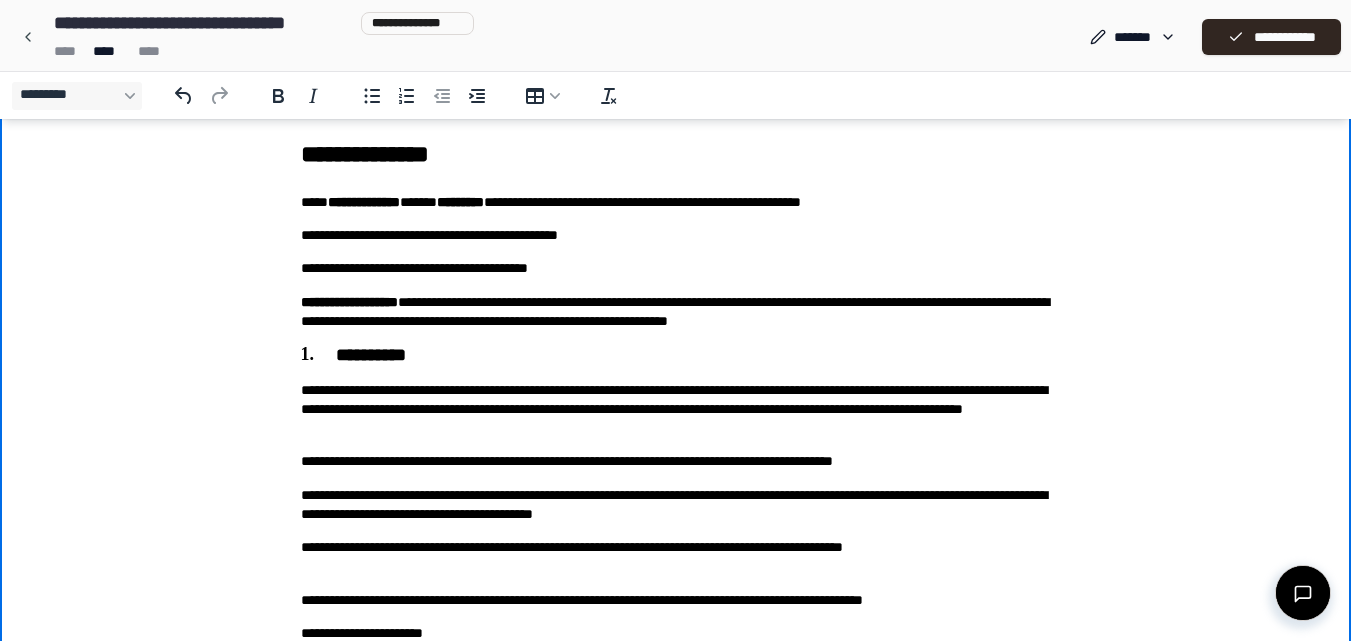 click on "**********" at bounding box center [676, 557] 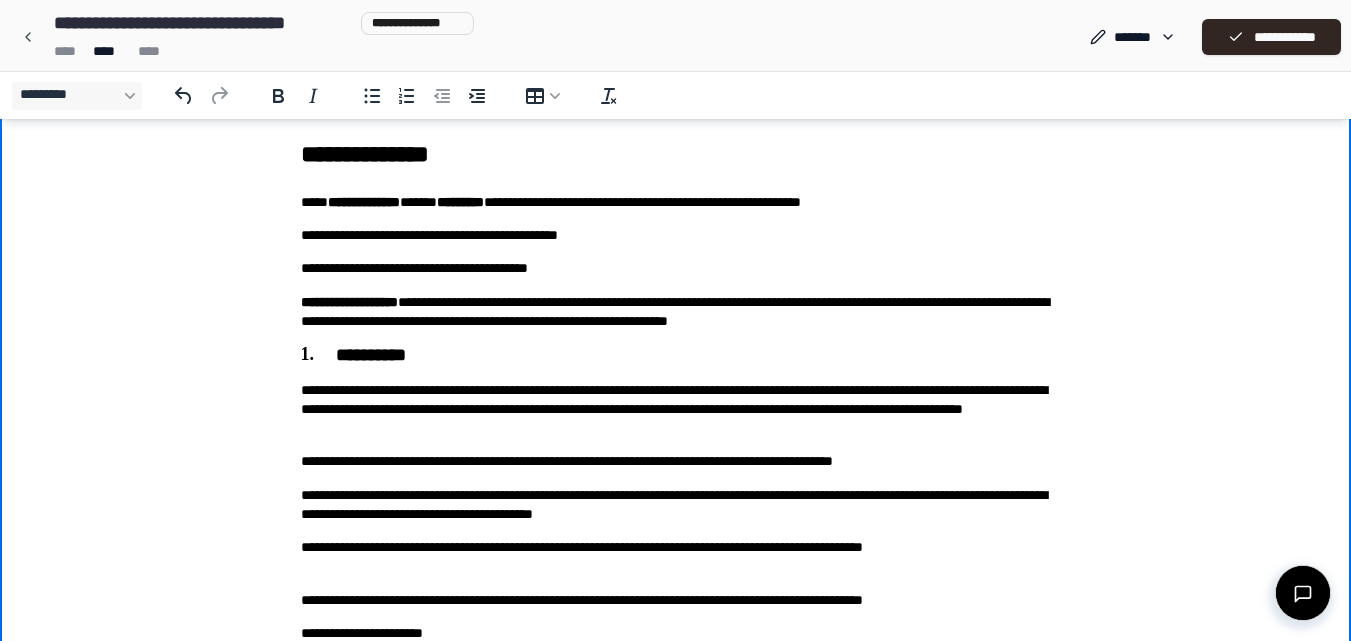 click on "**********" at bounding box center (676, 633) 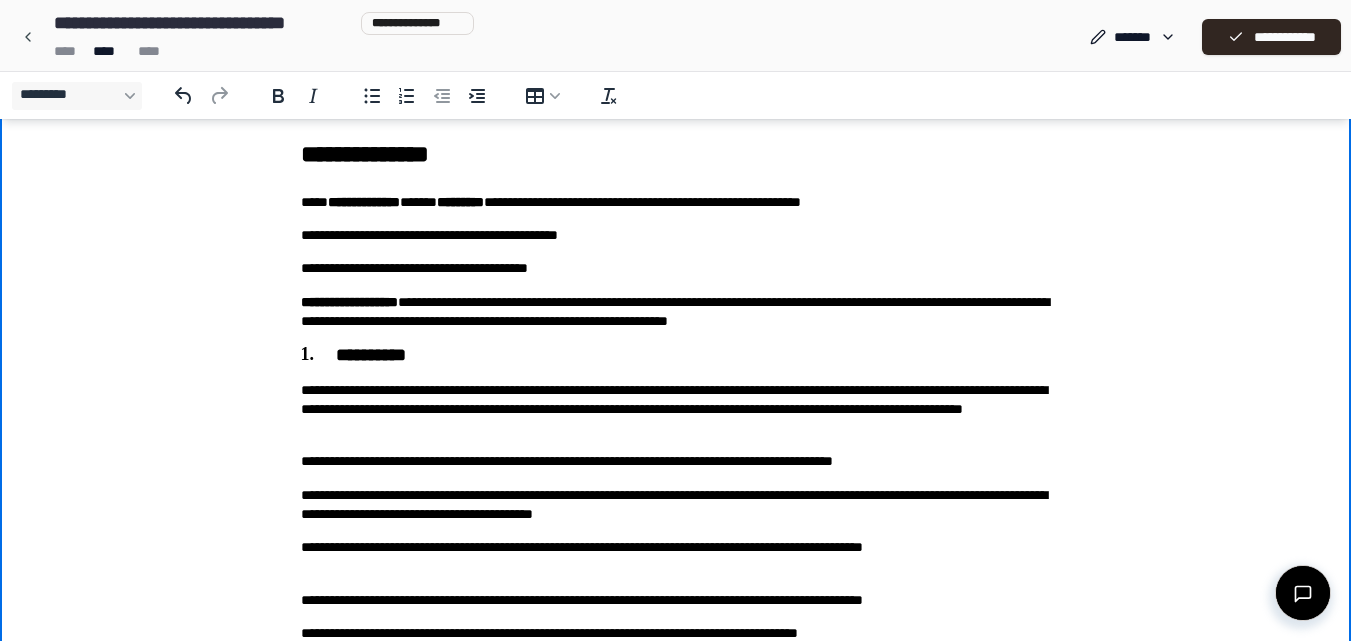 scroll, scrollTop: 46, scrollLeft: 0, axis: vertical 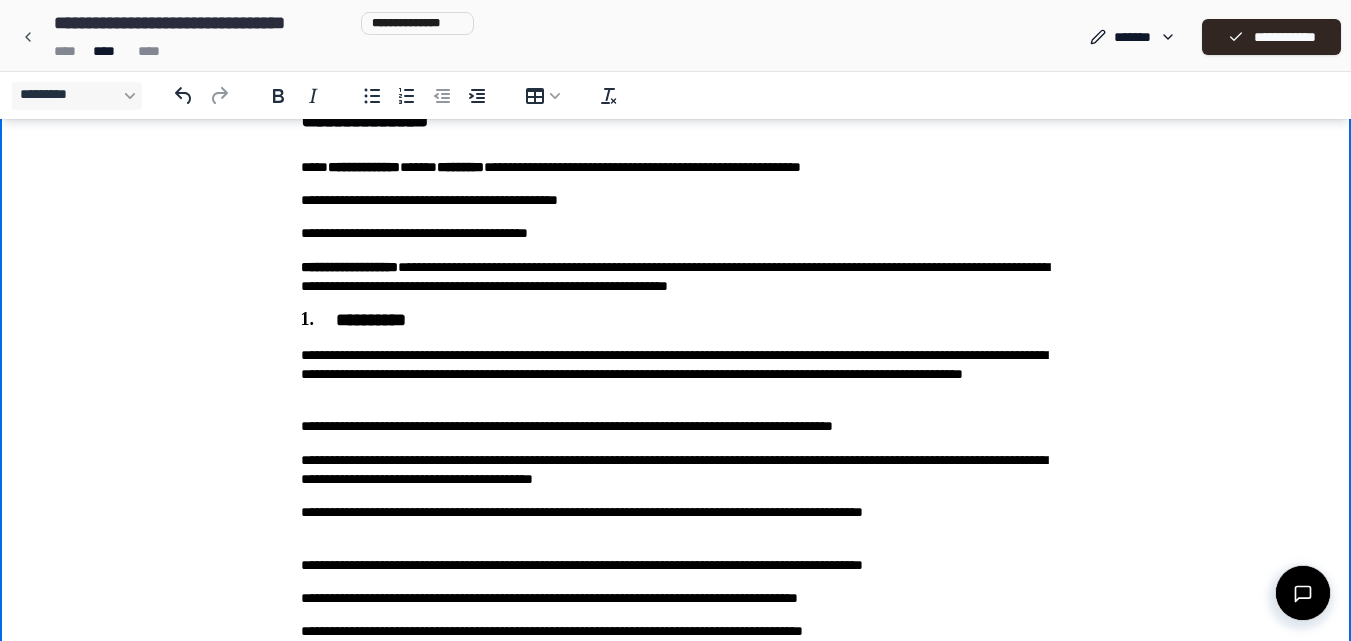 click on "**********" at bounding box center (676, 631) 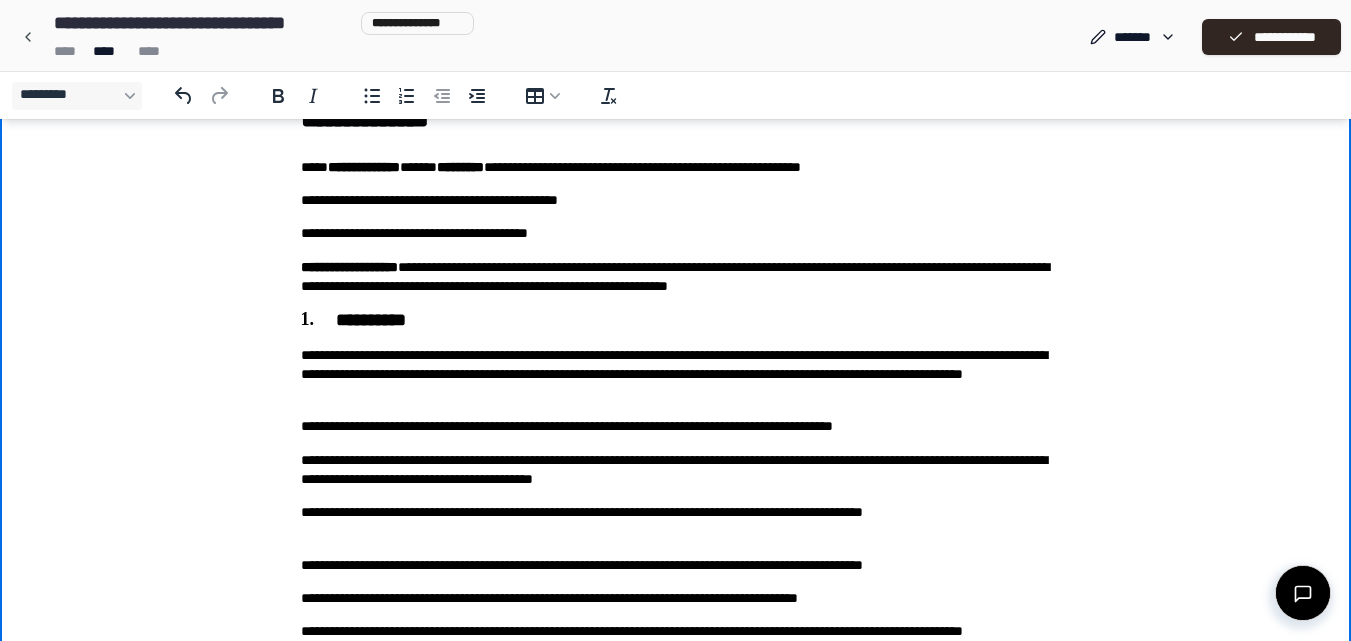 scroll, scrollTop: 80, scrollLeft: 0, axis: vertical 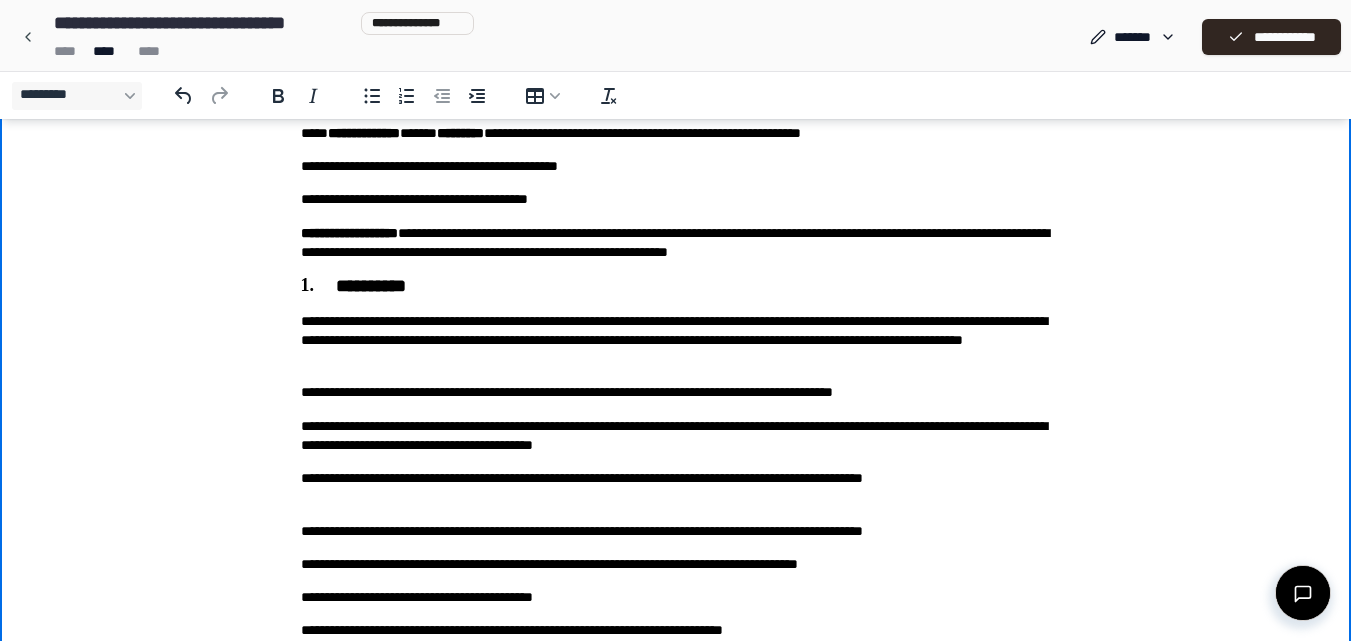 click on "**********" at bounding box center (676, 630) 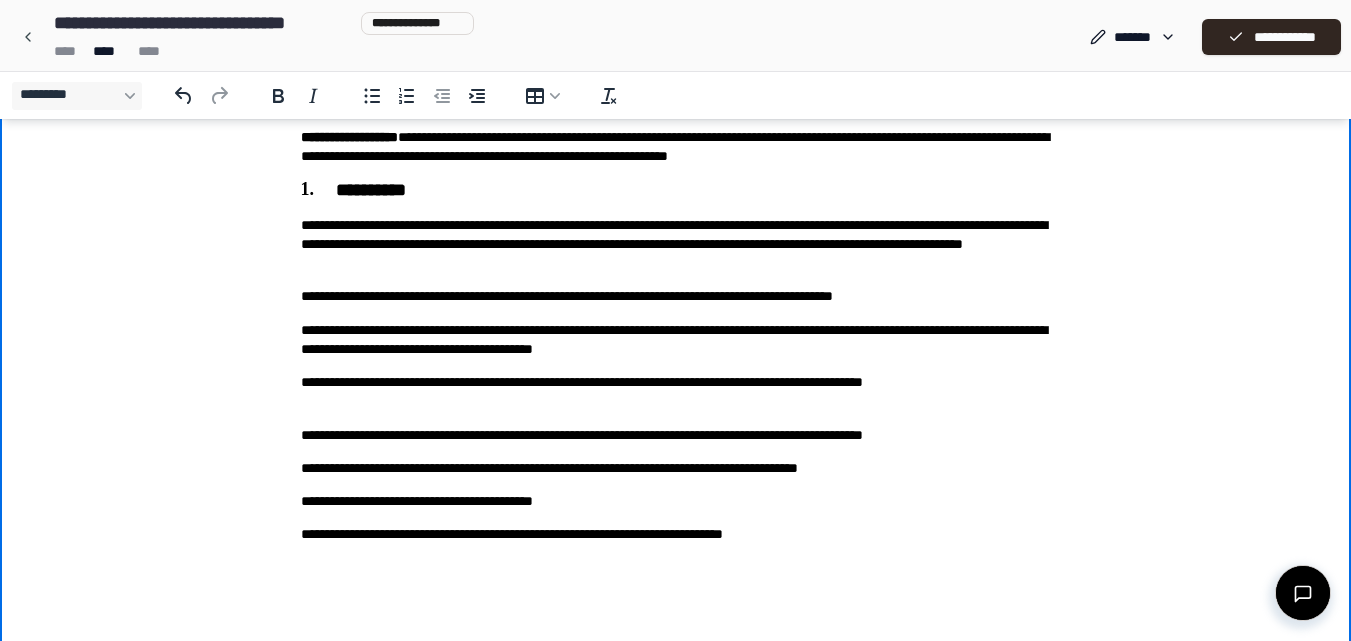 scroll, scrollTop: 201, scrollLeft: 0, axis: vertical 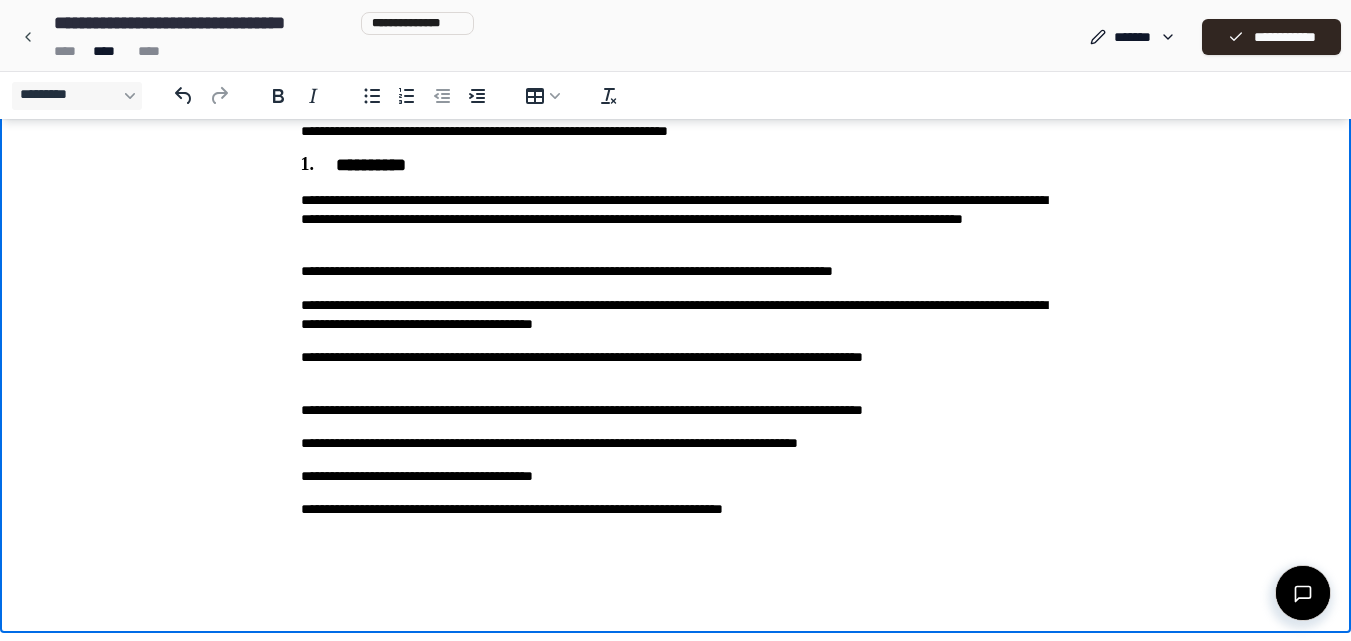 drag, startPoint x: 1356, startPoint y: 487, endPoint x: 1345, endPoint y: 661, distance: 174.34735 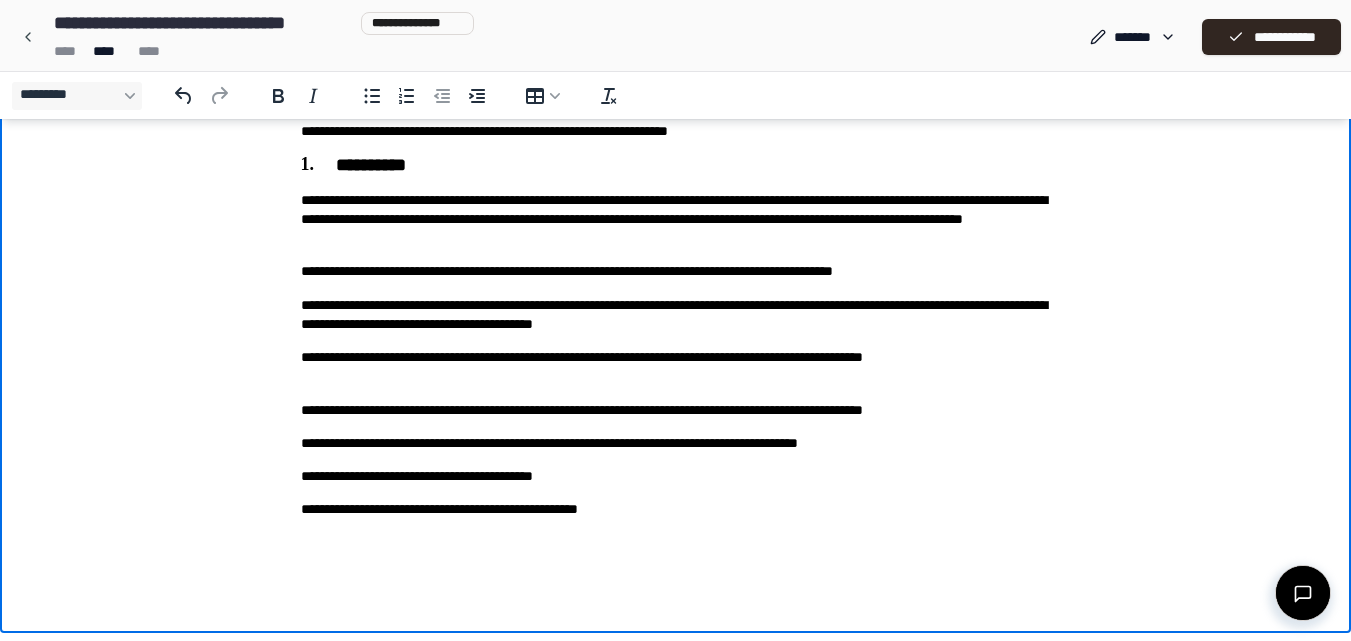 click on "**********" at bounding box center (676, 509) 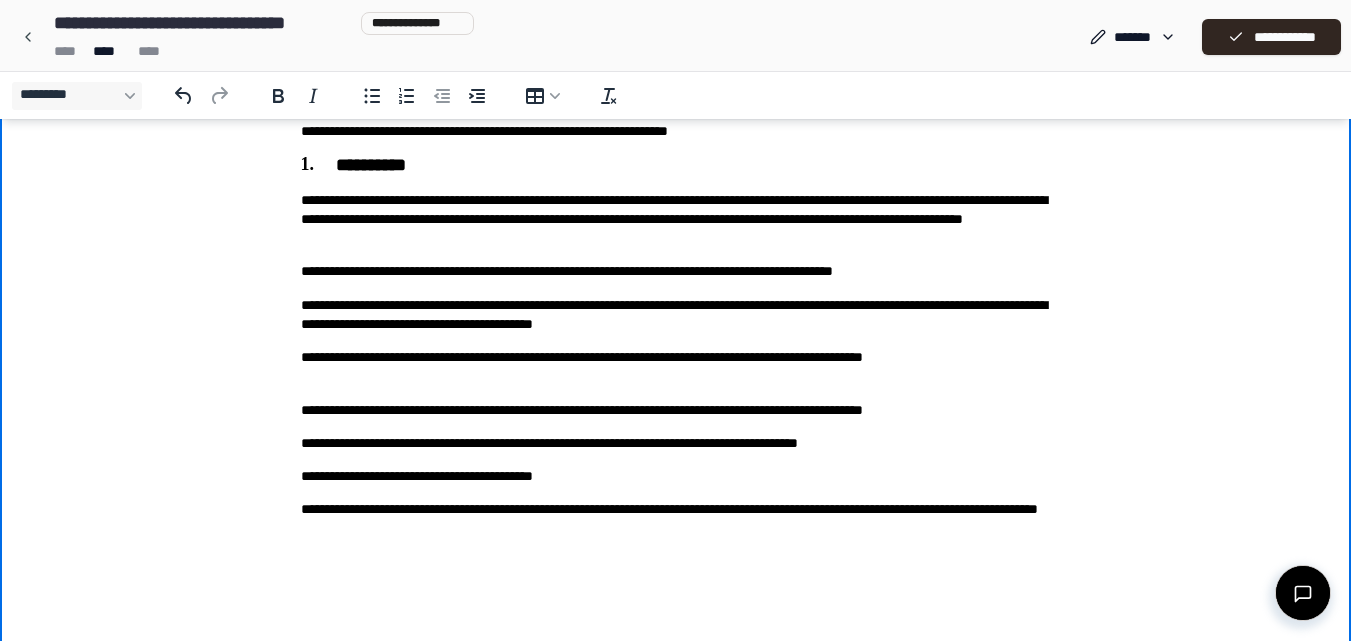 click on "**********" at bounding box center (676, 476) 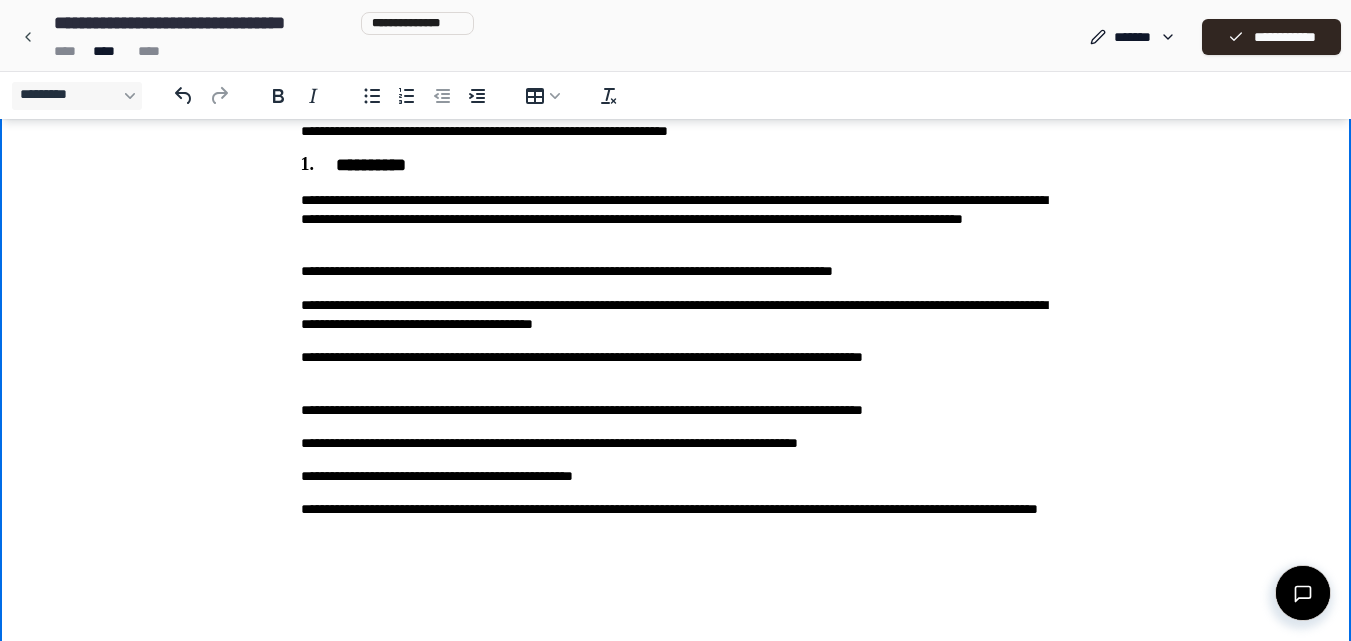 click on "**********" at bounding box center [676, 519] 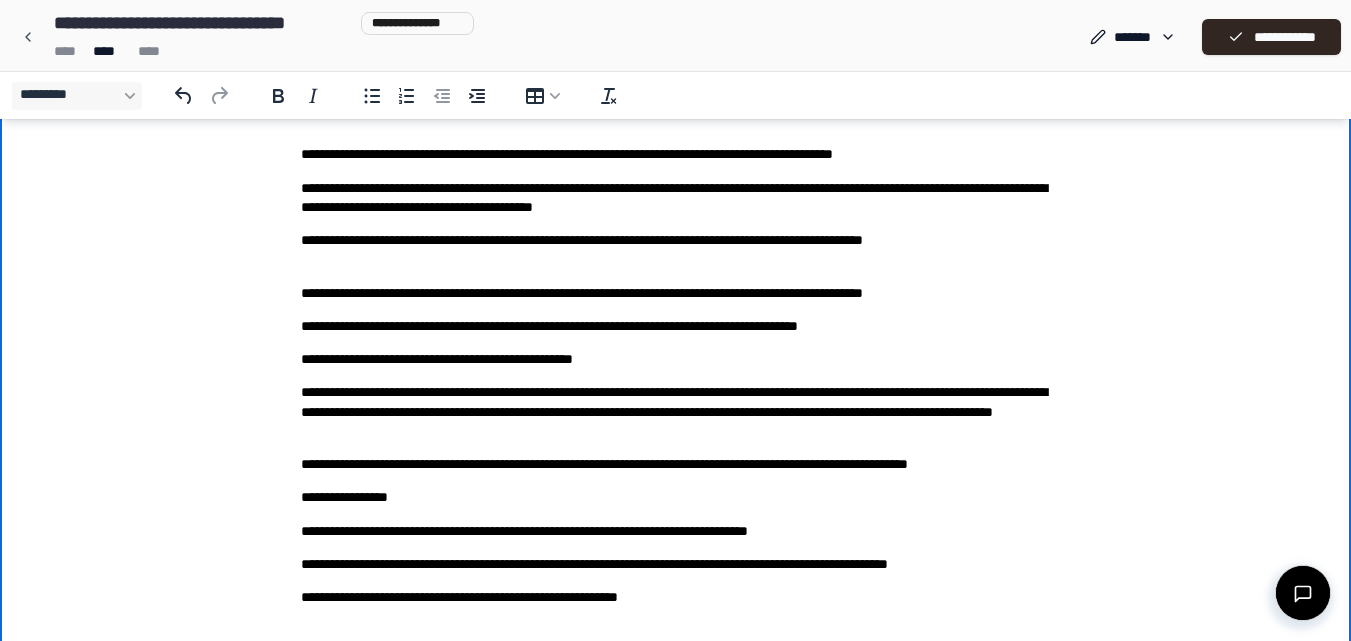 scroll, scrollTop: 351, scrollLeft: 0, axis: vertical 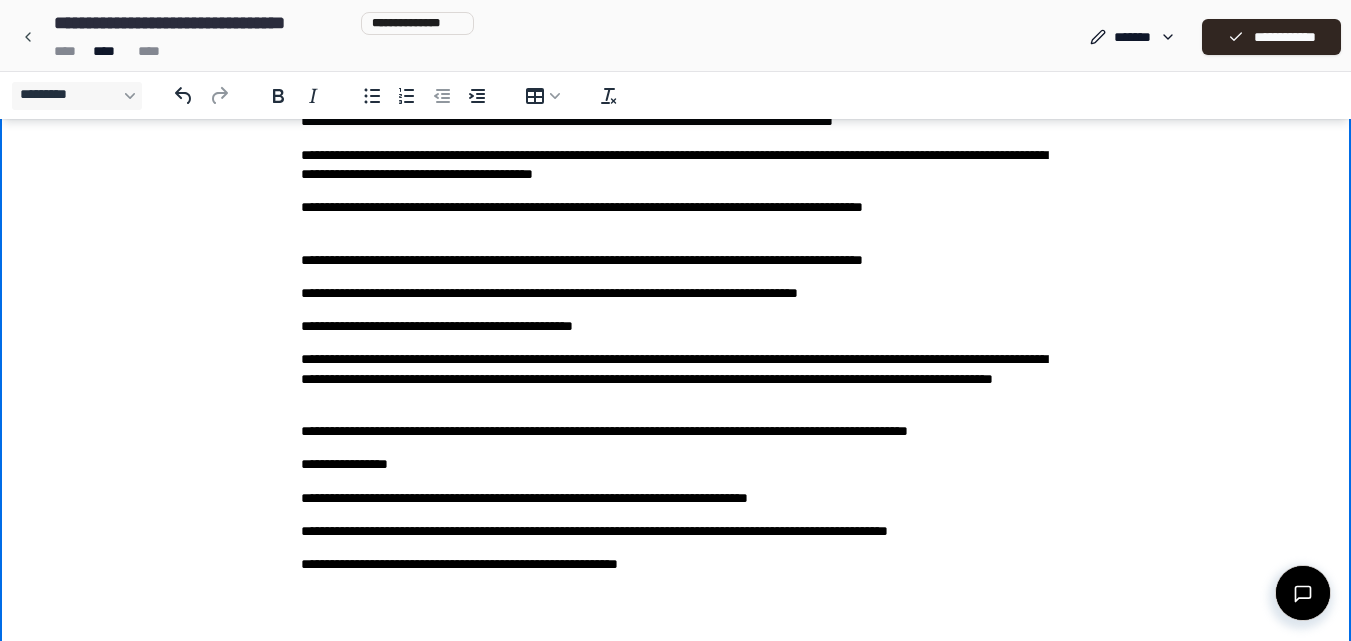 click on "**********" at bounding box center (676, 379) 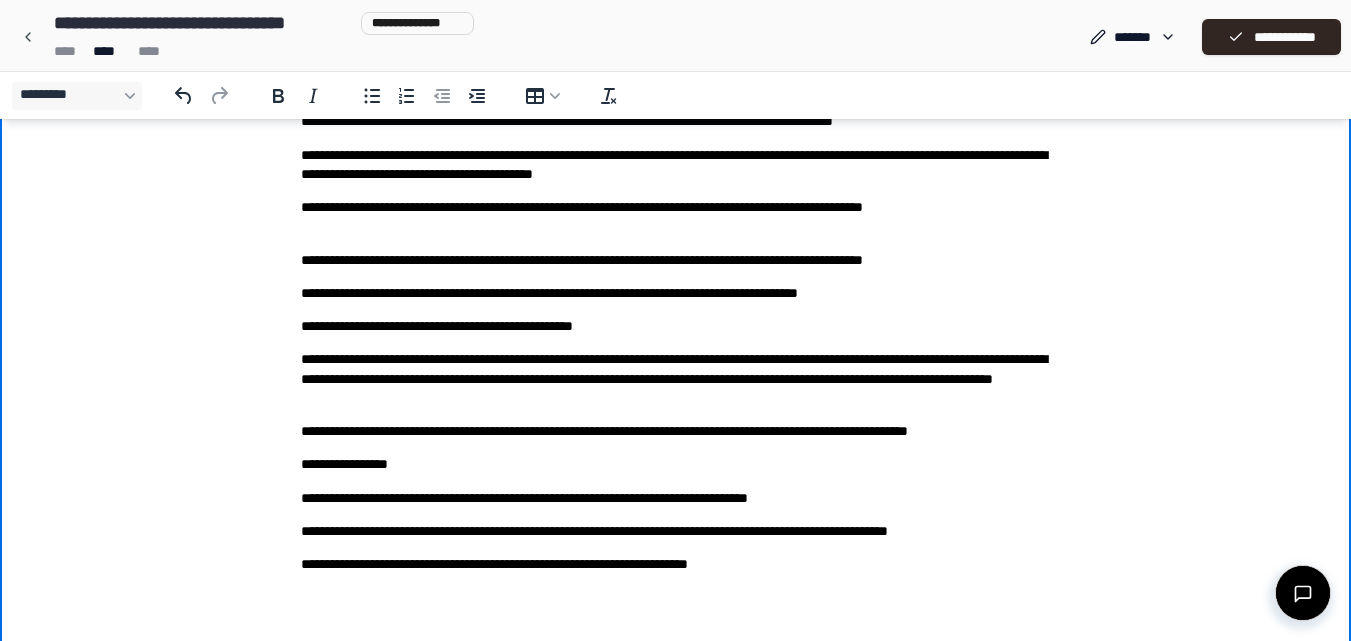 click on "**********" at bounding box center (676, 531) 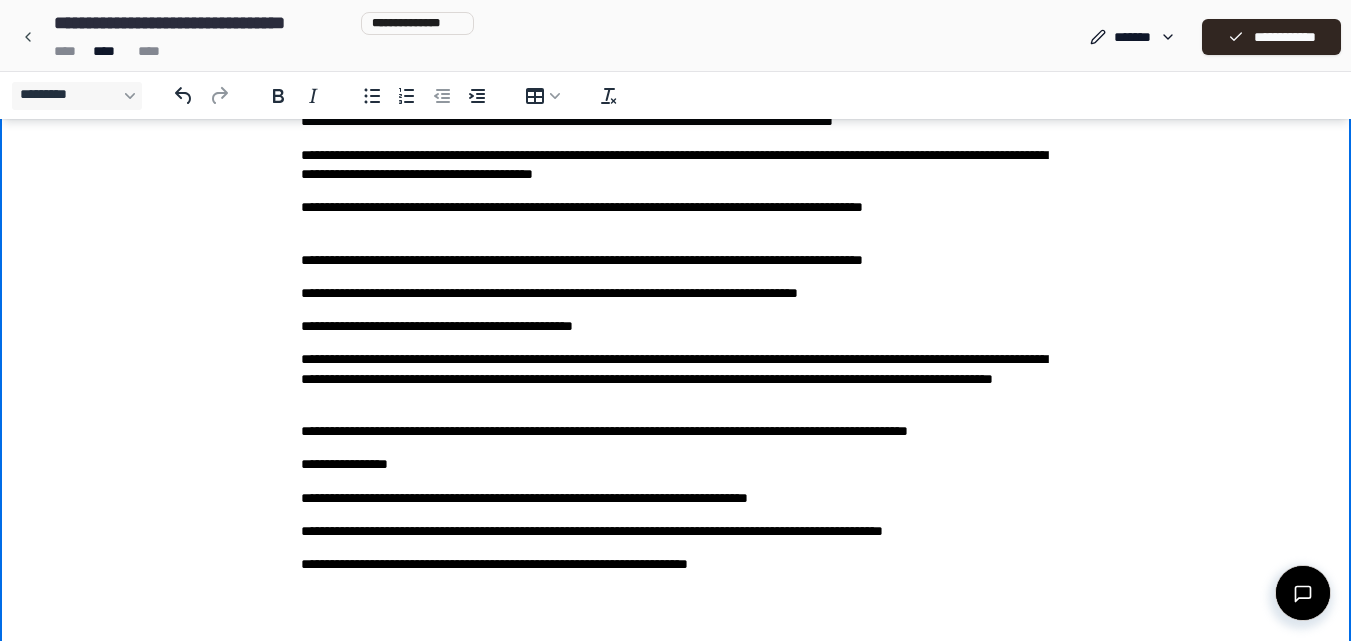 click on "**********" at bounding box center [676, 531] 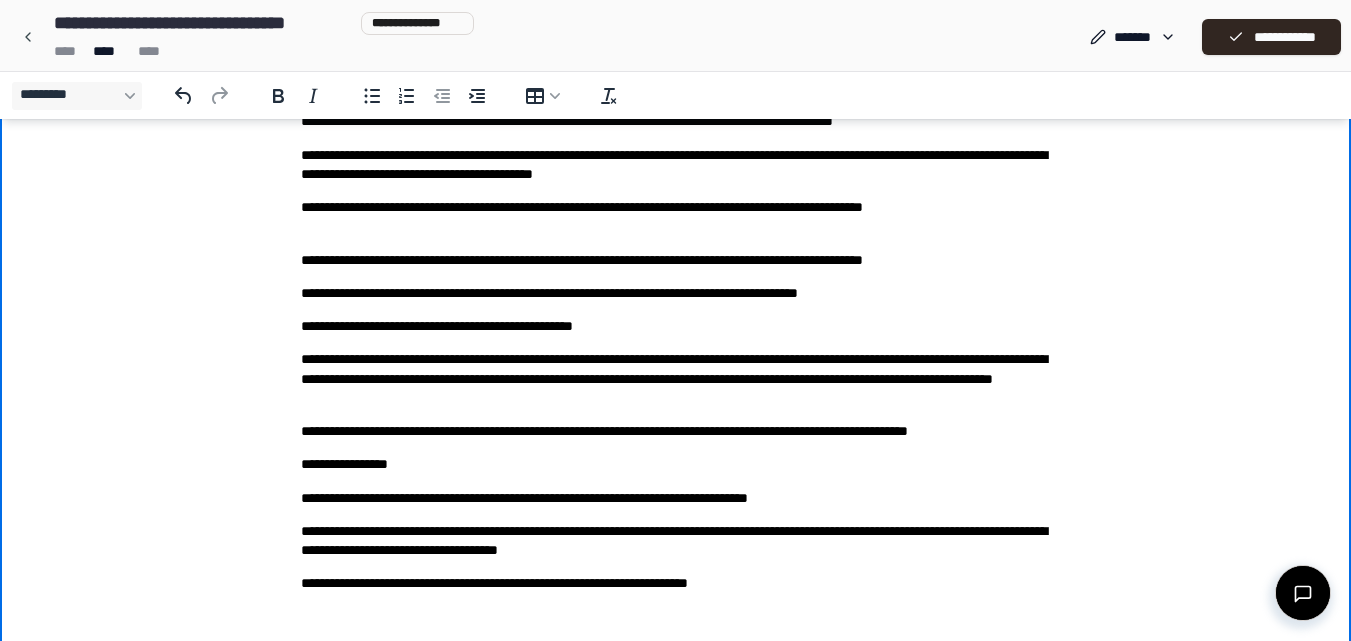 click on "**********" at bounding box center (676, 583) 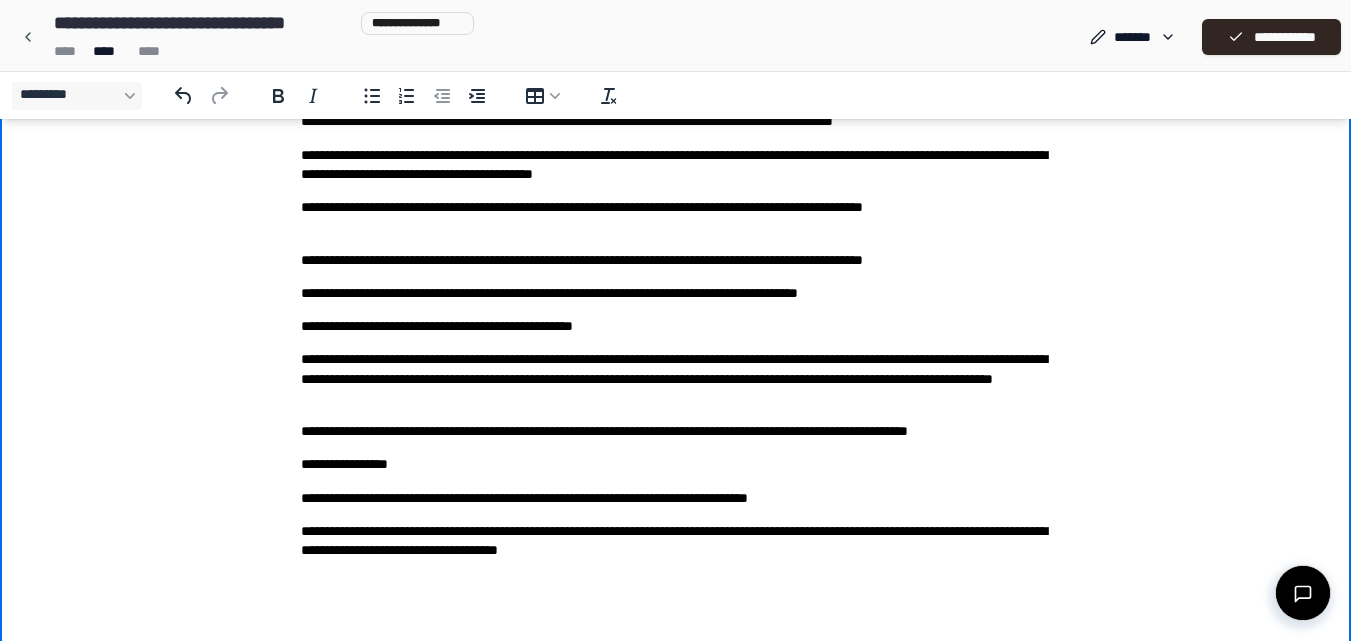 click on "**********" at bounding box center (676, 293) 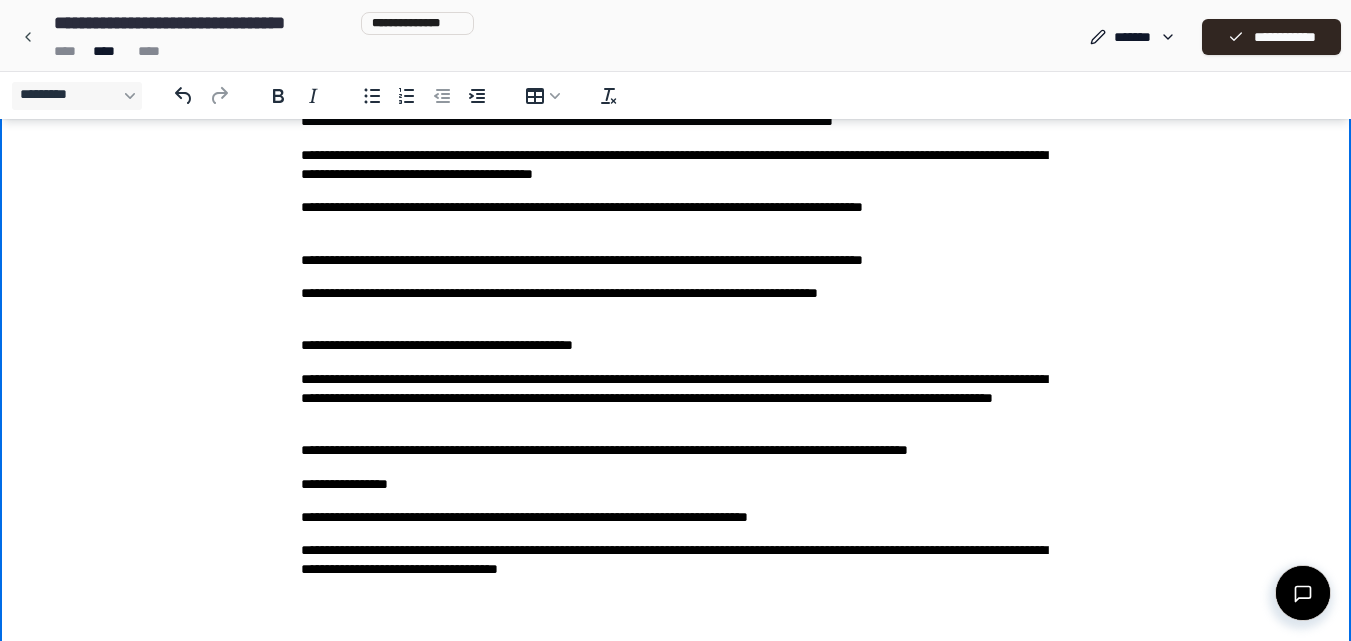 click on "**********" at bounding box center [676, 303] 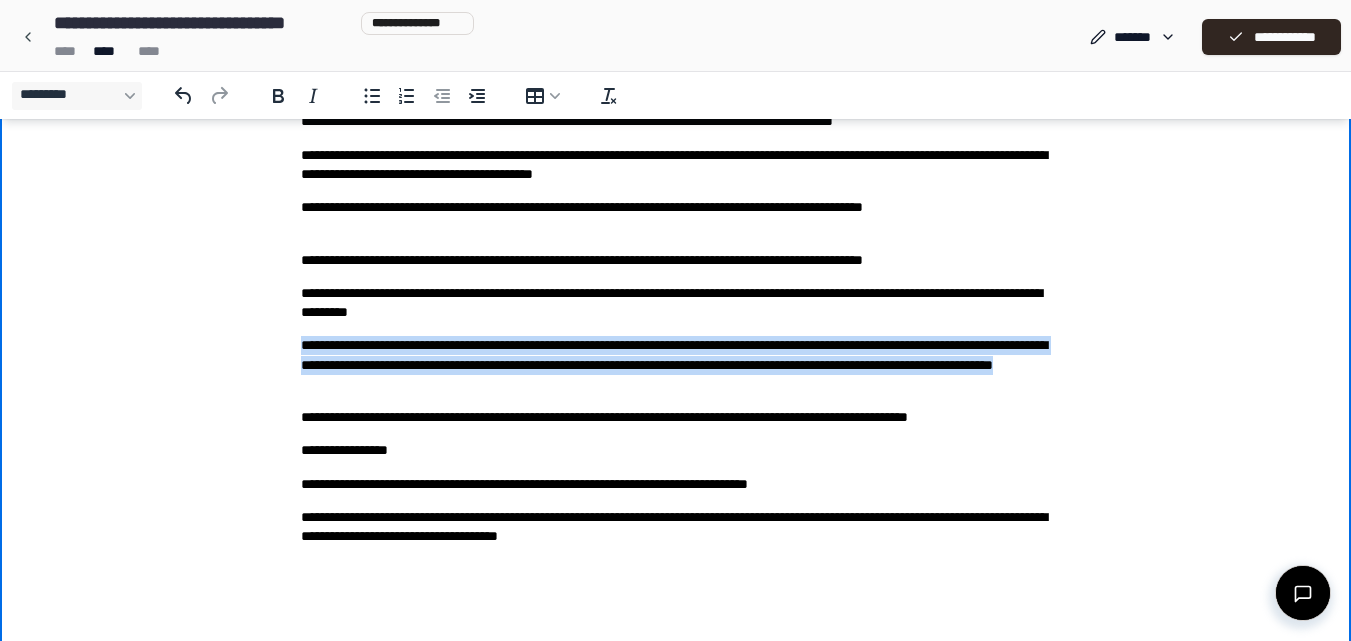 drag, startPoint x: 302, startPoint y: 346, endPoint x: 1101, endPoint y: 375, distance: 799.5261 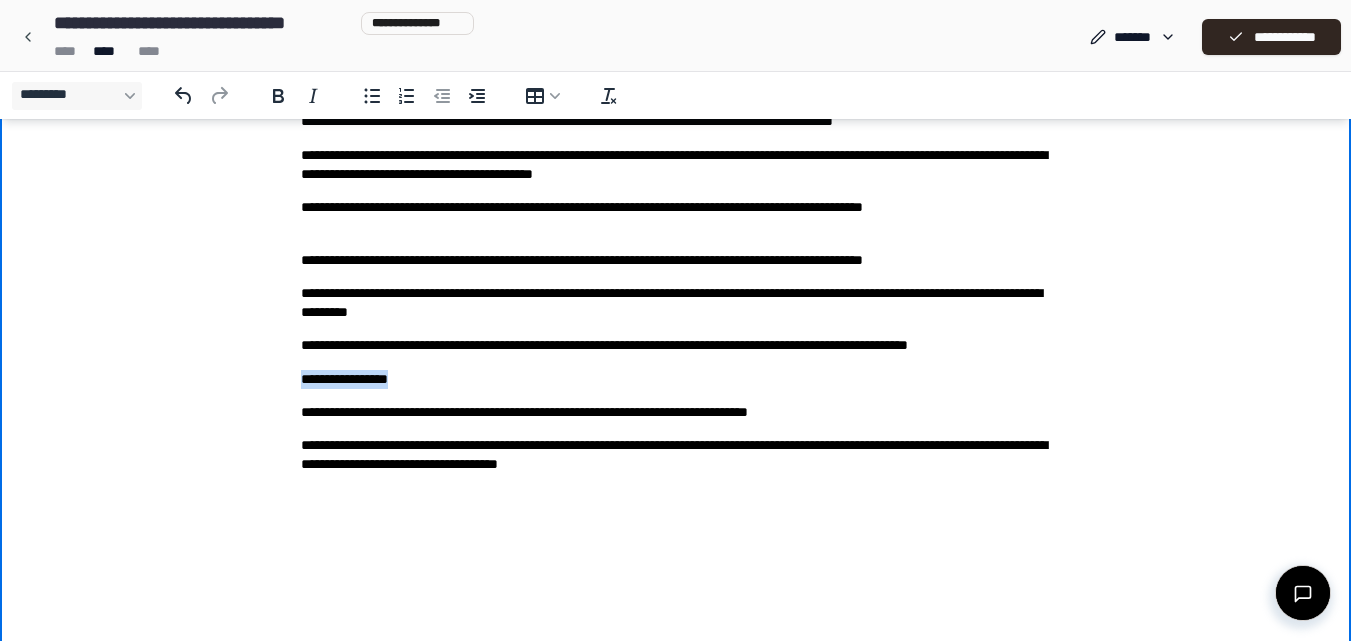 drag, startPoint x: 297, startPoint y: 375, endPoint x: 423, endPoint y: 379, distance: 126.06348 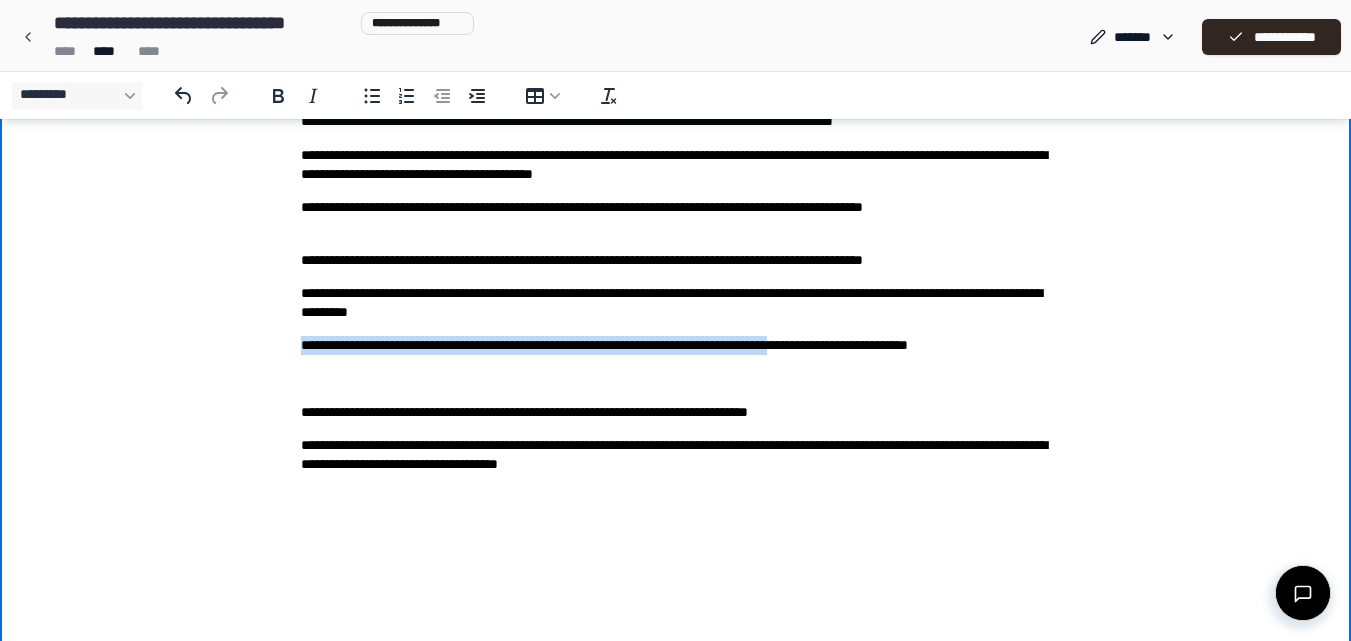 drag, startPoint x: 295, startPoint y: 345, endPoint x: 879, endPoint y: 353, distance: 584.0548 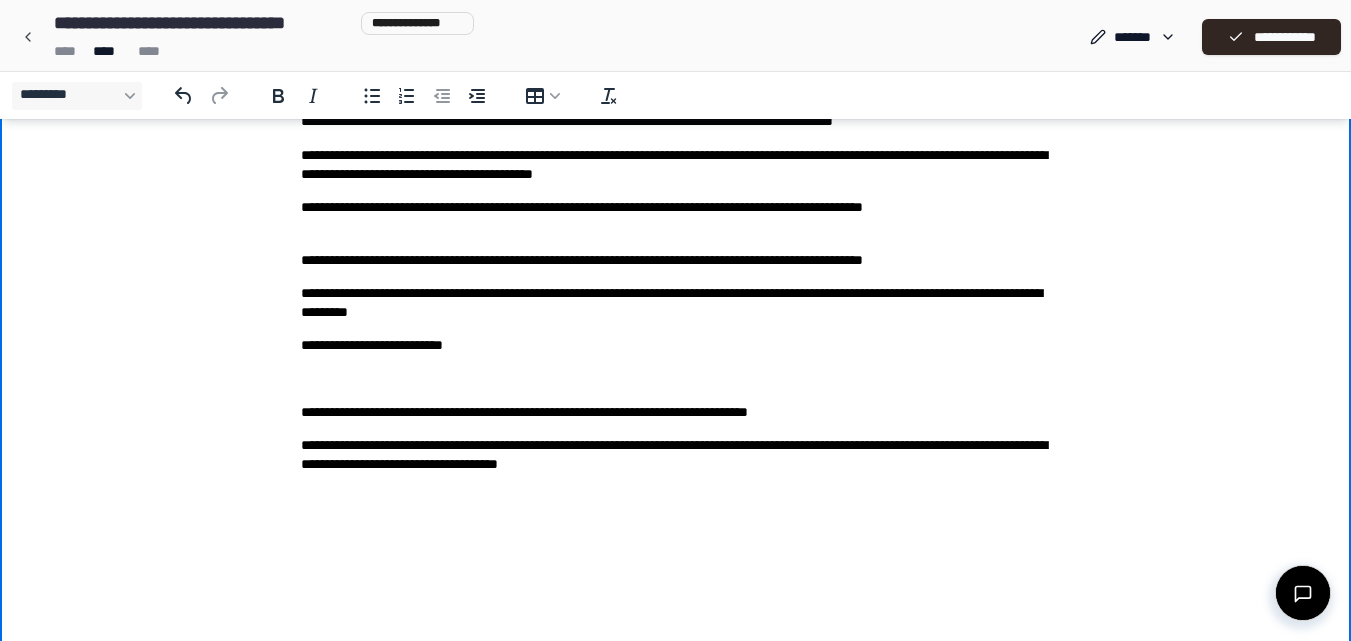 click on "**********" at bounding box center (676, 219) 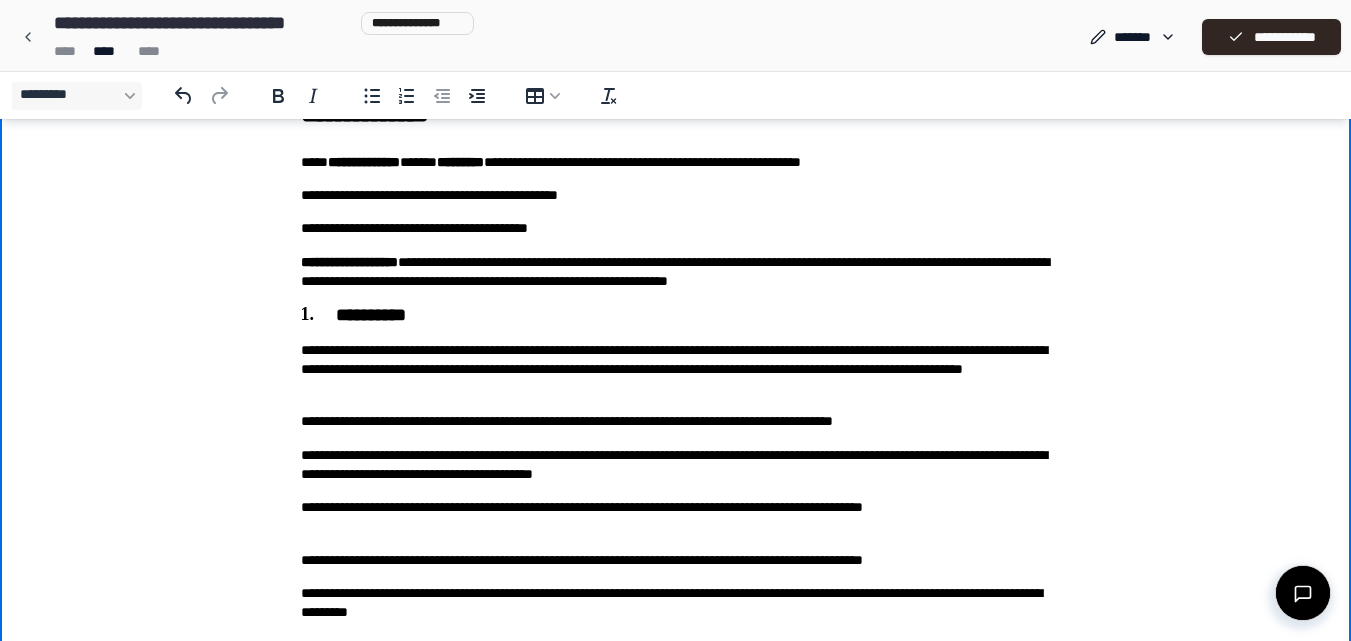 scroll, scrollTop: 0, scrollLeft: 0, axis: both 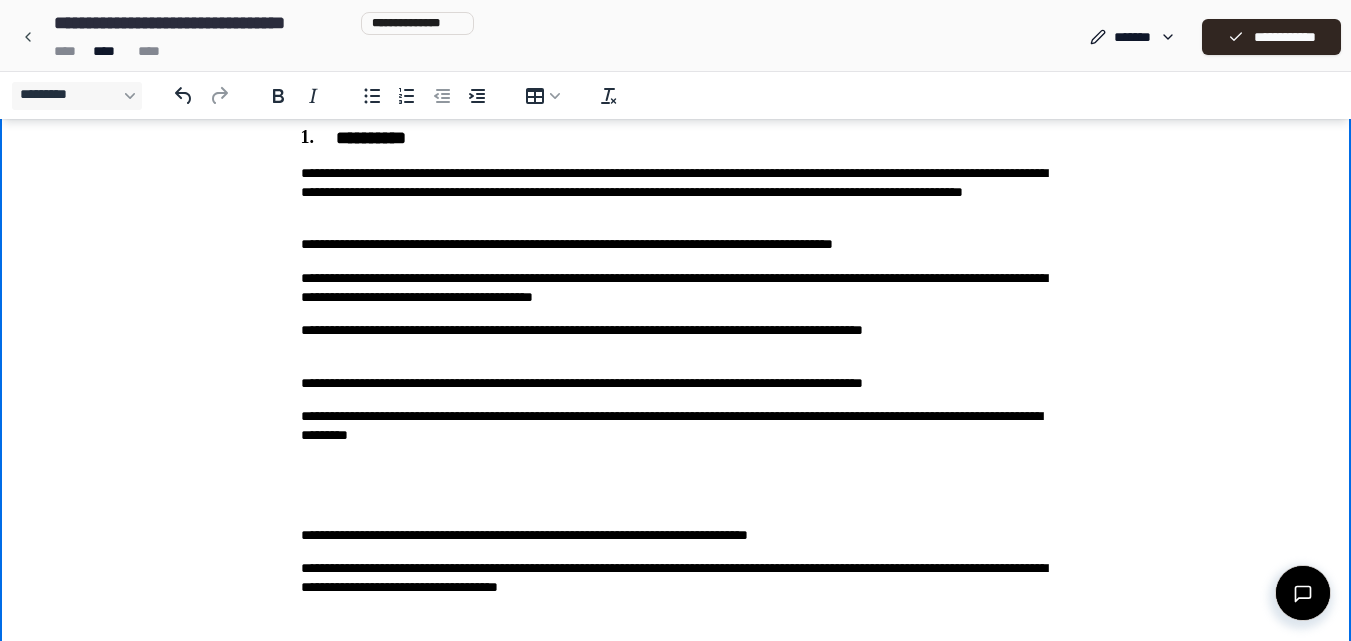 click on "**********" at bounding box center (676, 244) 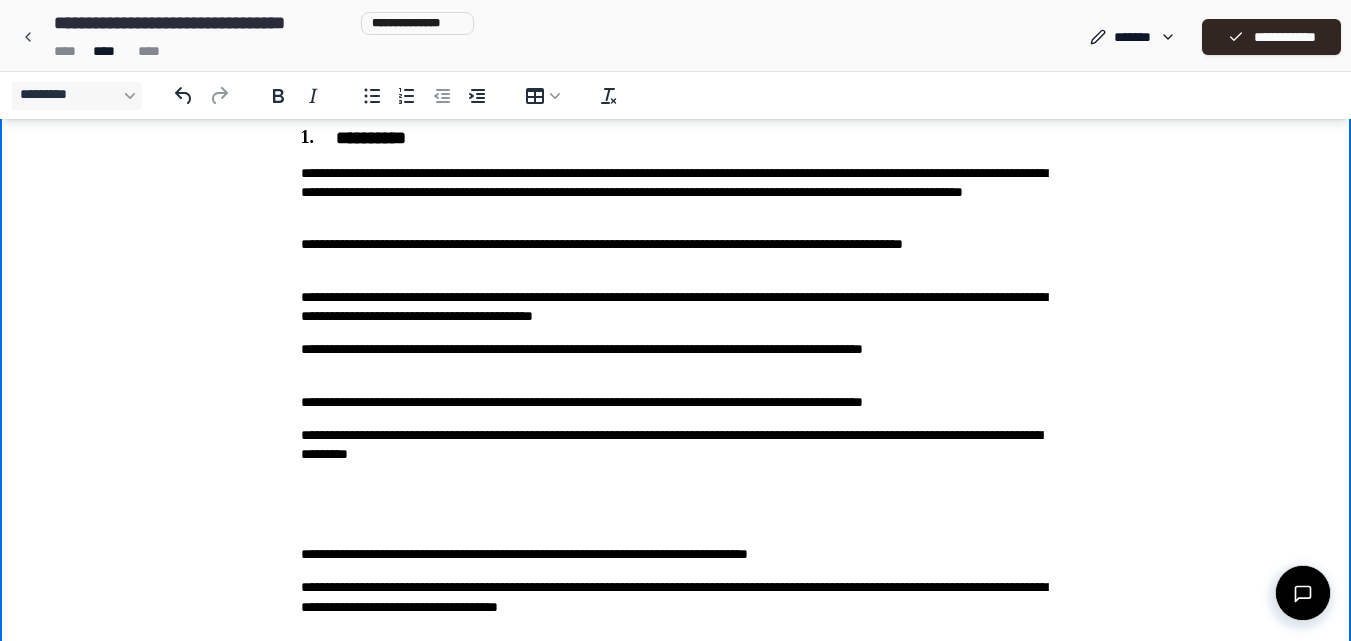click on "**********" at bounding box center (676, 254) 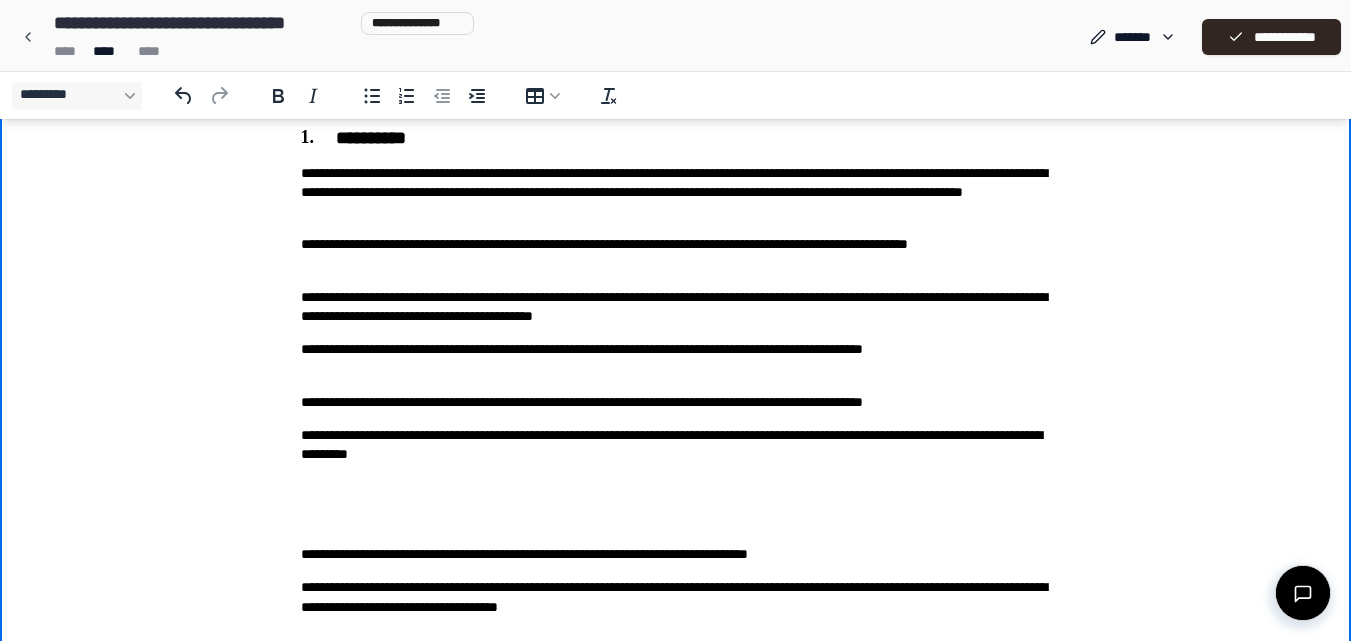click on "**********" at bounding box center (676, 307) 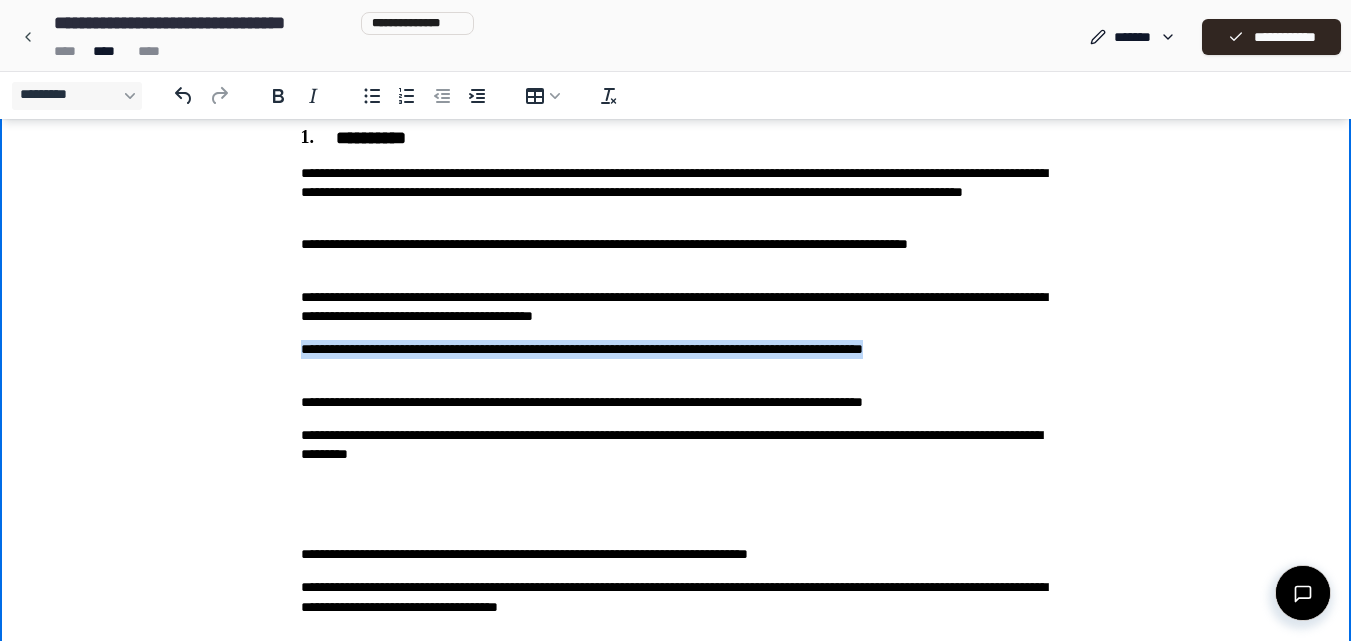 drag, startPoint x: 299, startPoint y: 348, endPoint x: 604, endPoint y: 368, distance: 305.65503 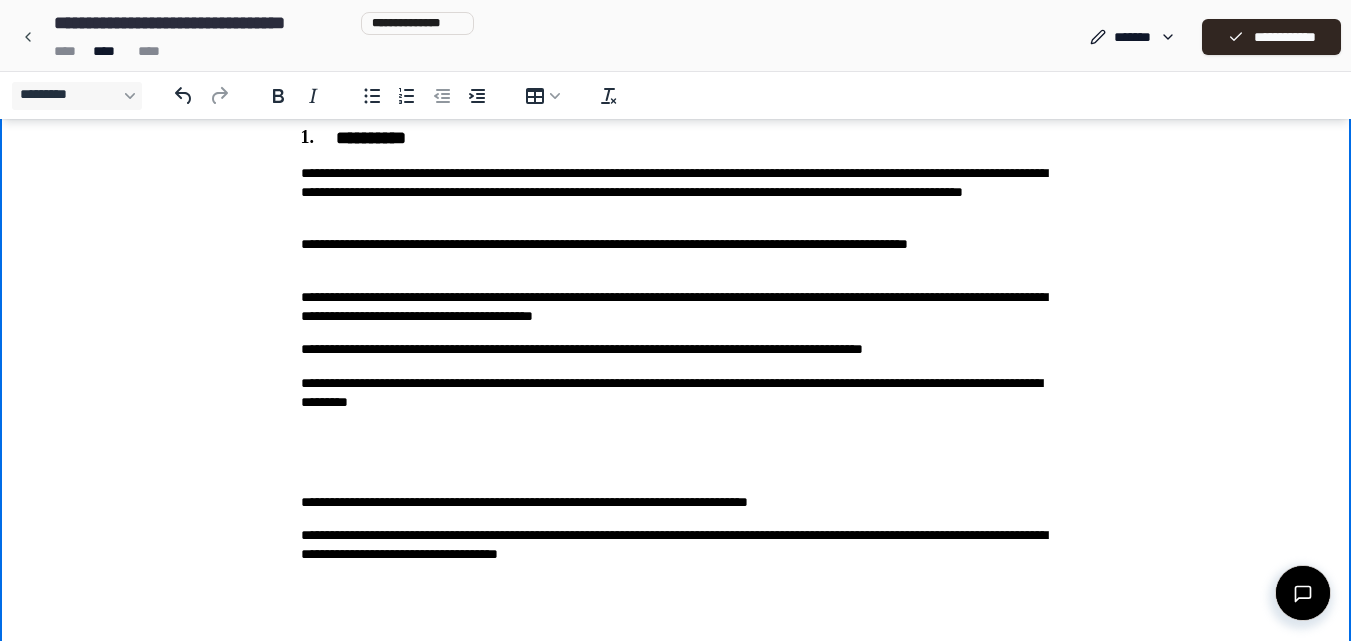 click on "**********" at bounding box center (676, 349) 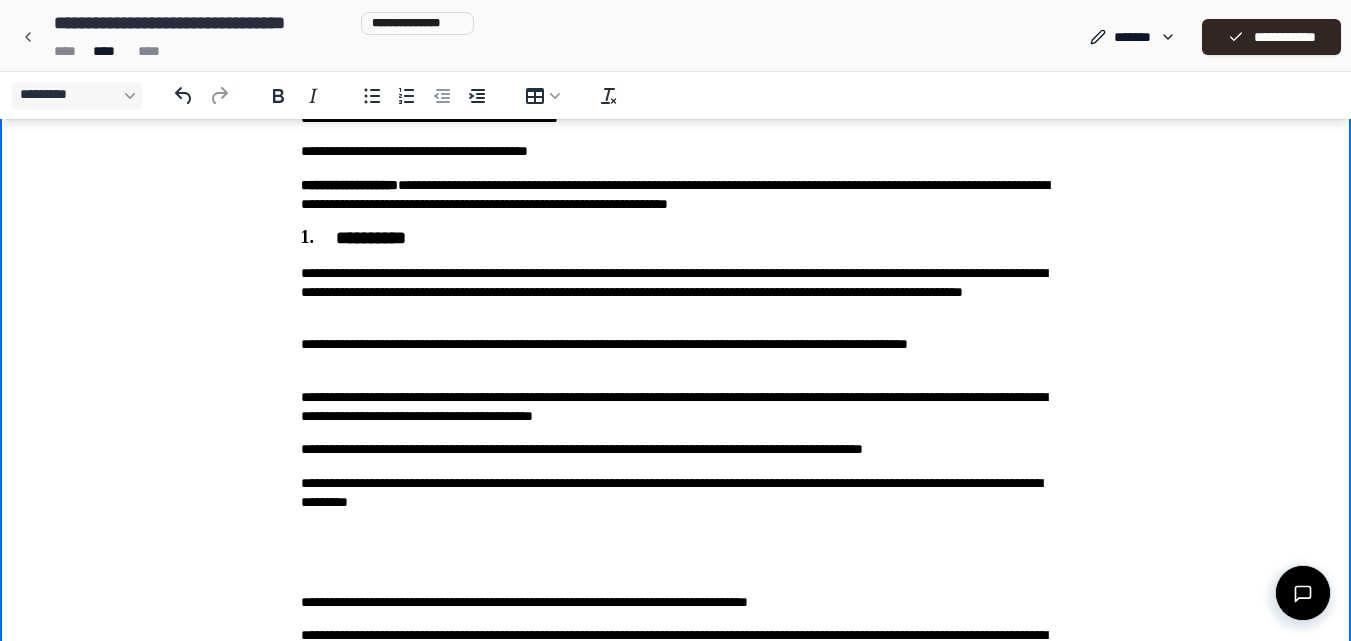 click on "**********" at bounding box center (676, 354) 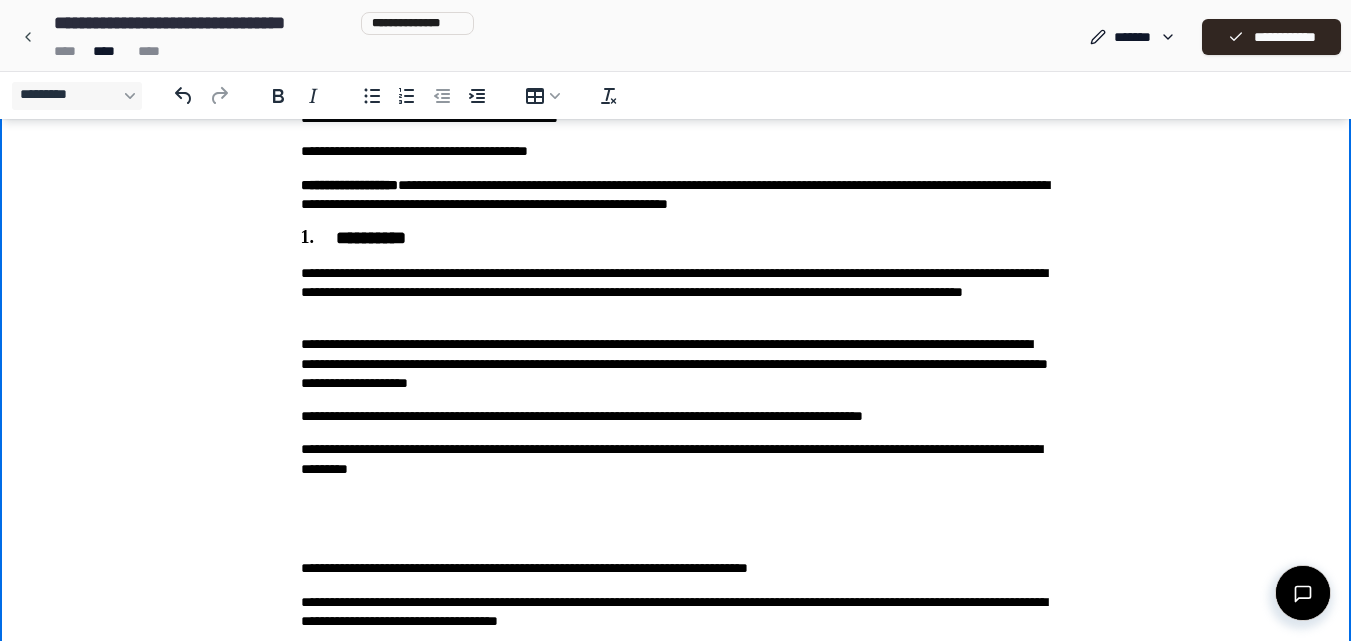 click on "**********" at bounding box center [676, 364] 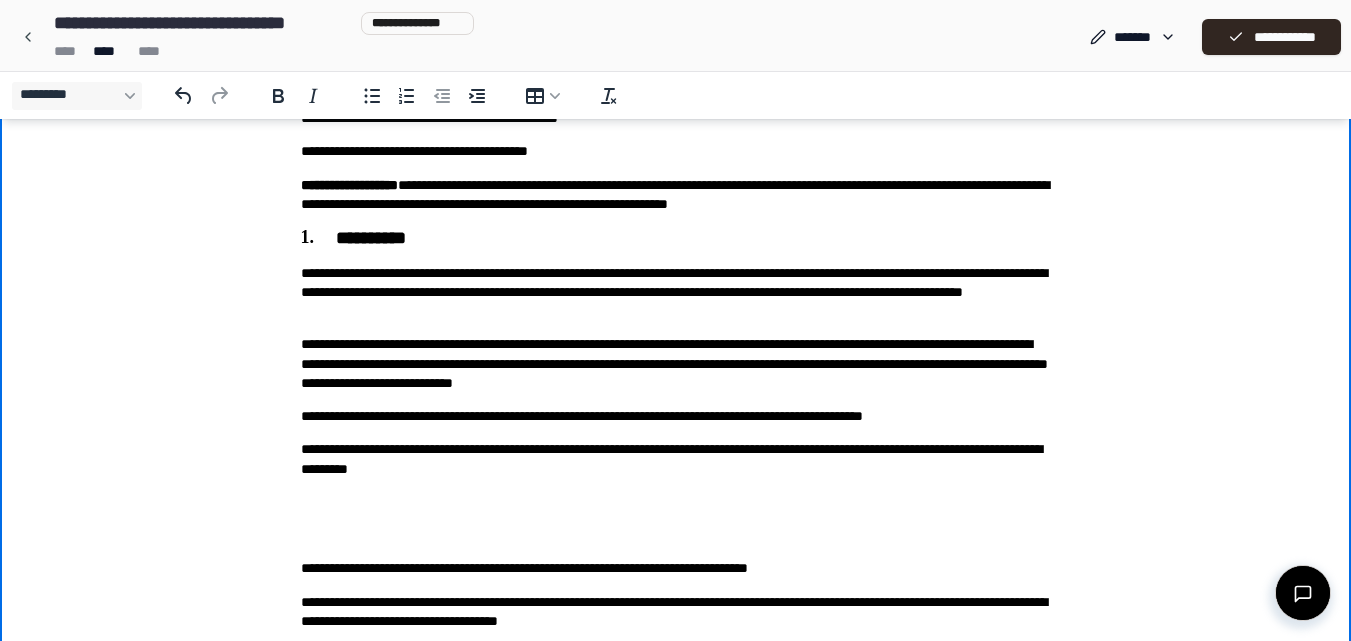 click on "**********" at bounding box center (676, 364) 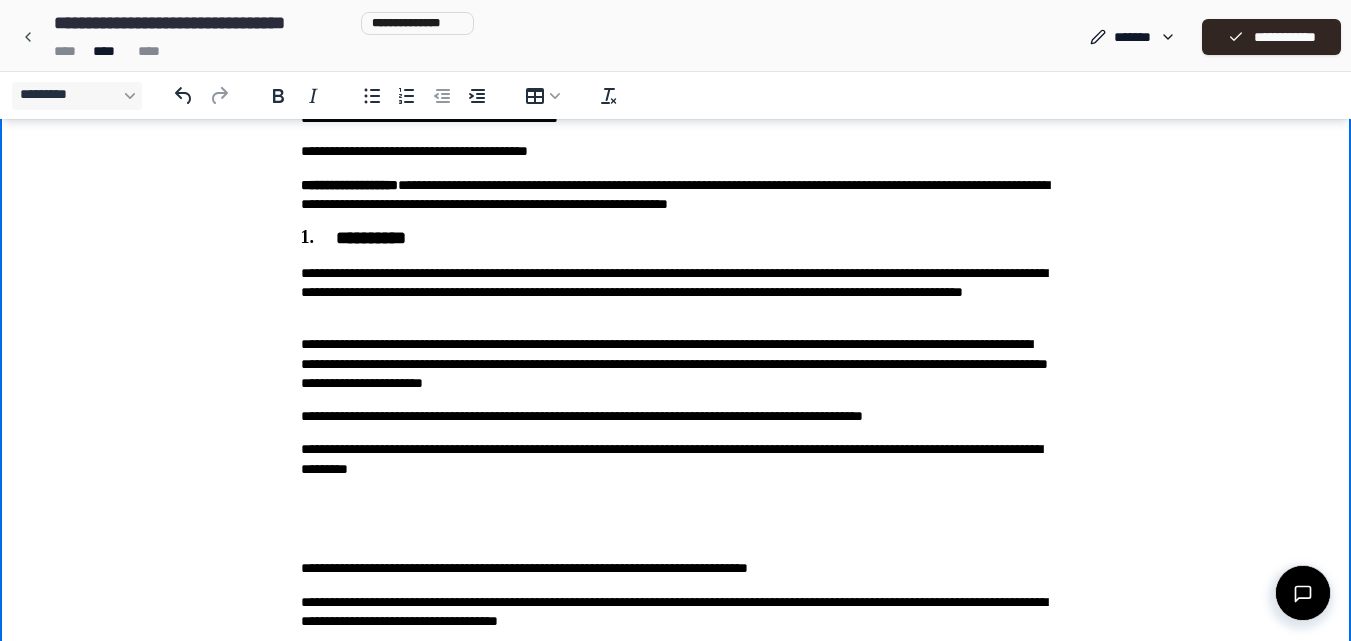 click on "**********" at bounding box center (676, 364) 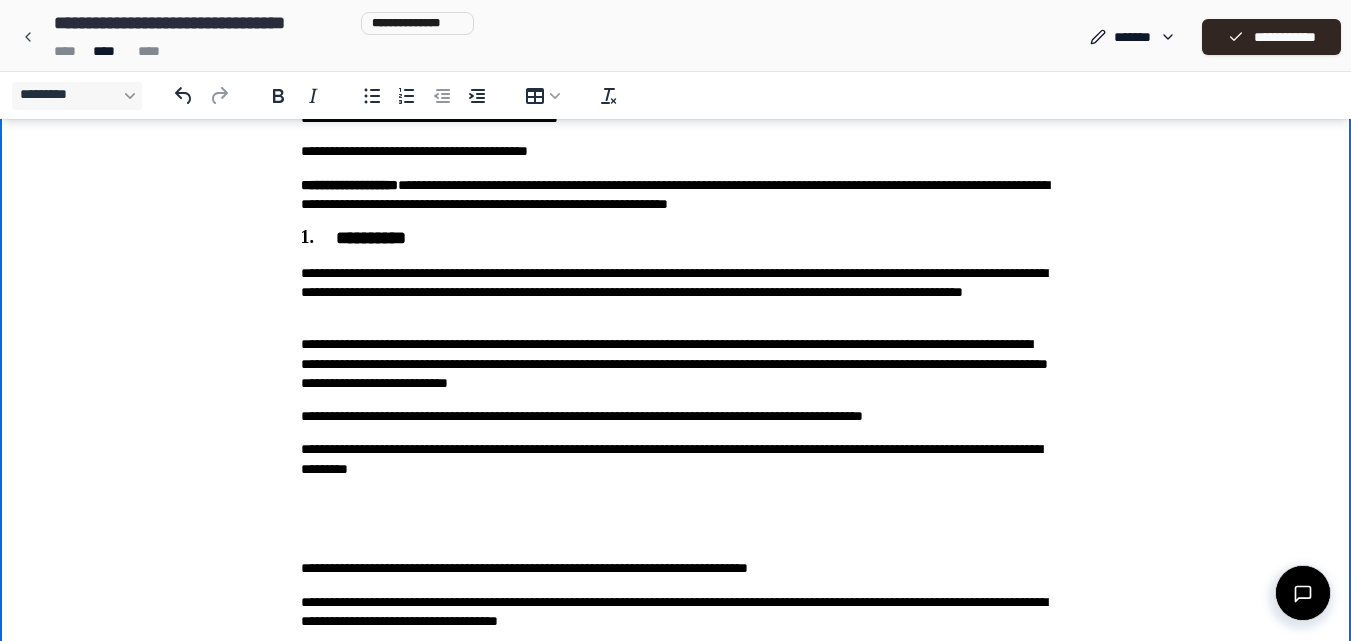 click on "**********" at bounding box center [676, 364] 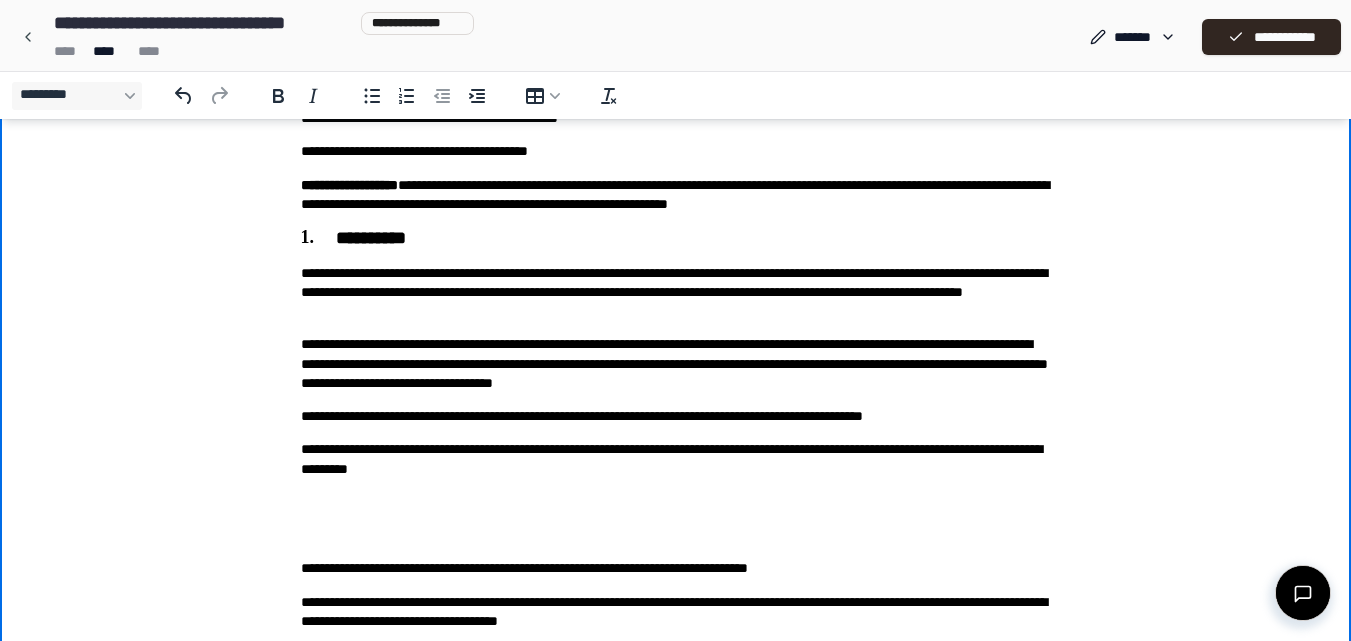 click on "**********" at bounding box center (676, 364) 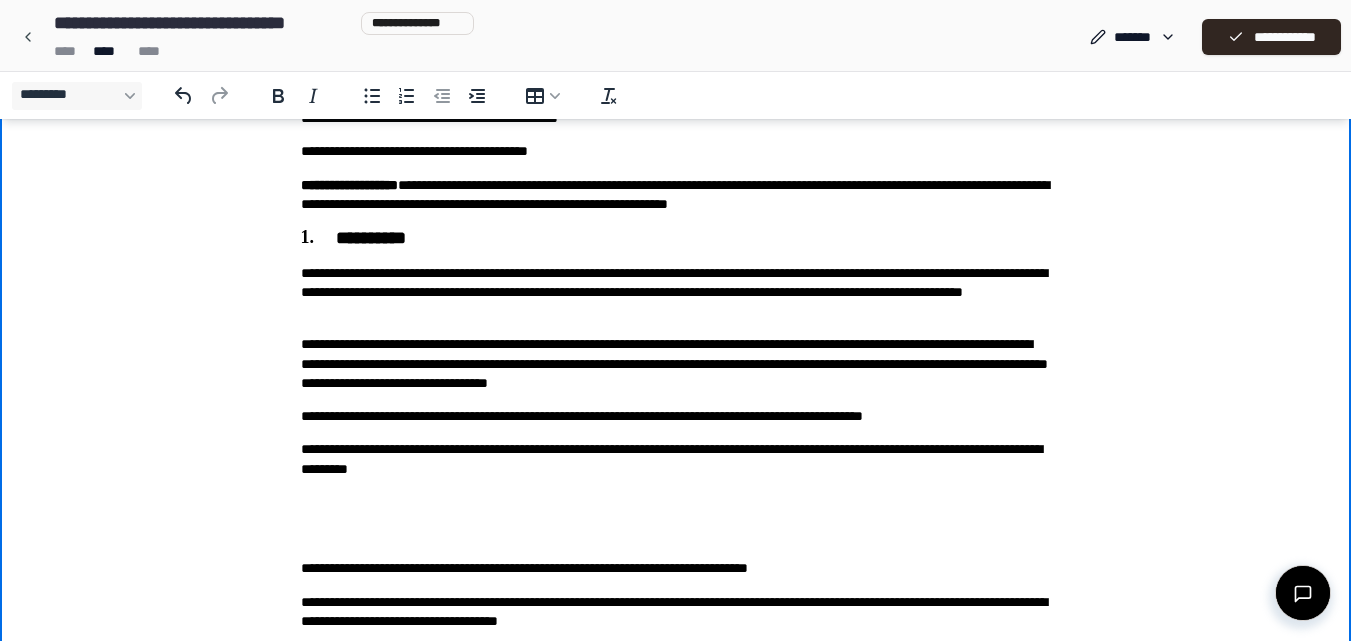 click on "**********" at bounding box center (676, 416) 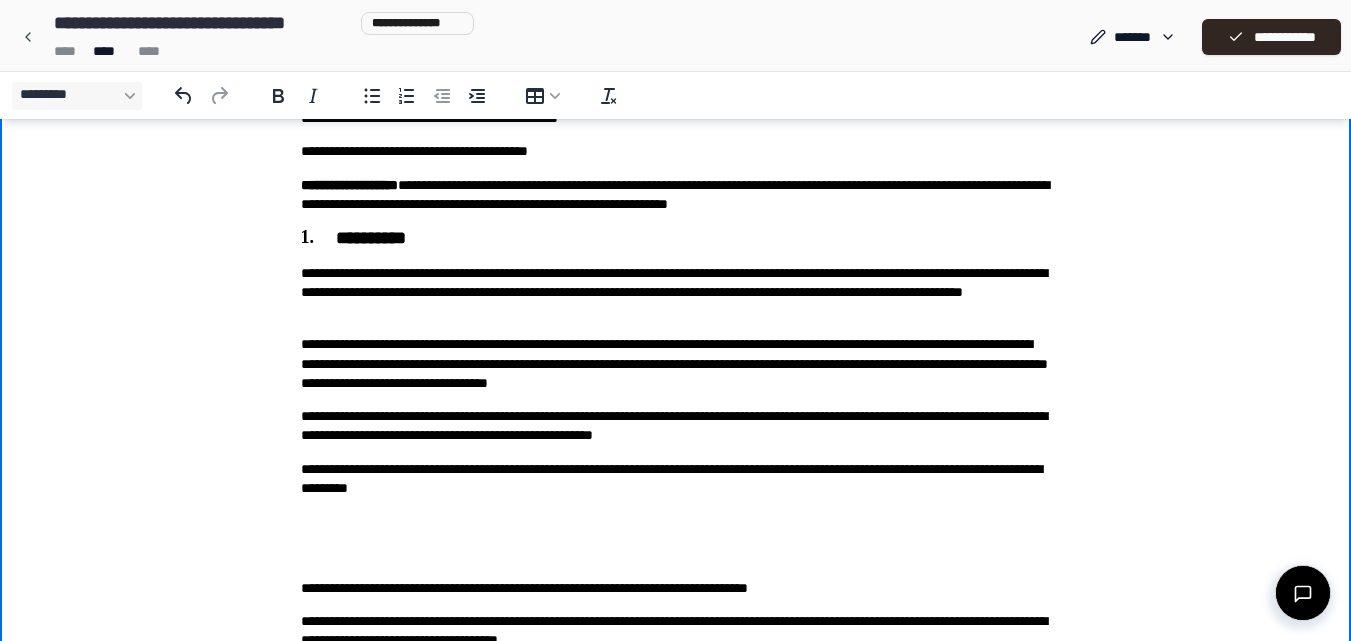 click on "**********" at bounding box center (676, 419) 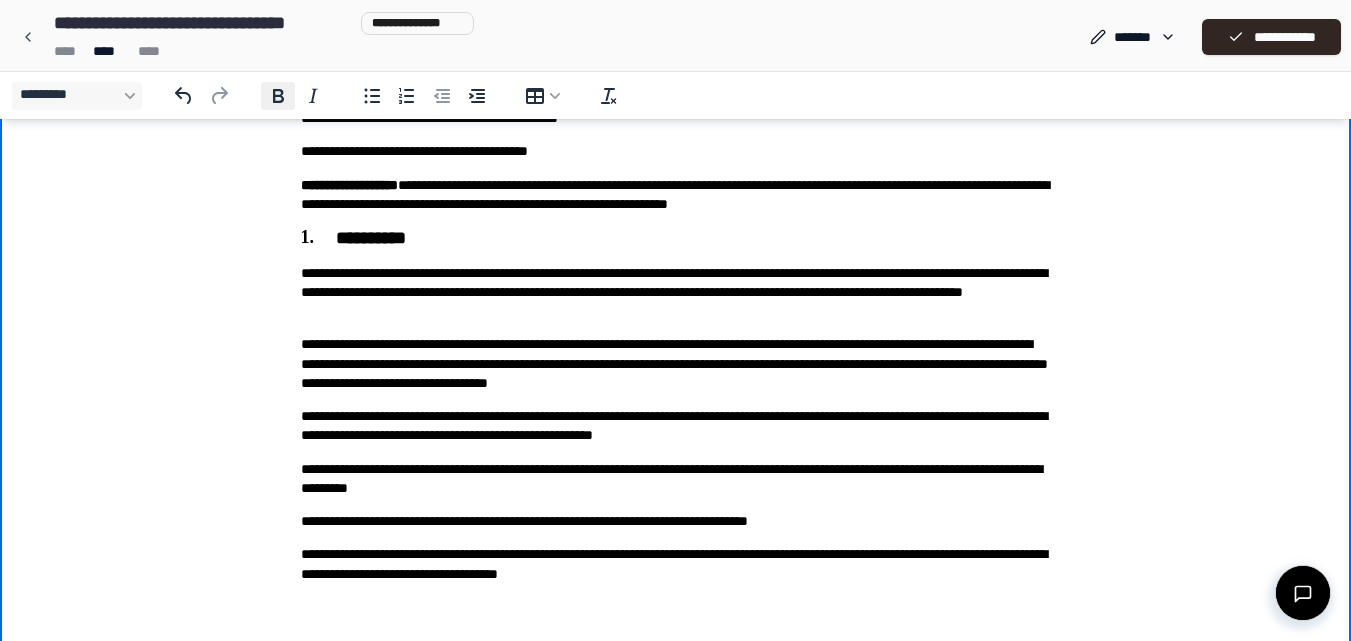click 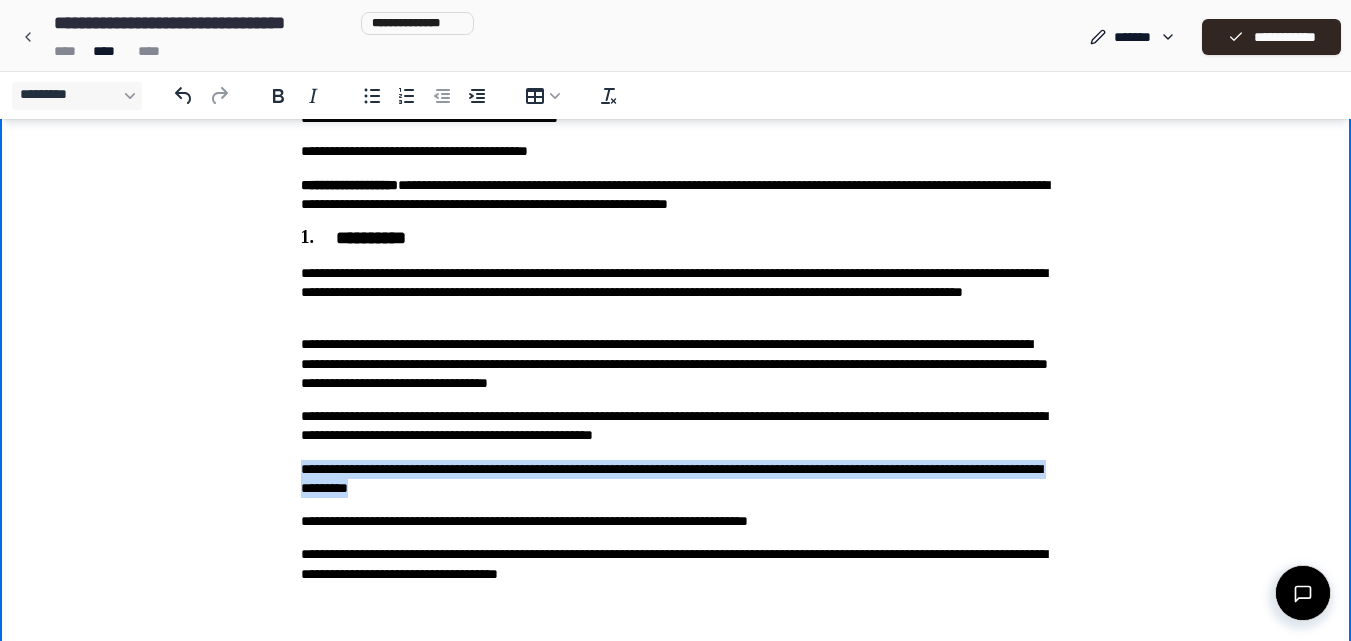 drag, startPoint x: 304, startPoint y: 472, endPoint x: 677, endPoint y: 497, distance: 373.83685 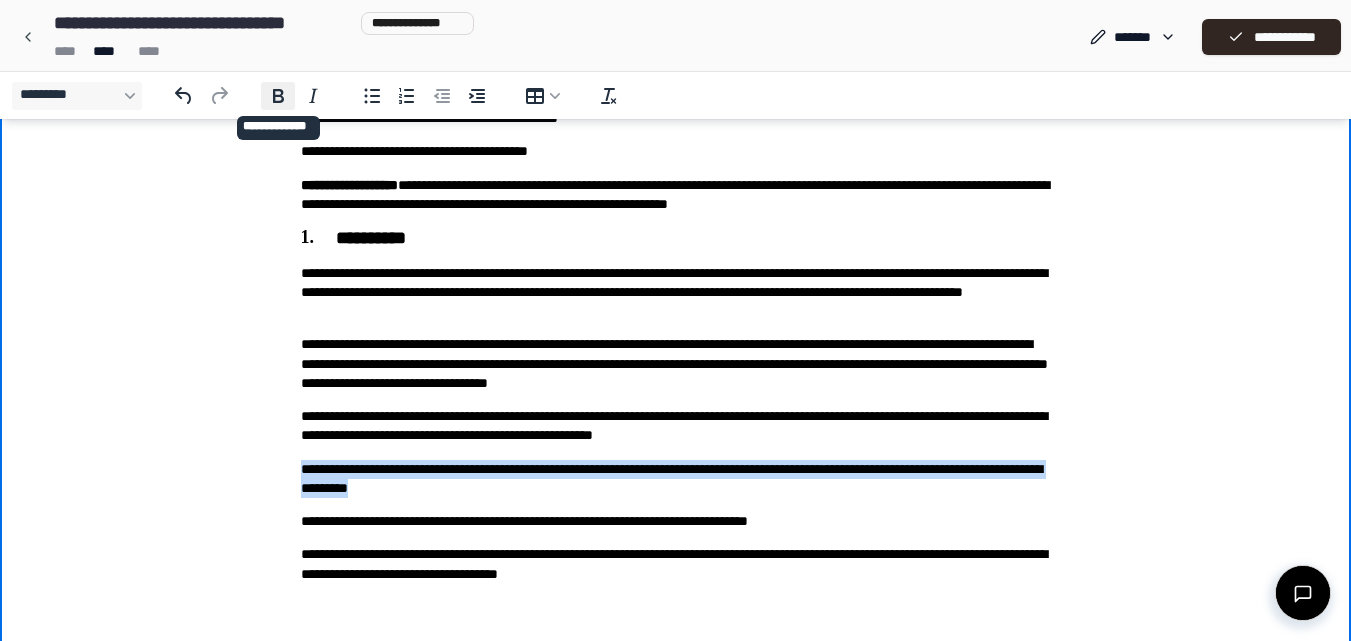 click 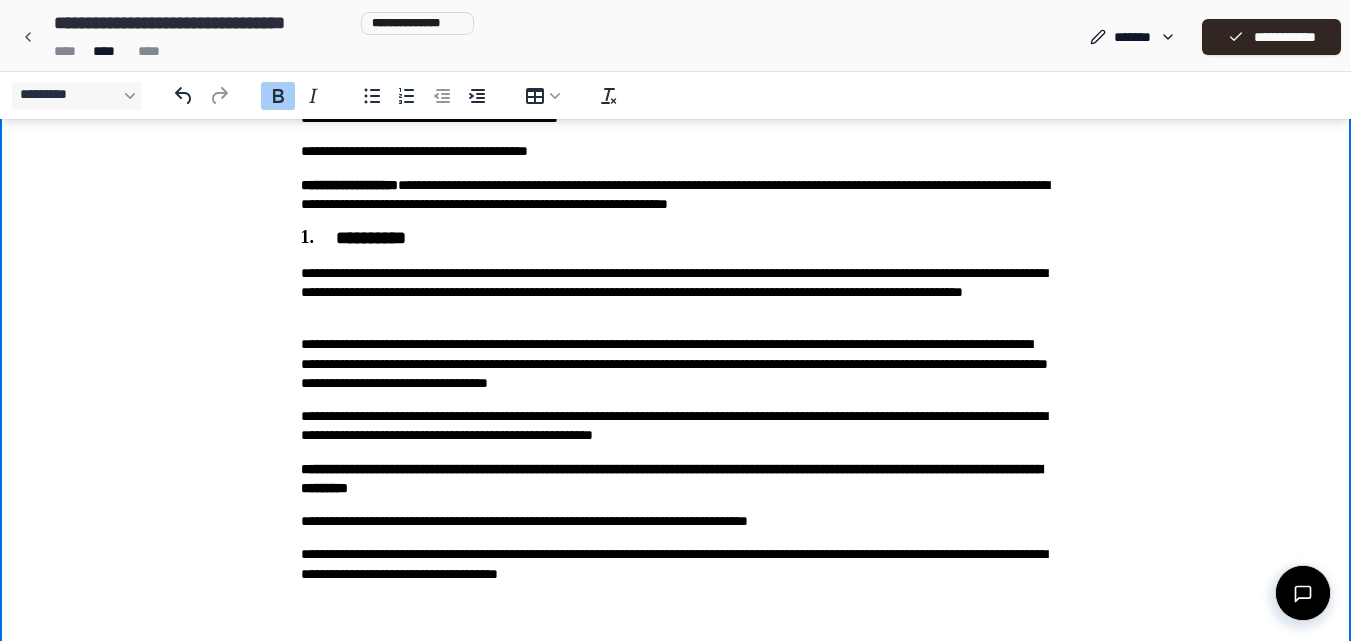 click on "**********" at bounding box center [675, 385] 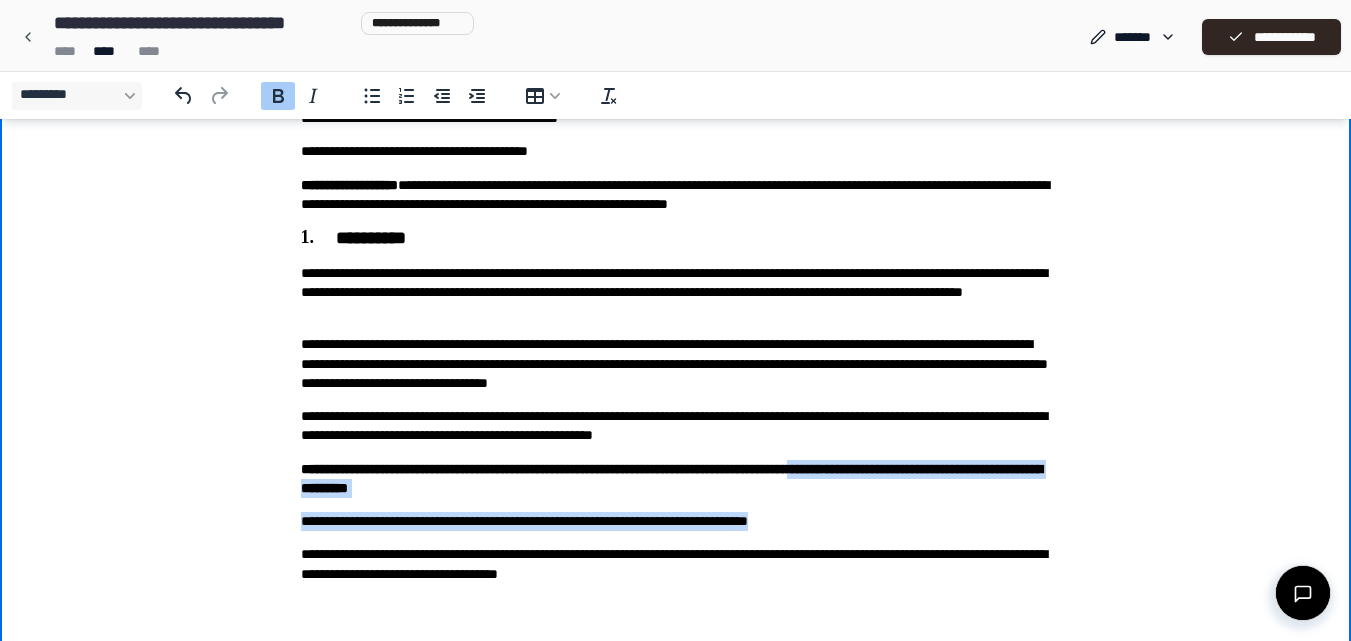 drag, startPoint x: 876, startPoint y: 523, endPoint x: 309, endPoint y: 497, distance: 567.5958 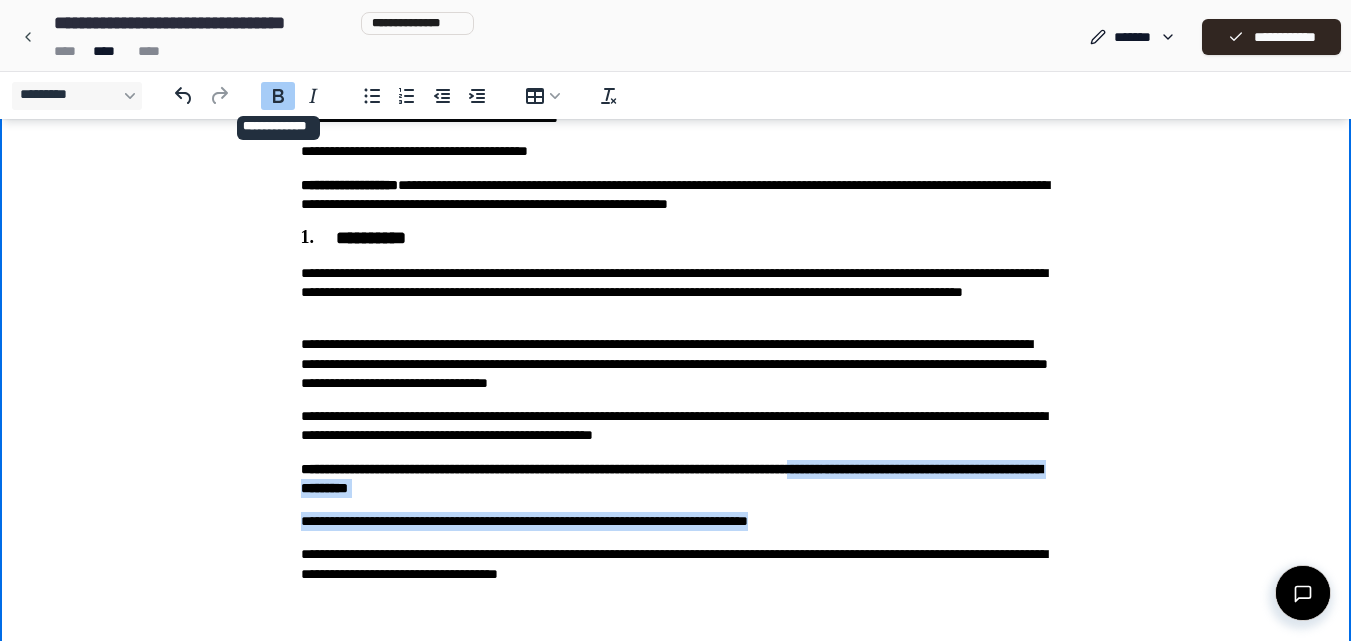 click 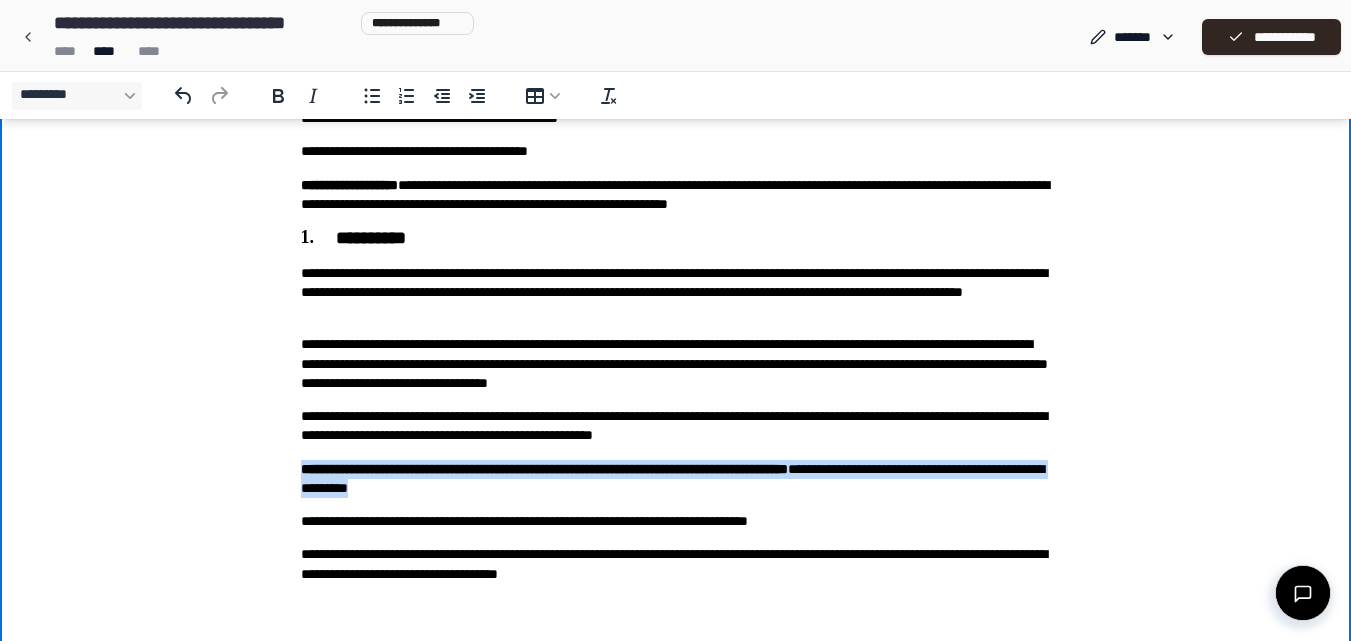 click on "**********" at bounding box center (676, 521) 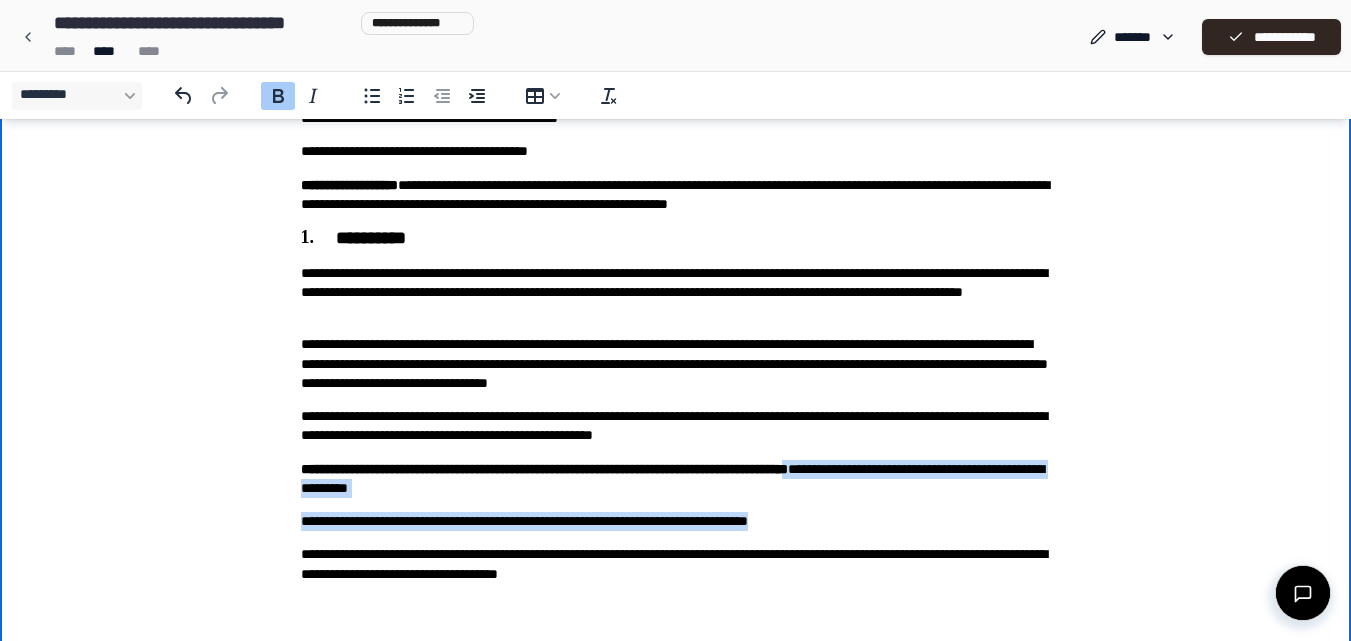 drag, startPoint x: 300, startPoint y: 488, endPoint x: 933, endPoint y: 516, distance: 633.61896 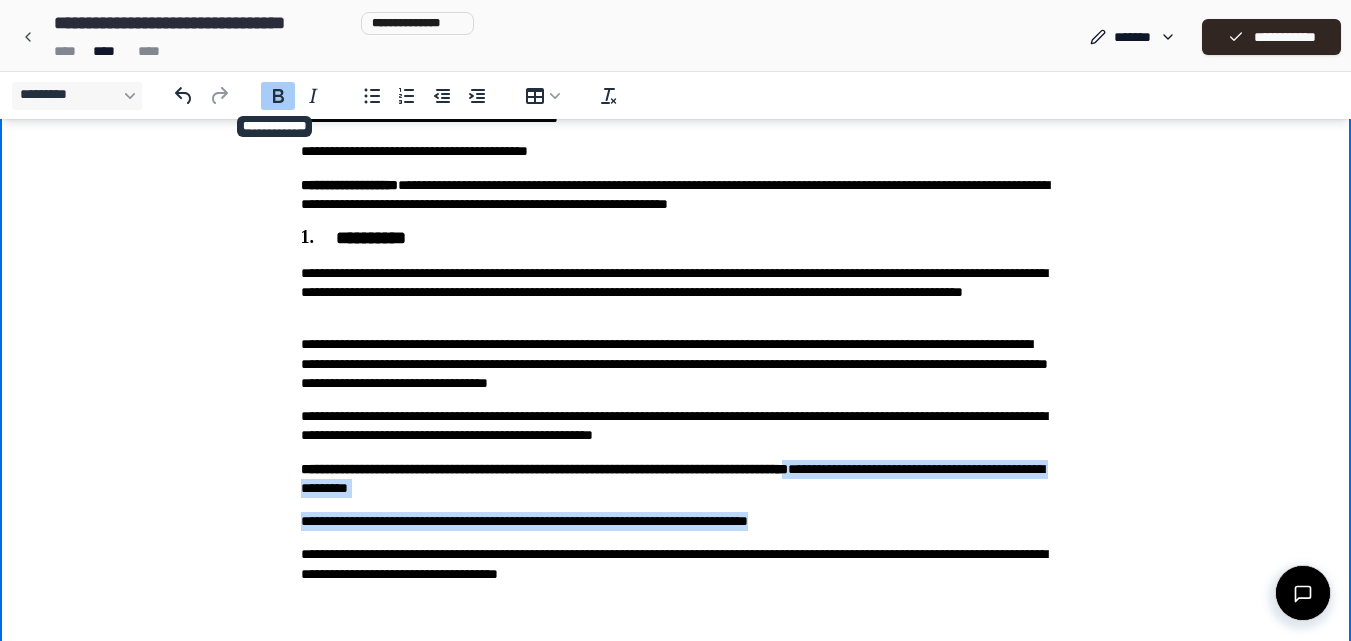 click 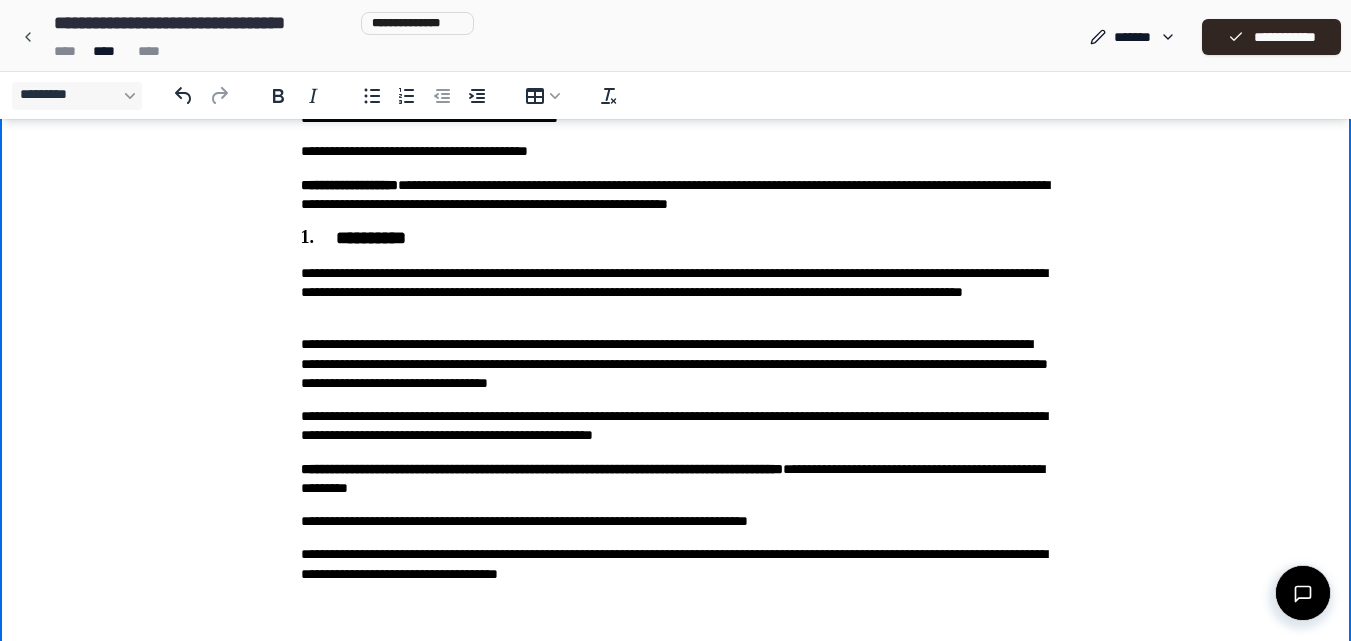 click on "**********" at bounding box center (675, 385) 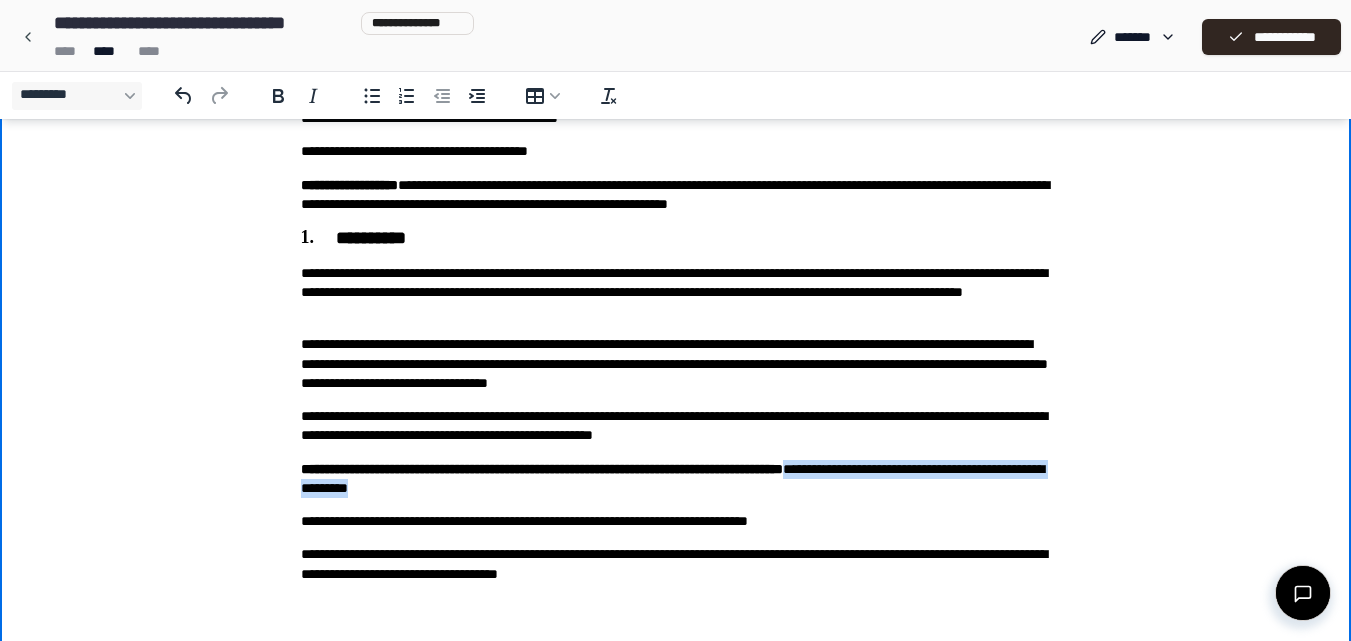 drag, startPoint x: 295, startPoint y: 489, endPoint x: 697, endPoint y: 480, distance: 402.10074 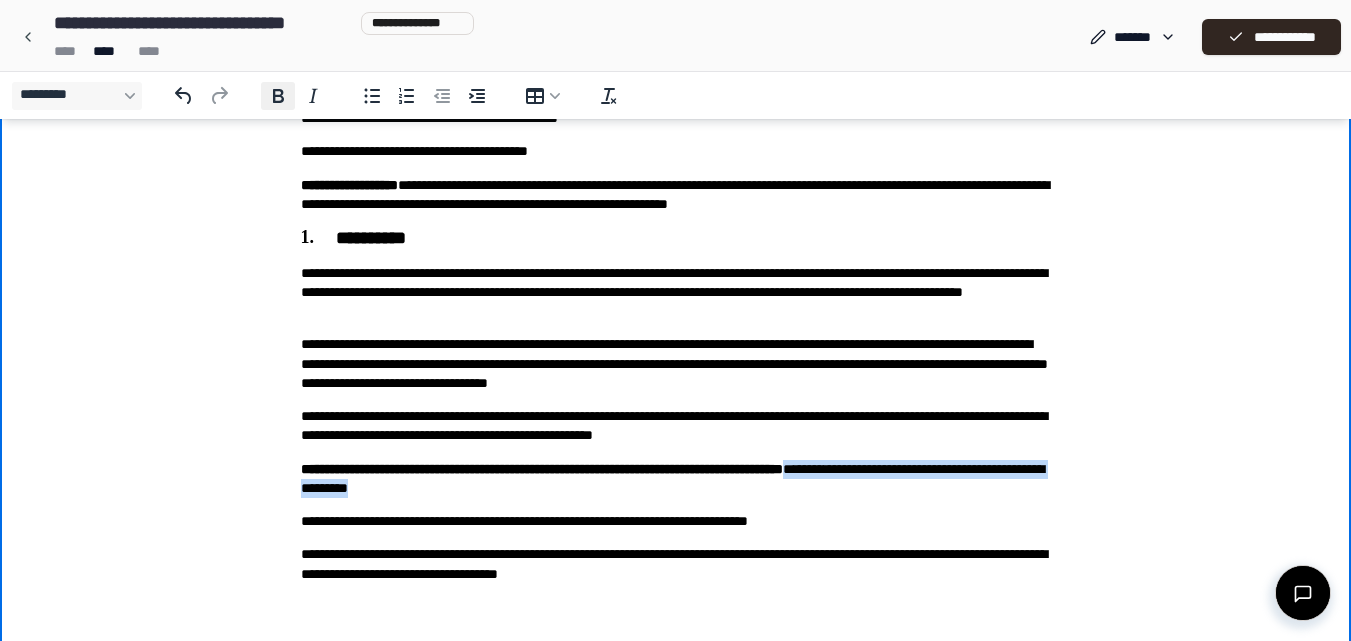 click 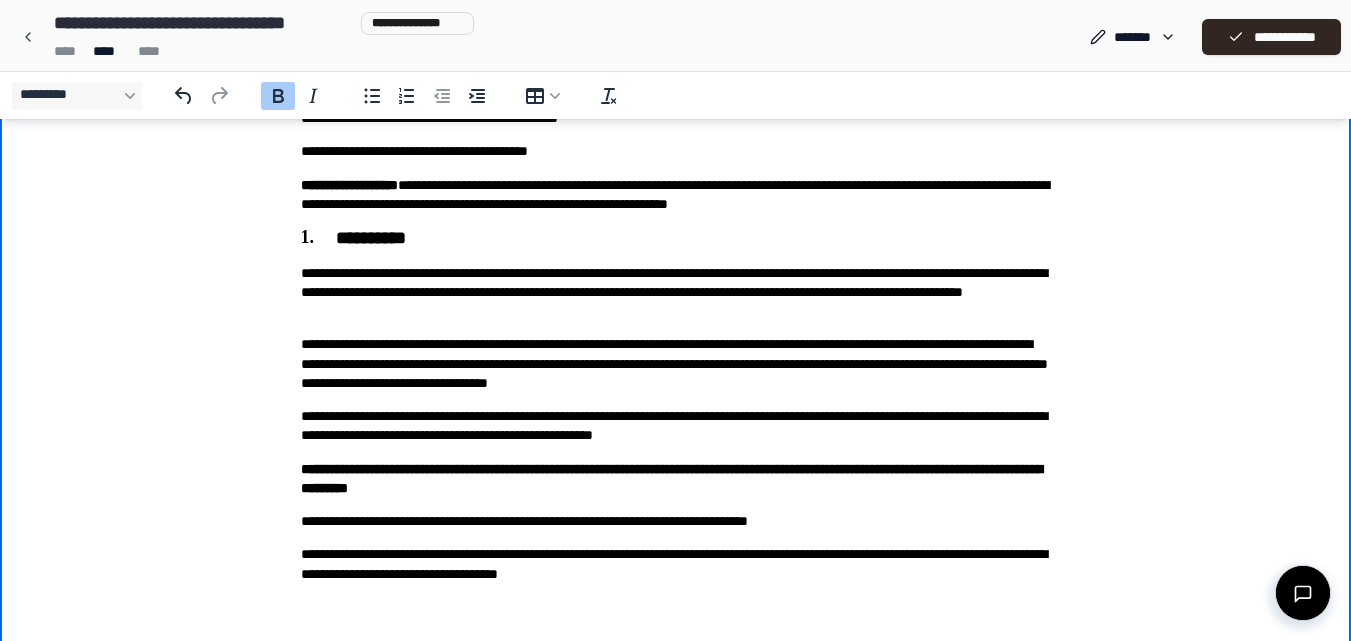 click on "**********" at bounding box center [675, 385] 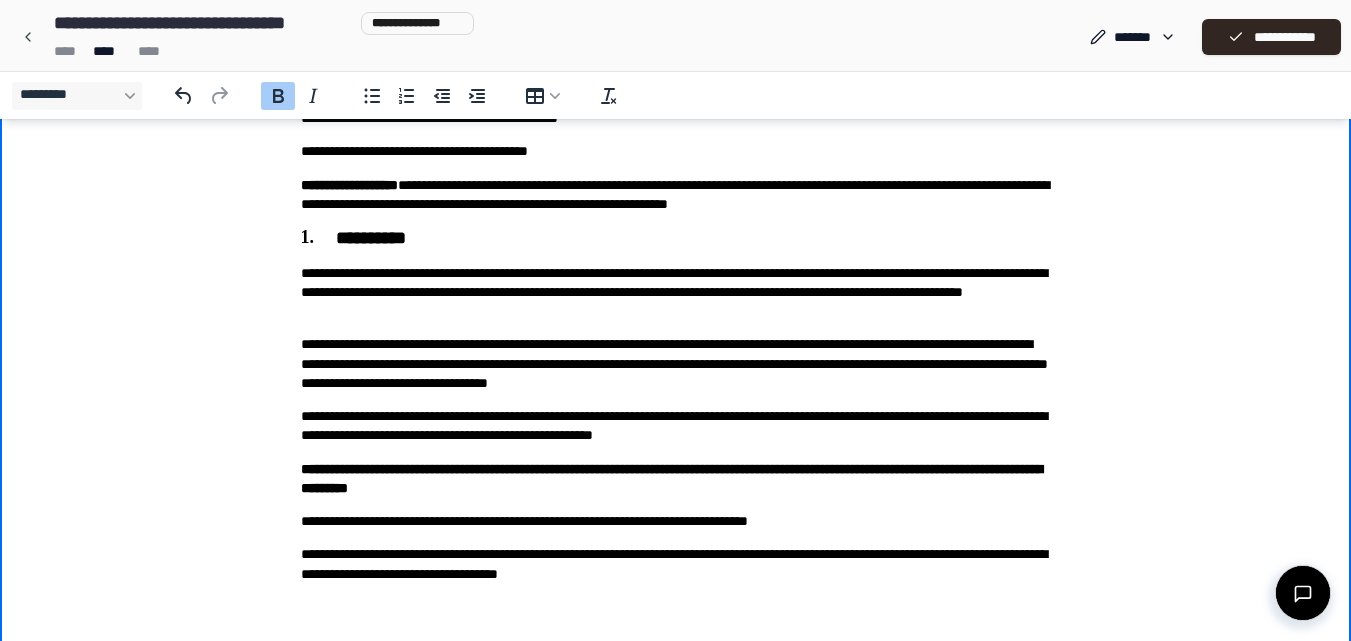 drag, startPoint x: 303, startPoint y: 520, endPoint x: 876, endPoint y: 497, distance: 573.4614 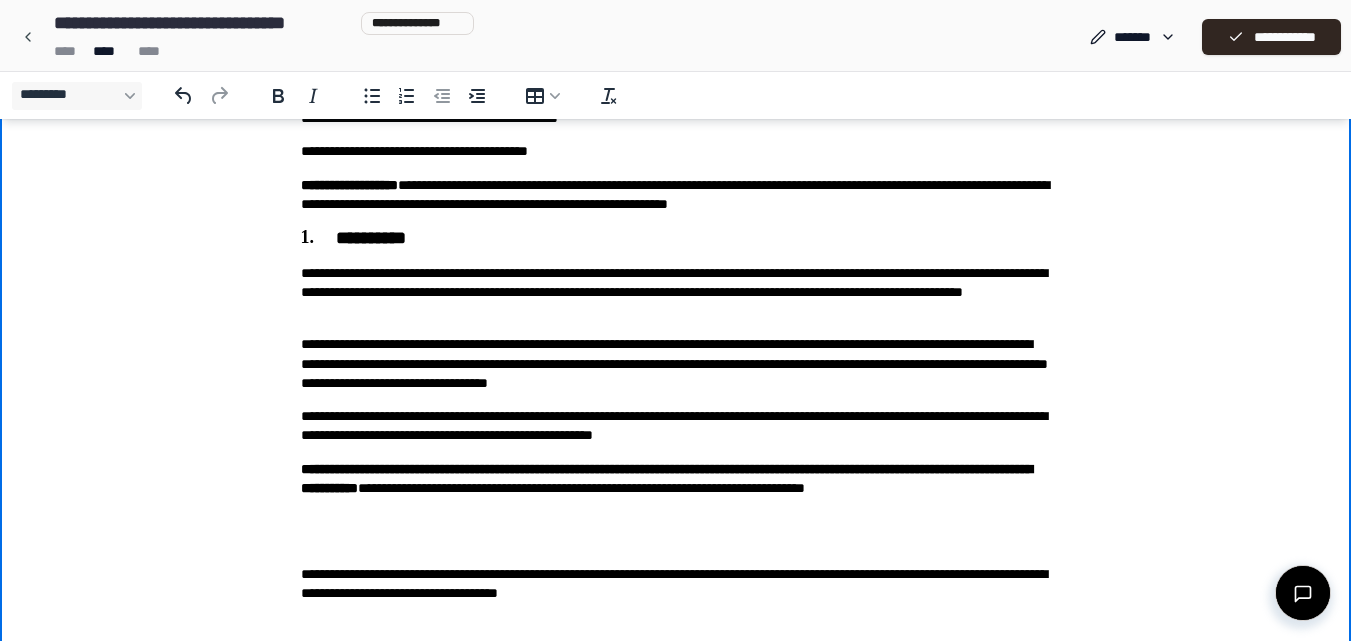 click on "**********" at bounding box center (666, 478) 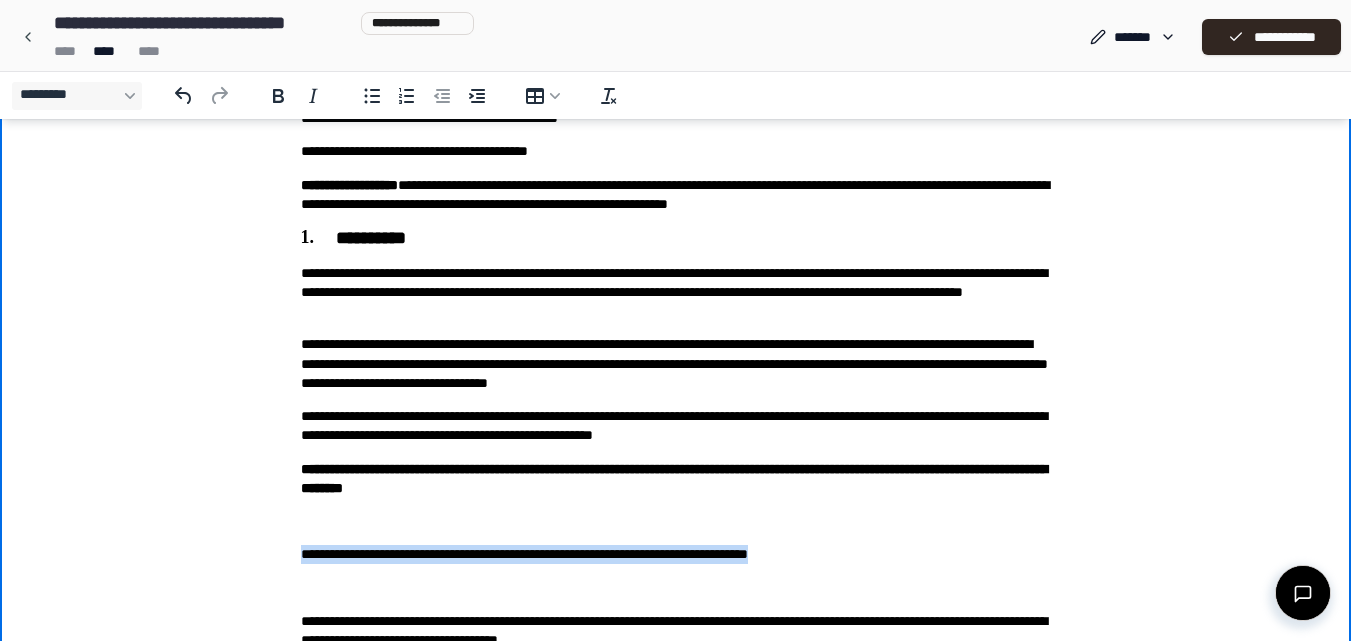 drag, startPoint x: 299, startPoint y: 552, endPoint x: 896, endPoint y: 541, distance: 597.1013 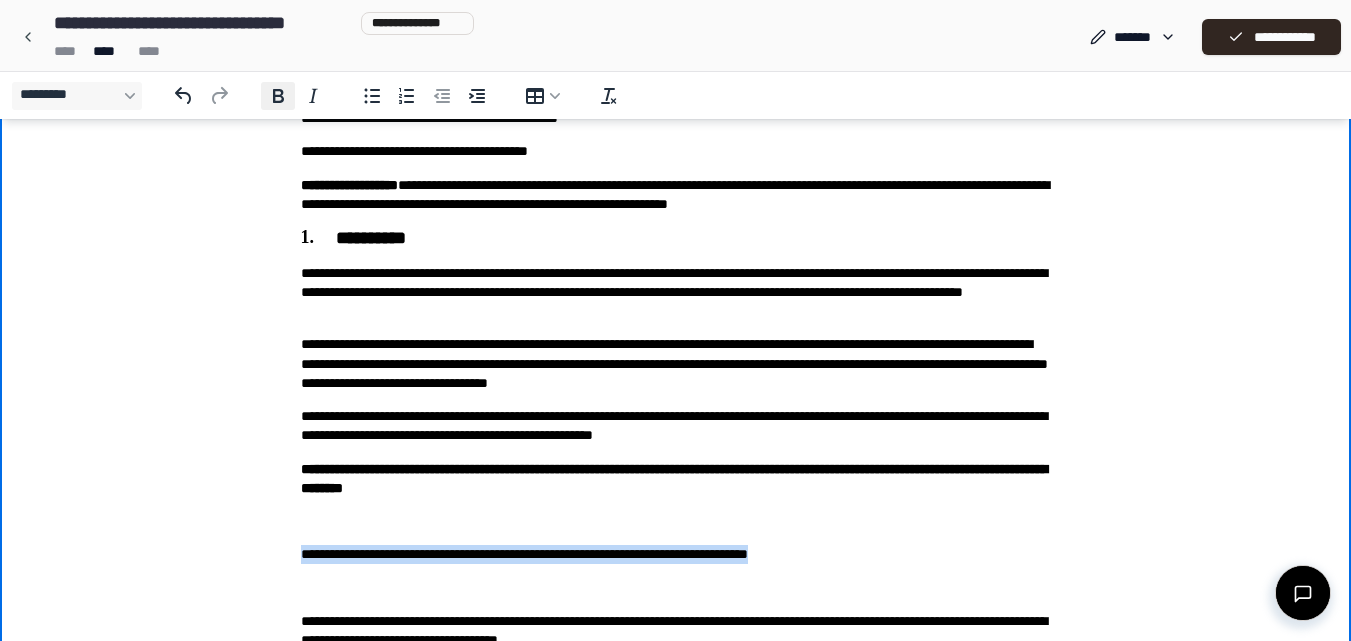click 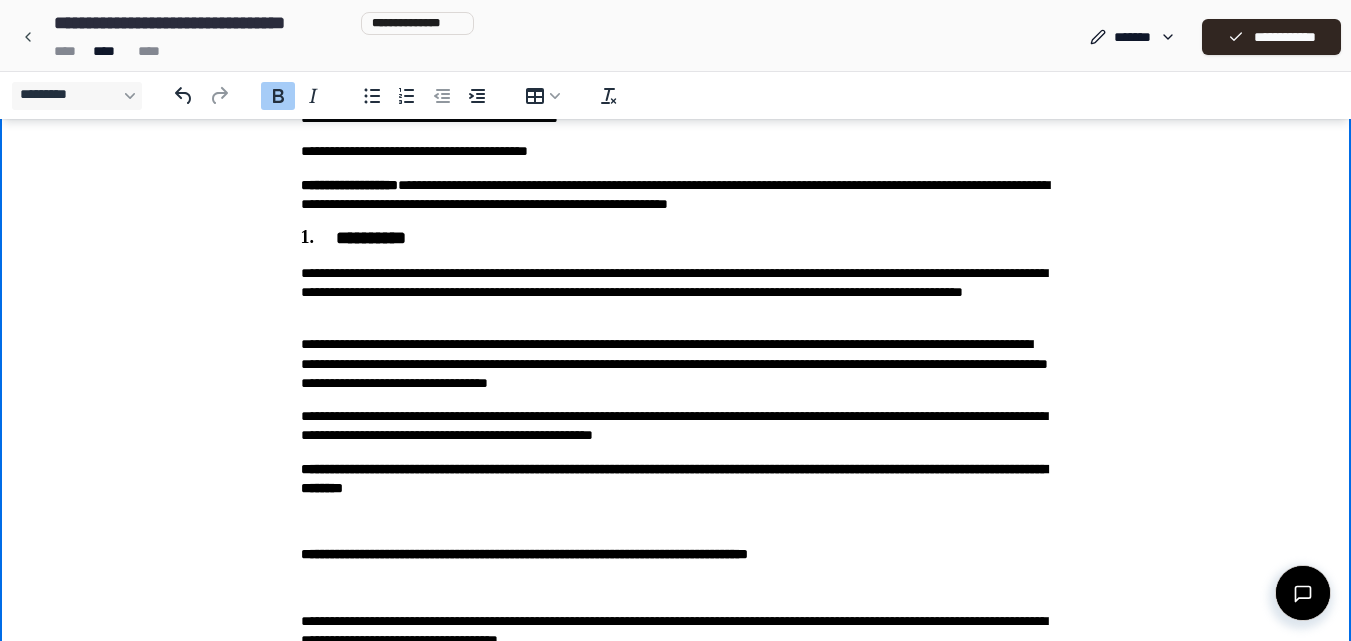 click on "**********" at bounding box center [675, 419] 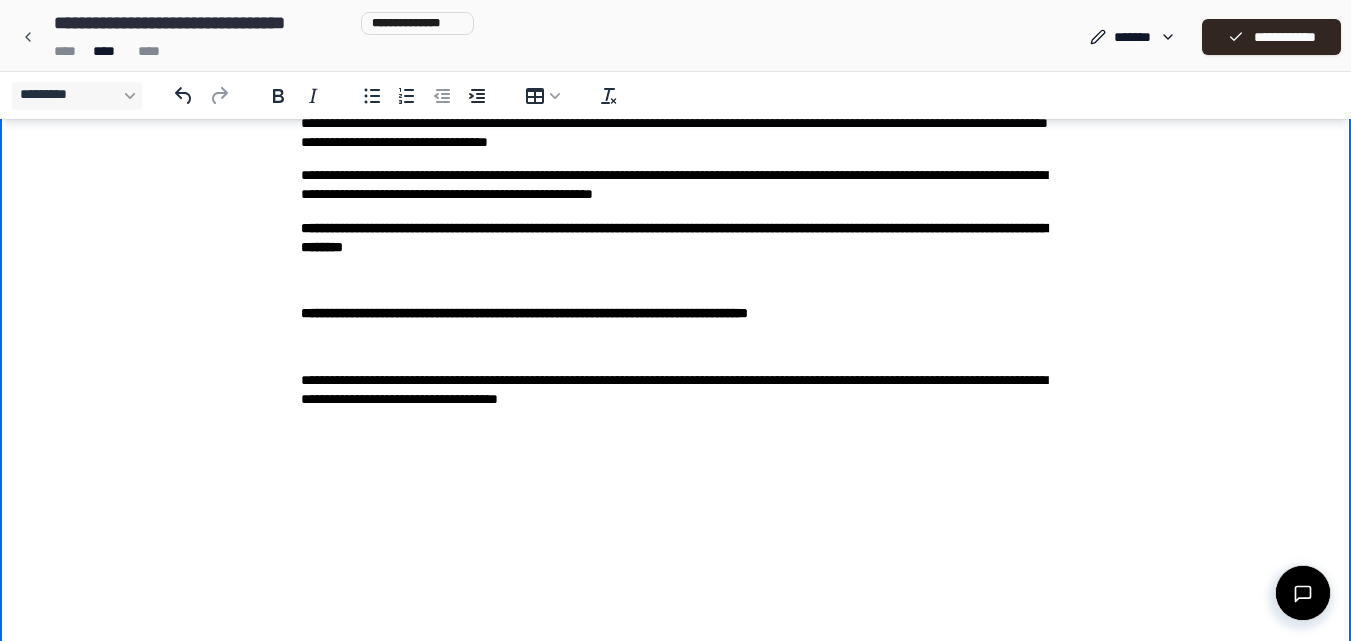 scroll, scrollTop: 376, scrollLeft: 0, axis: vertical 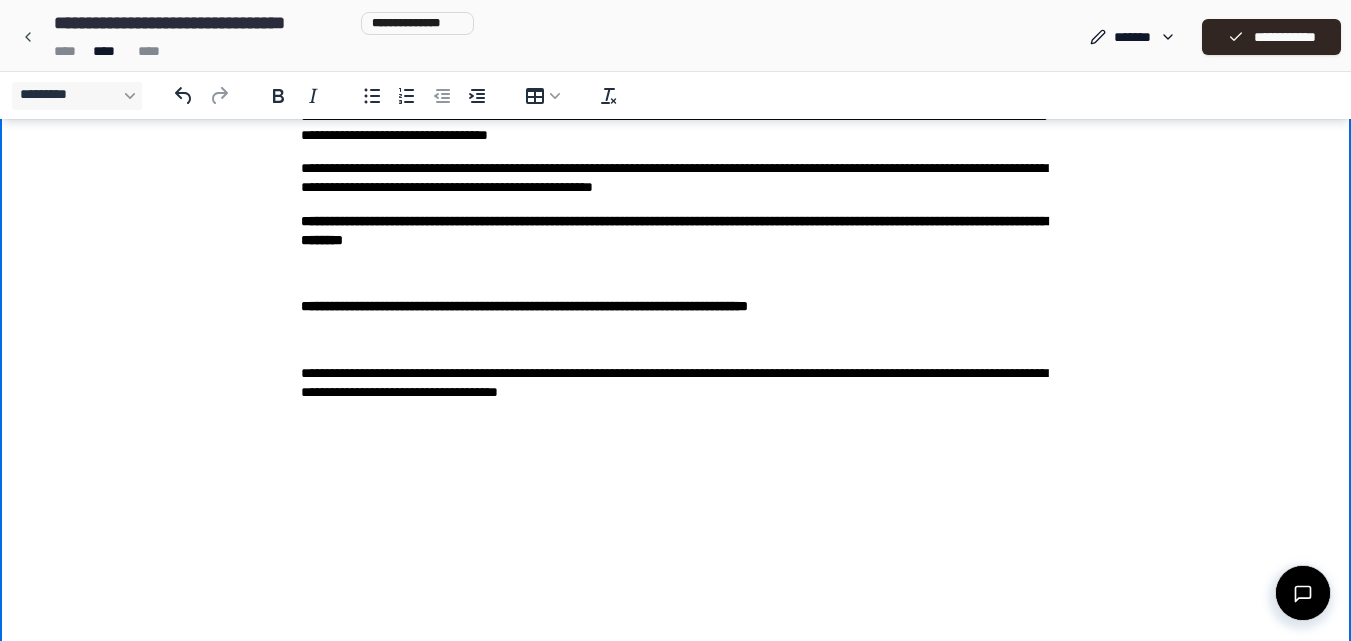 click at bounding box center [676, 340] 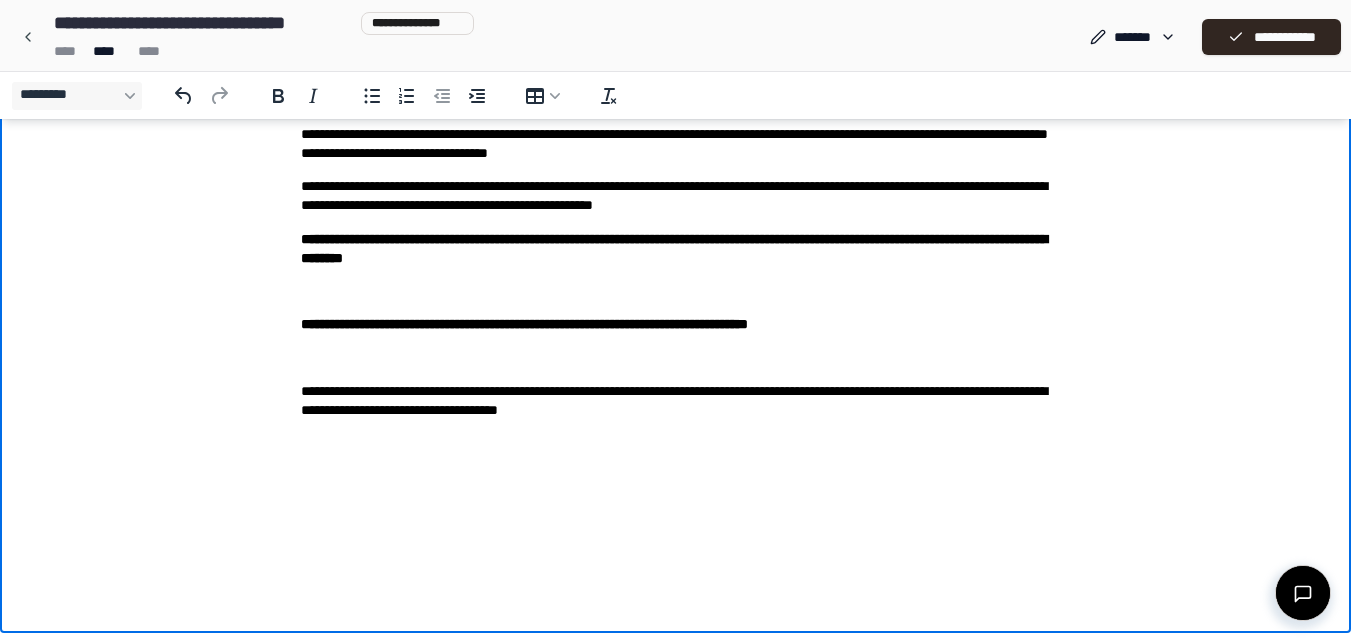 scroll, scrollTop: 358, scrollLeft: 0, axis: vertical 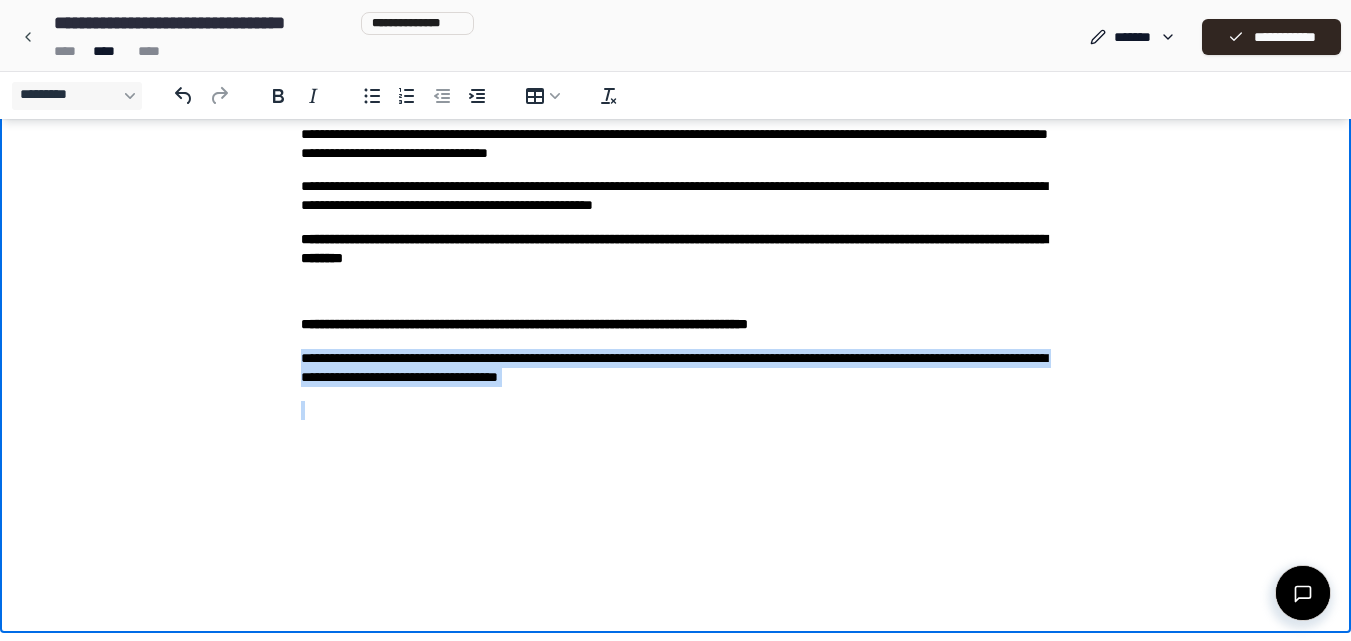 drag, startPoint x: 289, startPoint y: 356, endPoint x: 603, endPoint y: 408, distance: 318.2766 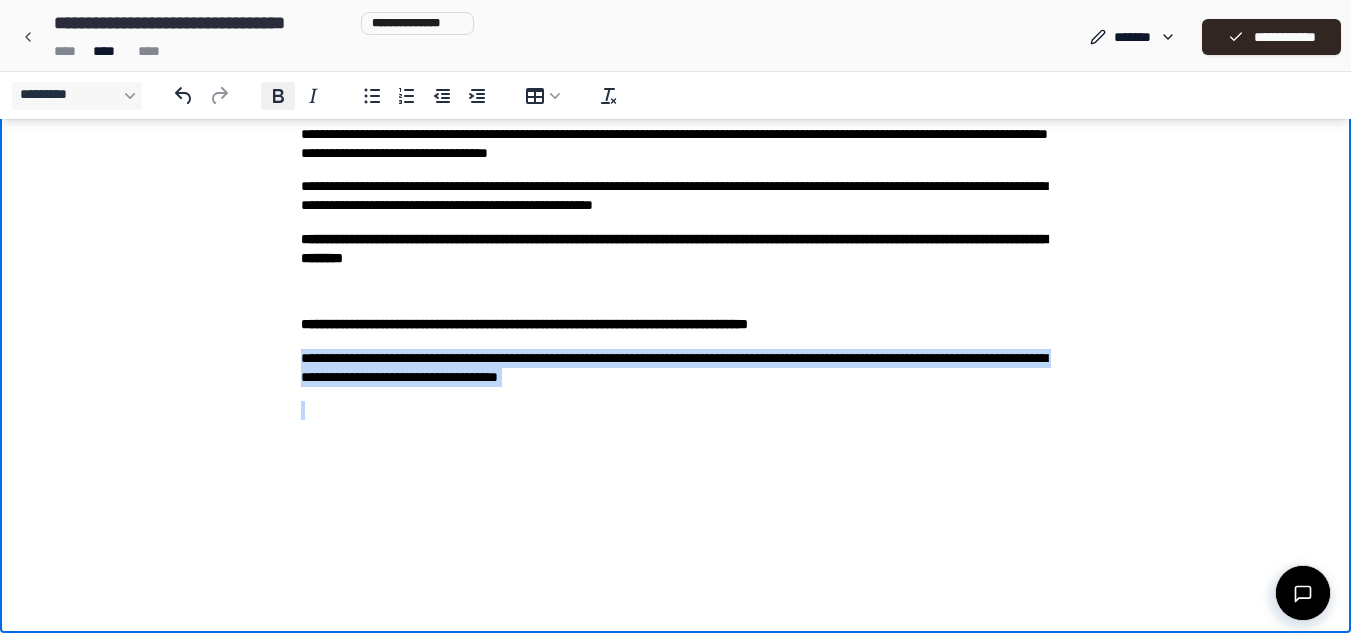 click 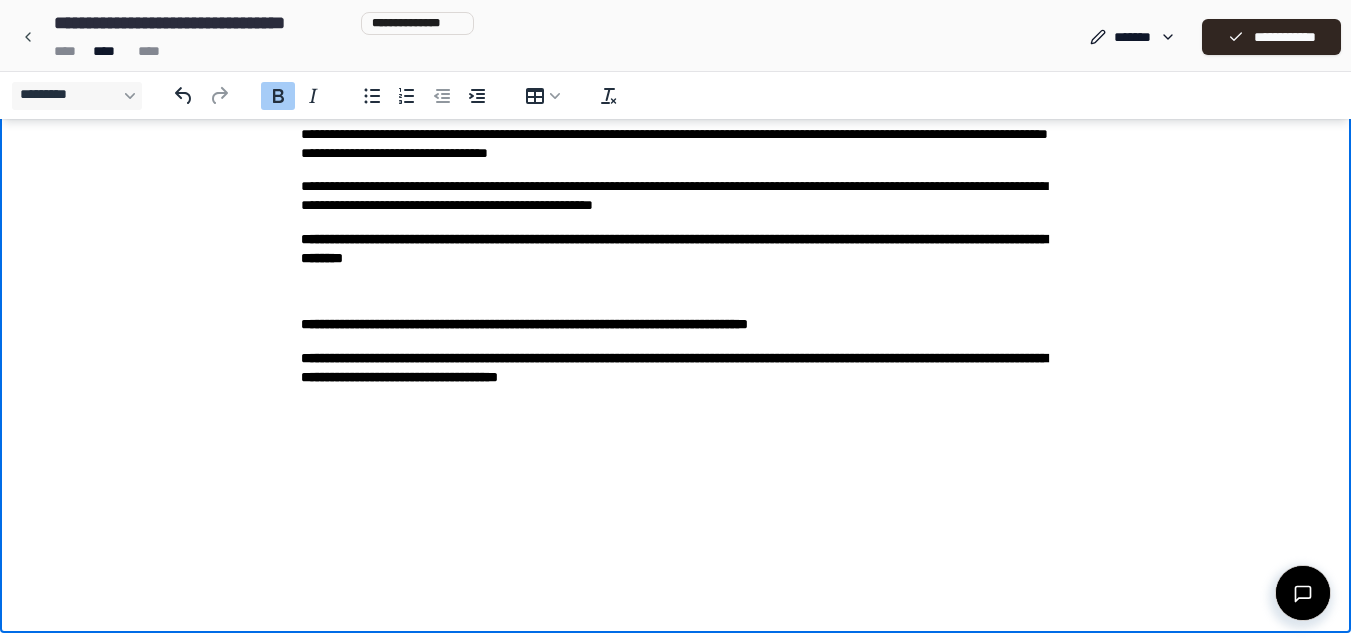 click on "**********" at bounding box center [676, 172] 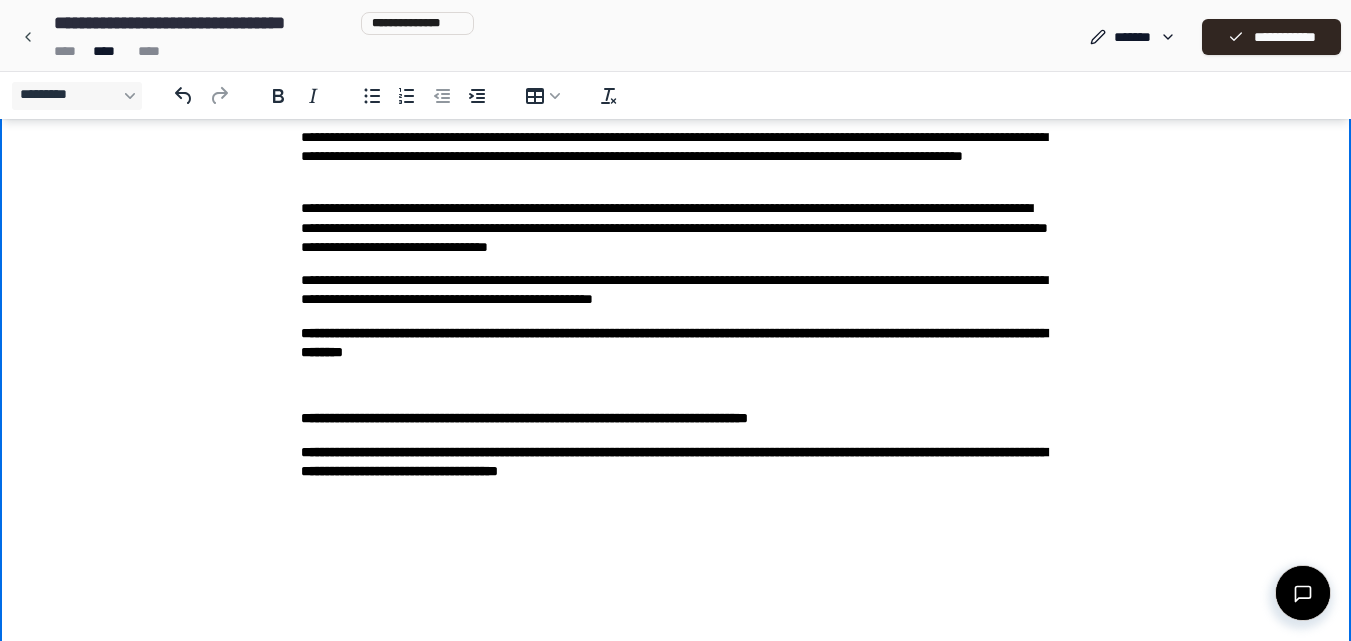 scroll, scrollTop: 135, scrollLeft: 0, axis: vertical 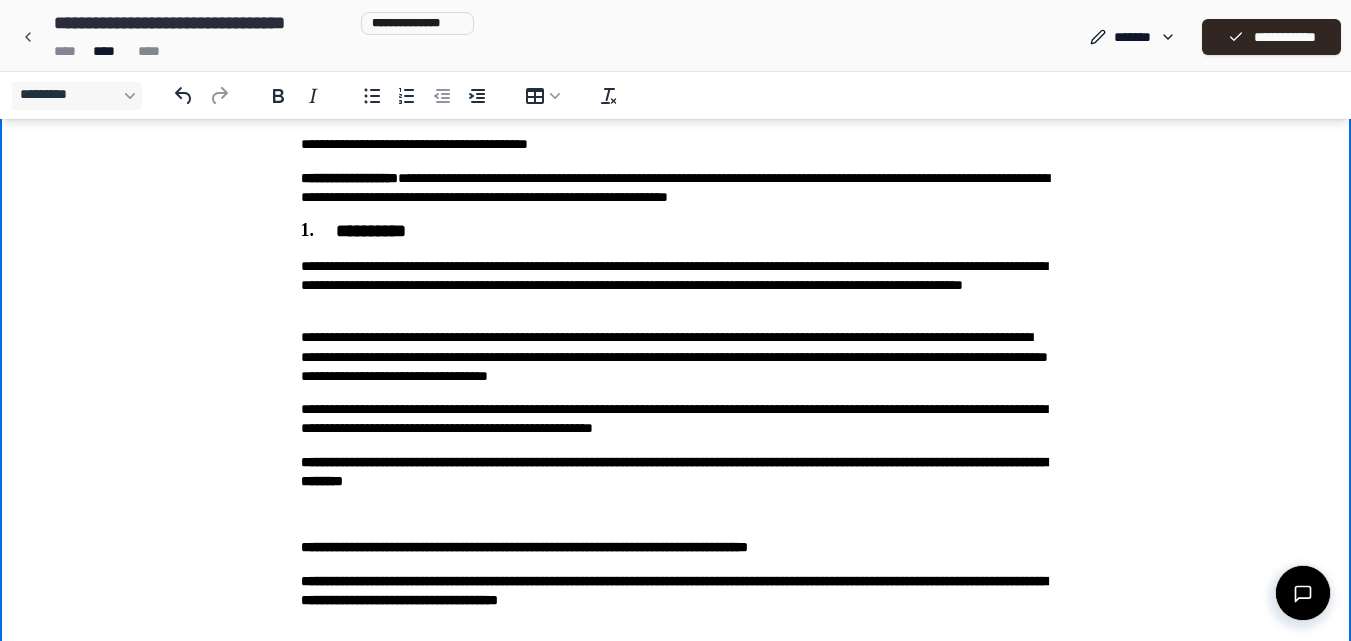 click on "**********" at bounding box center (676, 286) 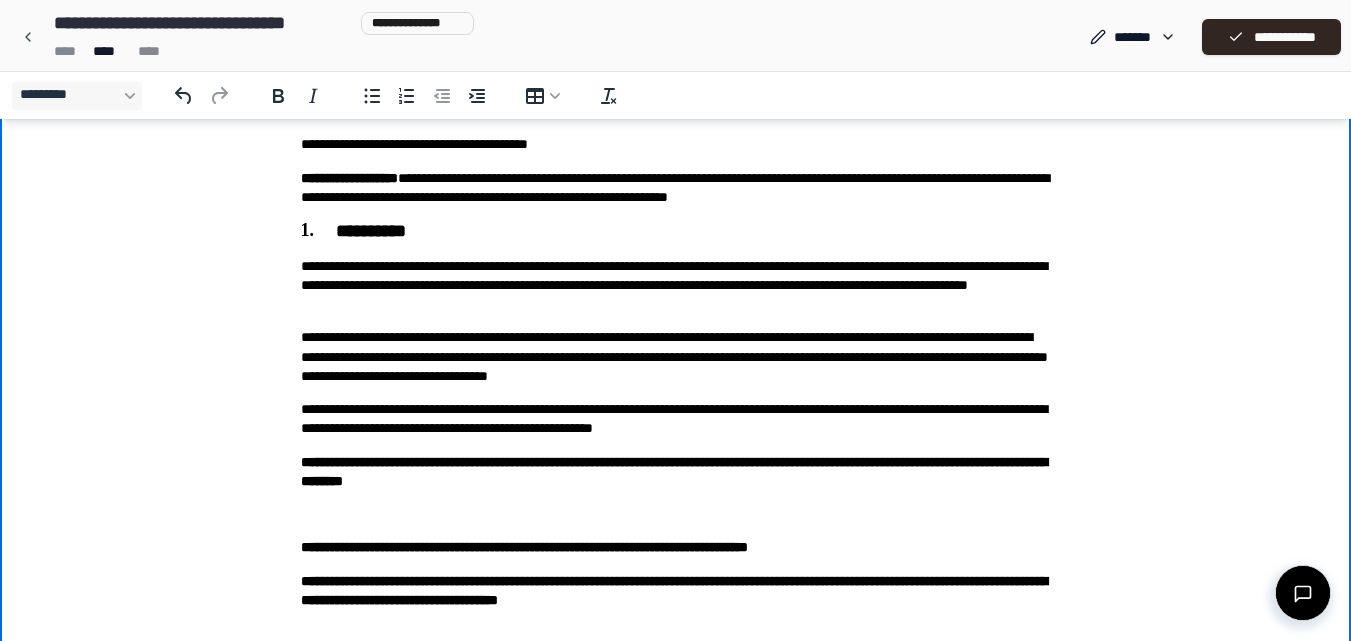 click on "**********" at bounding box center [676, 286] 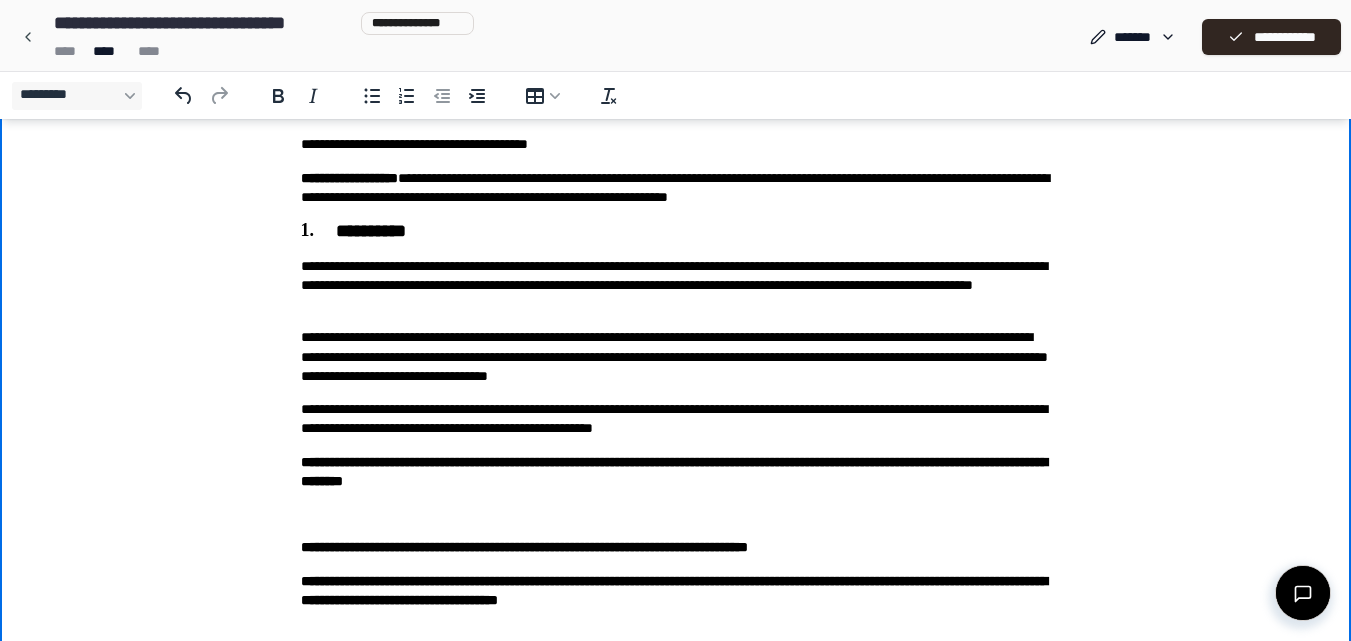 click on "**********" at bounding box center (676, 286) 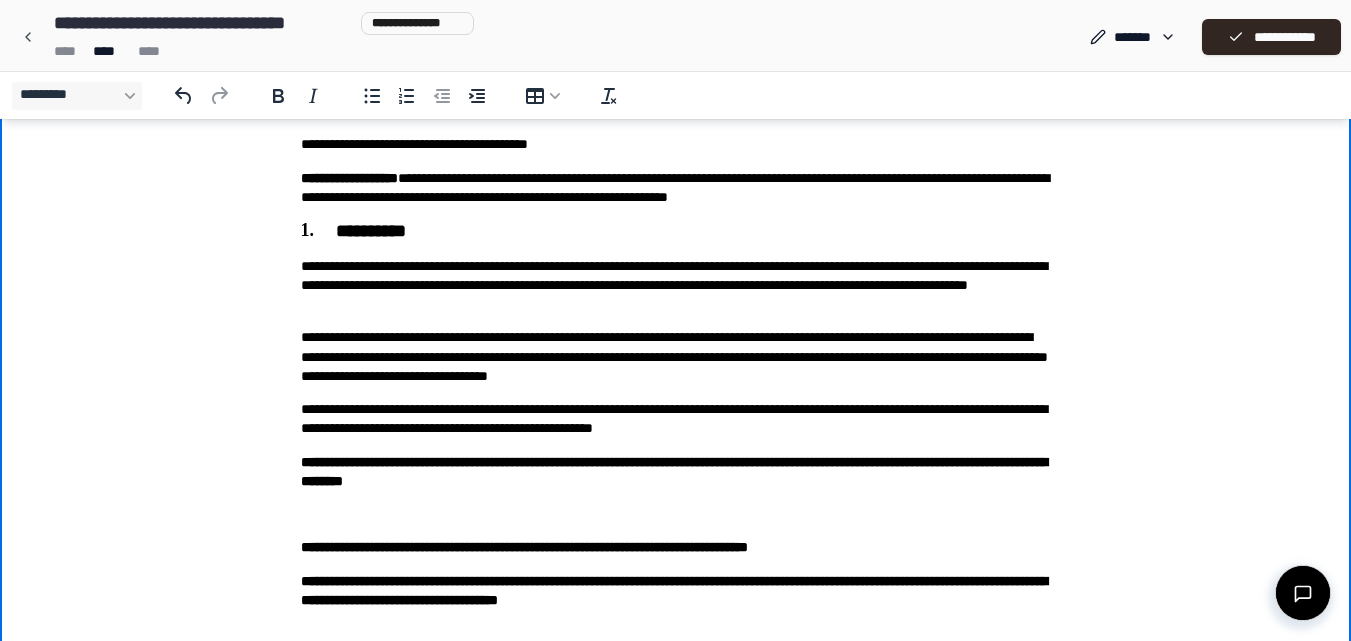 click on "**********" at bounding box center [676, 286] 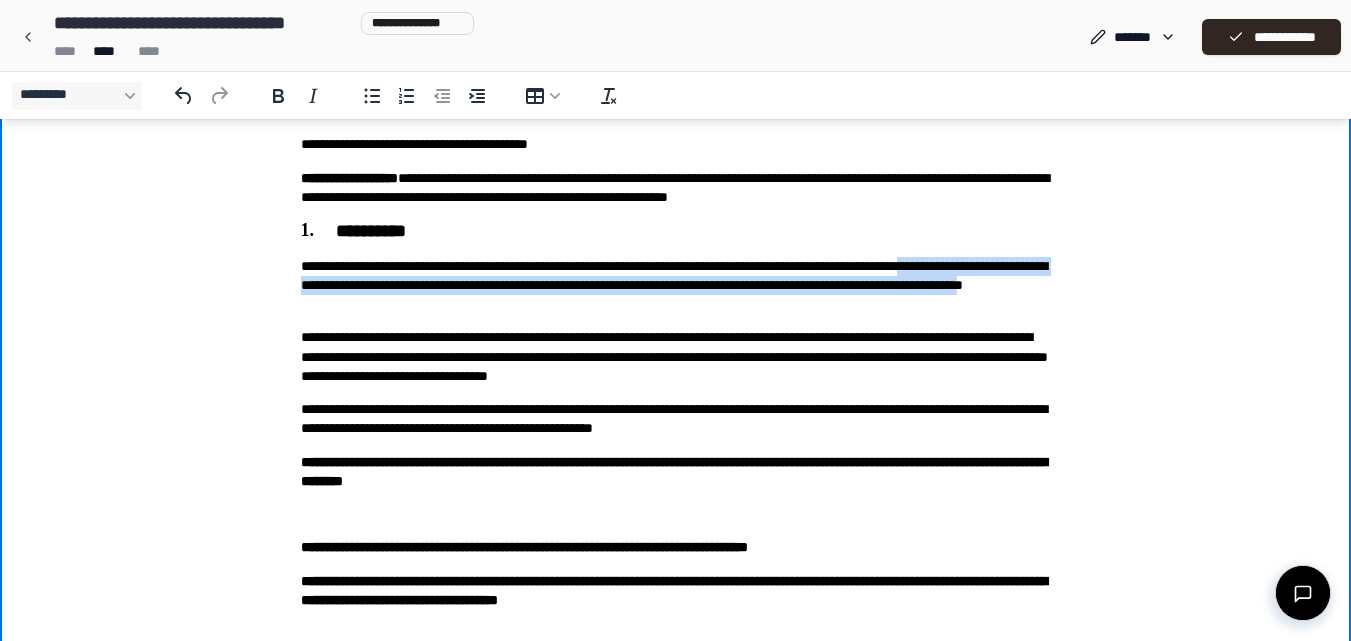 drag, startPoint x: 419, startPoint y: 285, endPoint x: 878, endPoint y: 306, distance: 459.48013 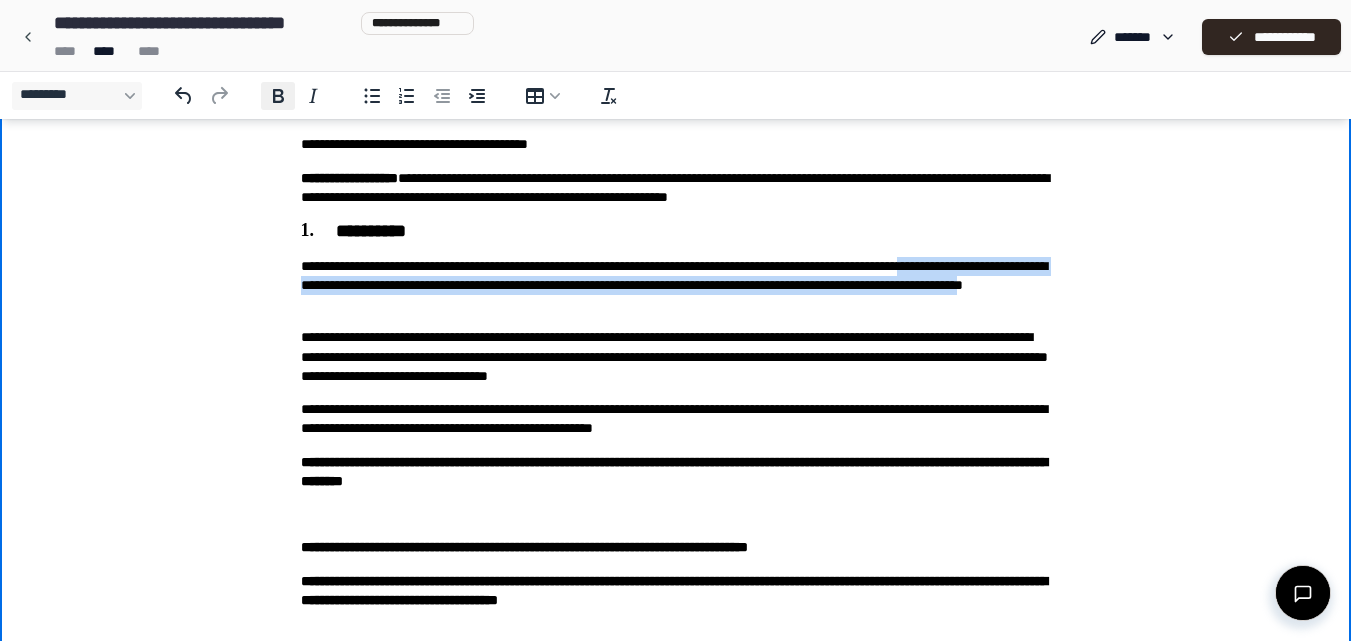 click 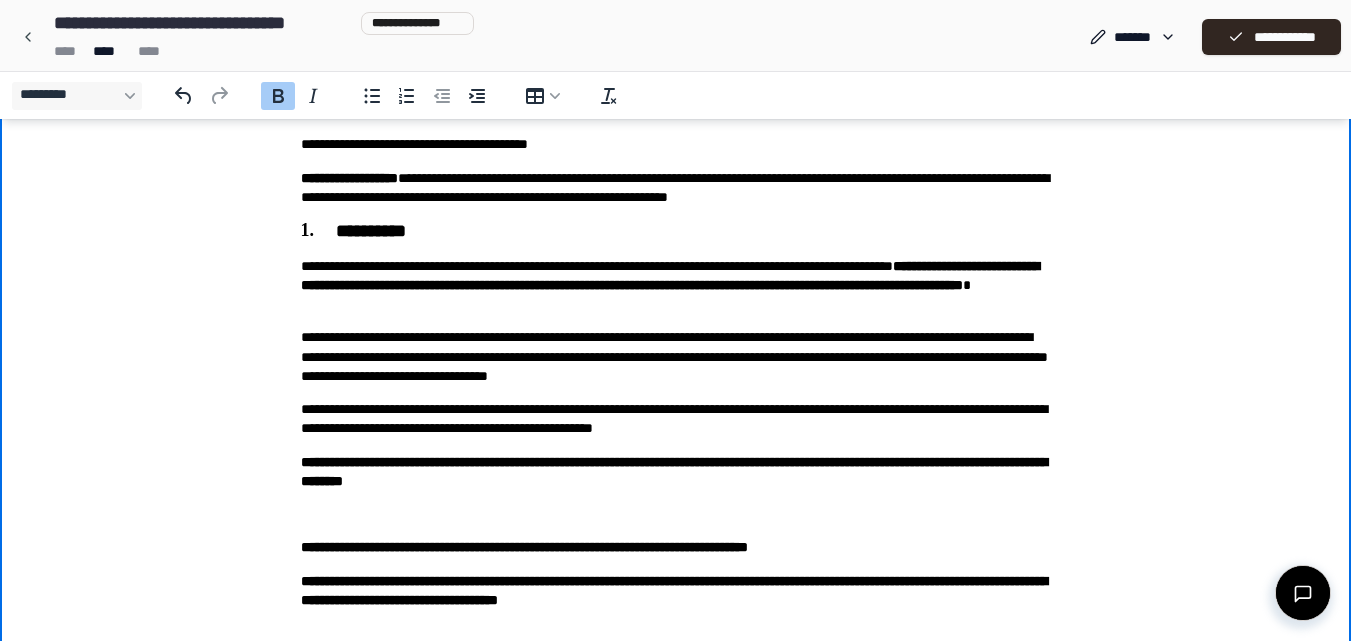 click on "**********" at bounding box center (675, 395) 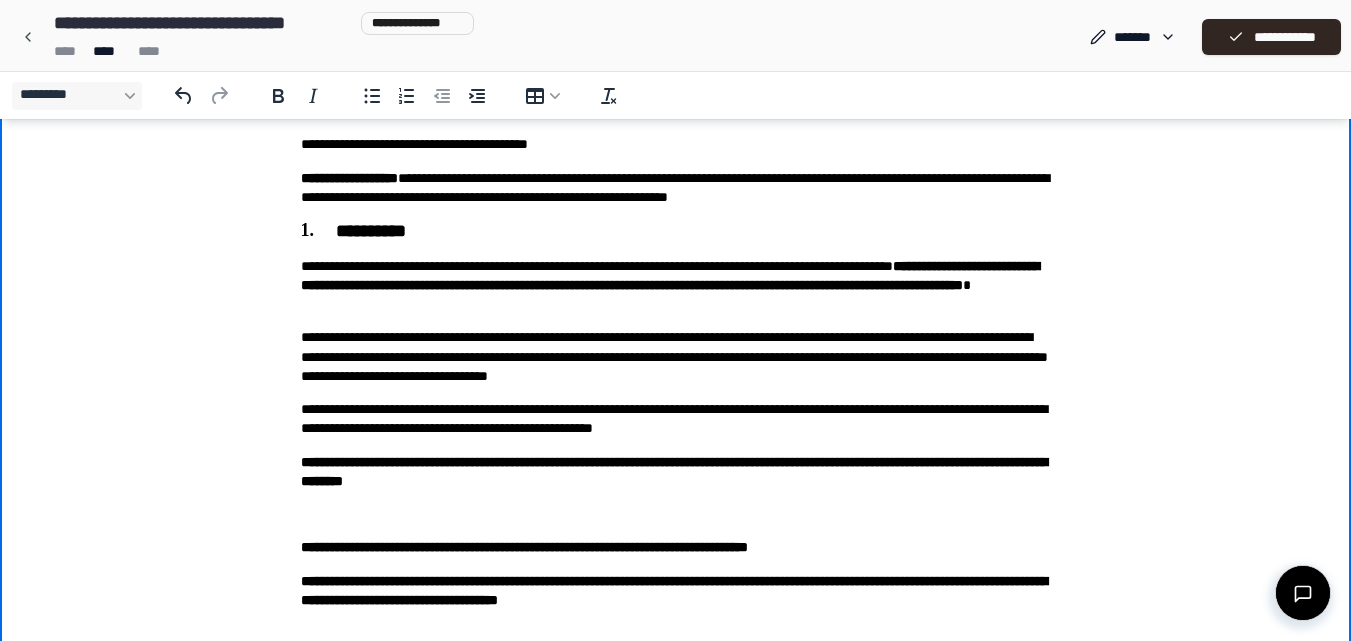 scroll, scrollTop: 35, scrollLeft: 0, axis: vertical 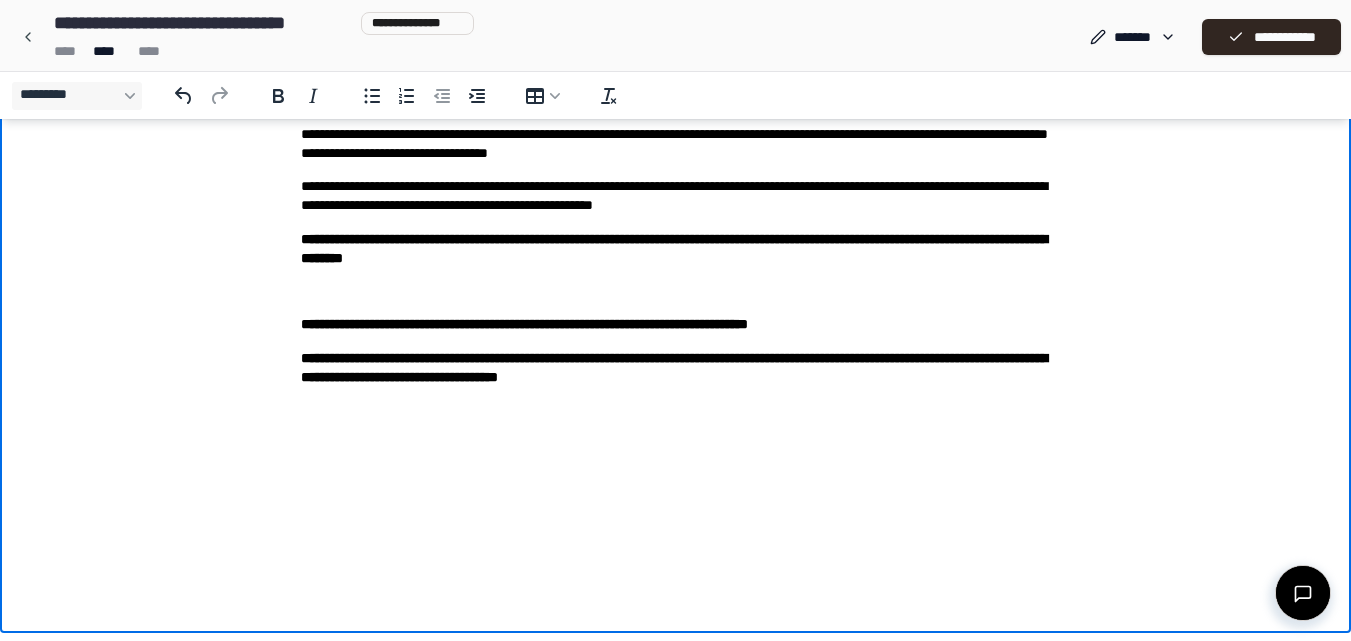 click at bounding box center (676, 477) 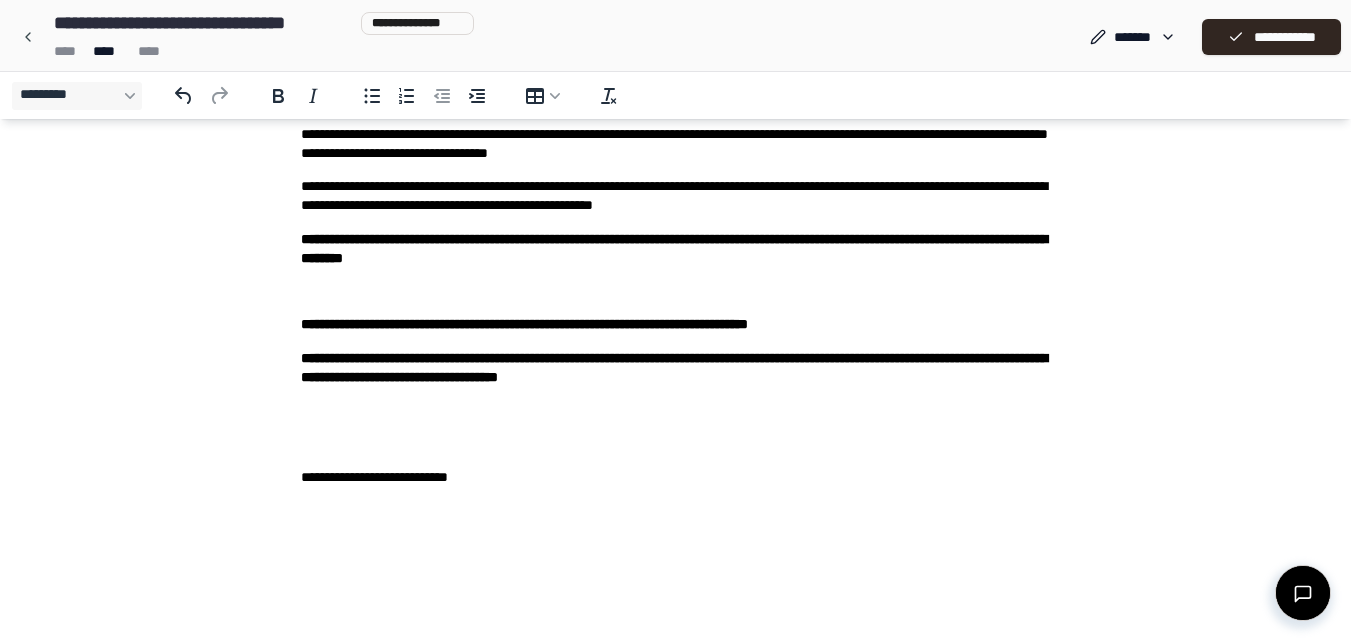 click on "**********" at bounding box center [676, 477] 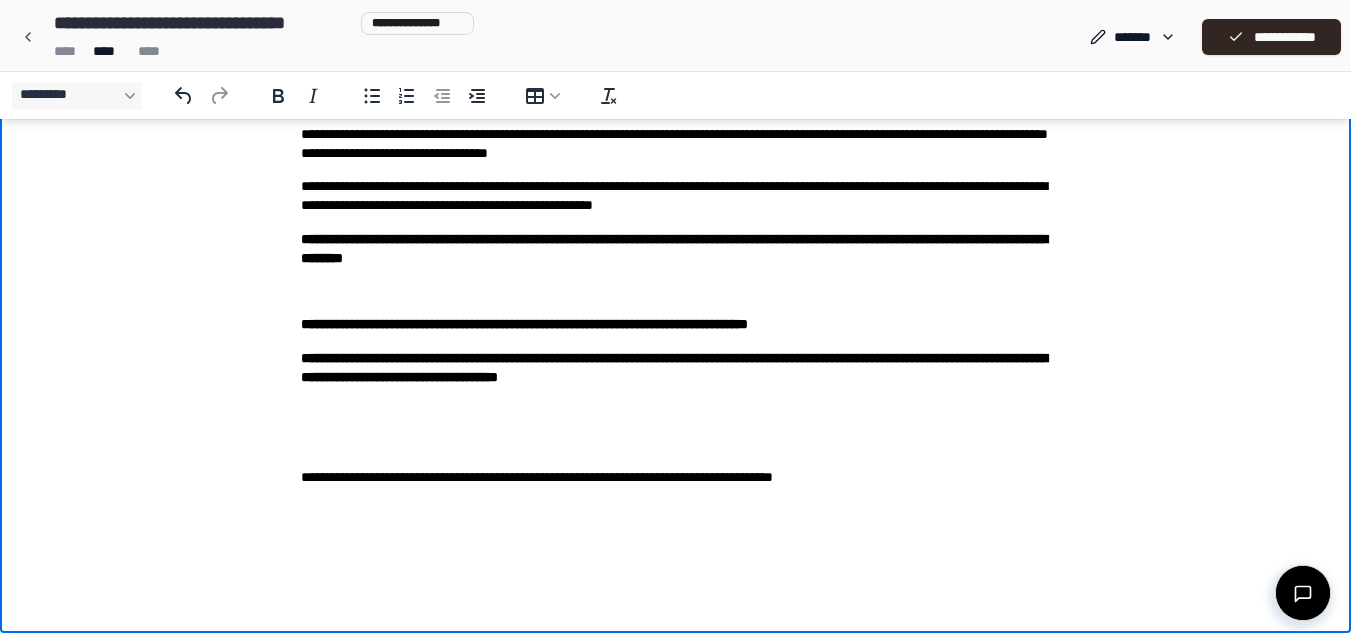 click on "**********" at bounding box center [676, 172] 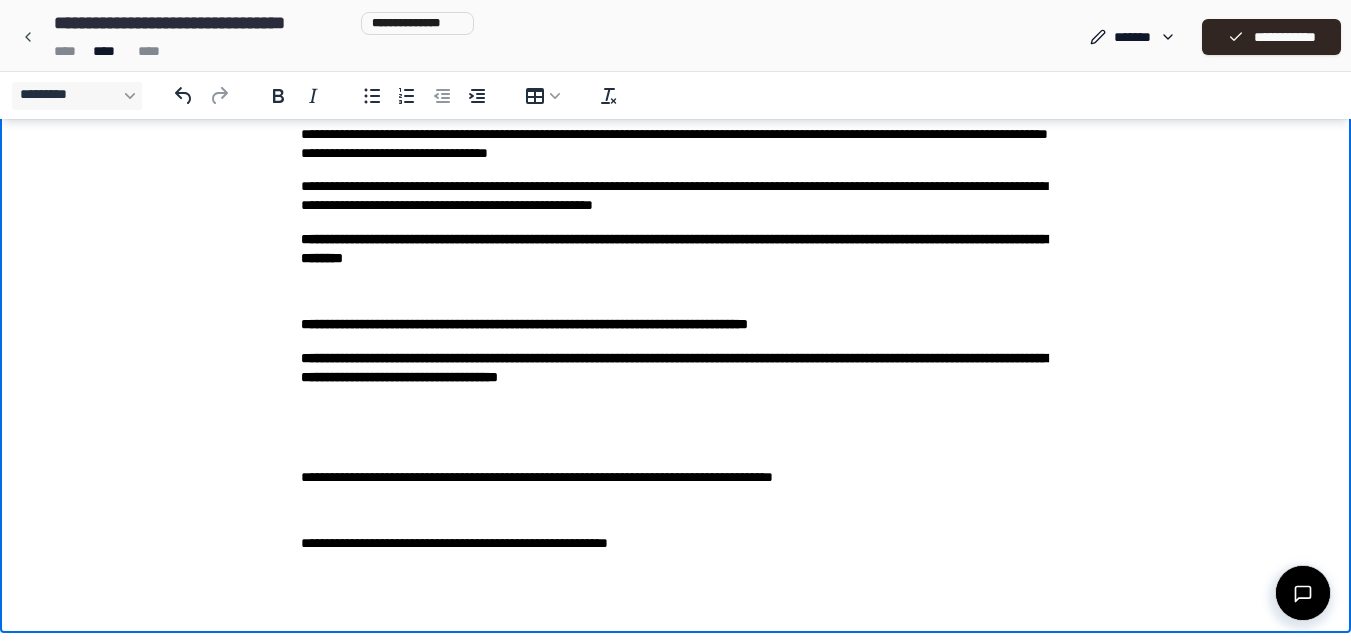 click on "**********" at bounding box center (676, 172) 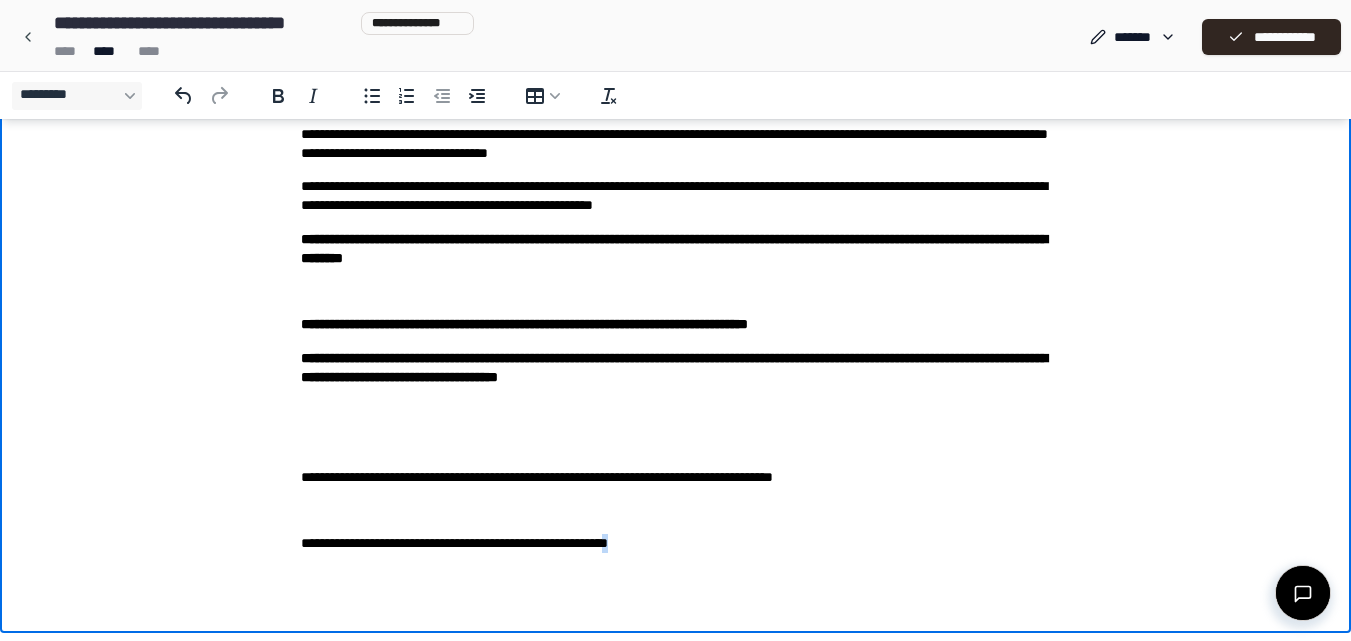 click on "**********" at bounding box center (676, 172) 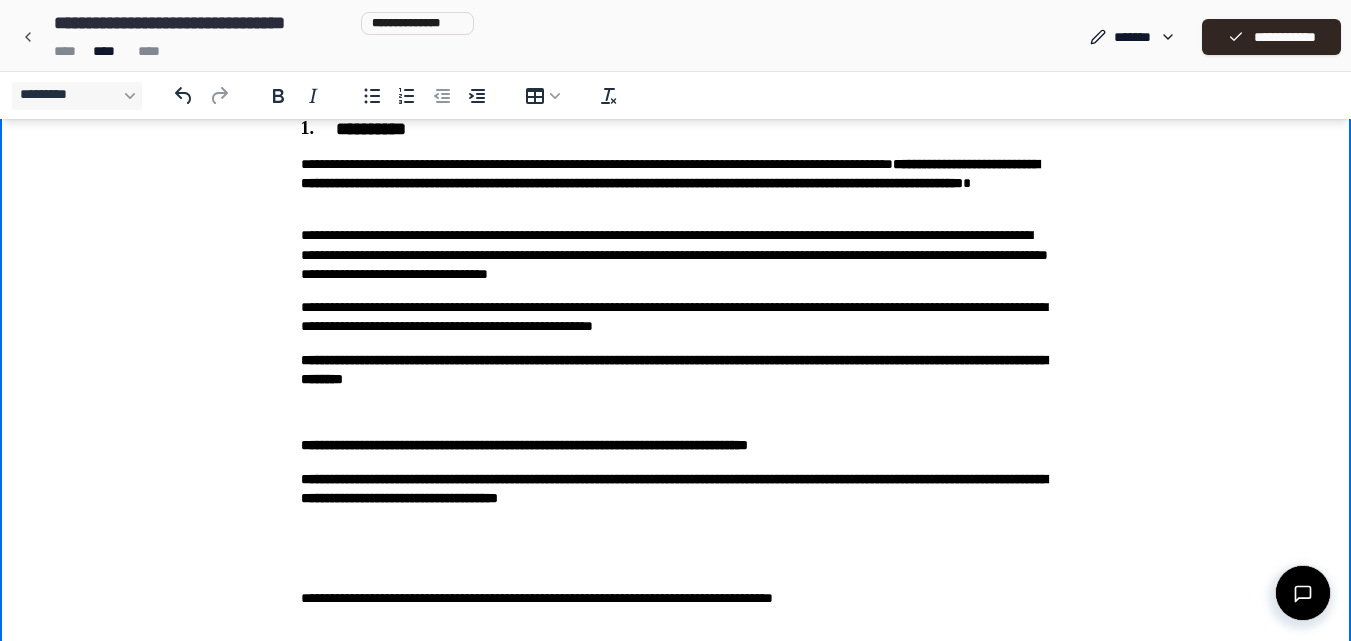 scroll, scrollTop: 392, scrollLeft: 0, axis: vertical 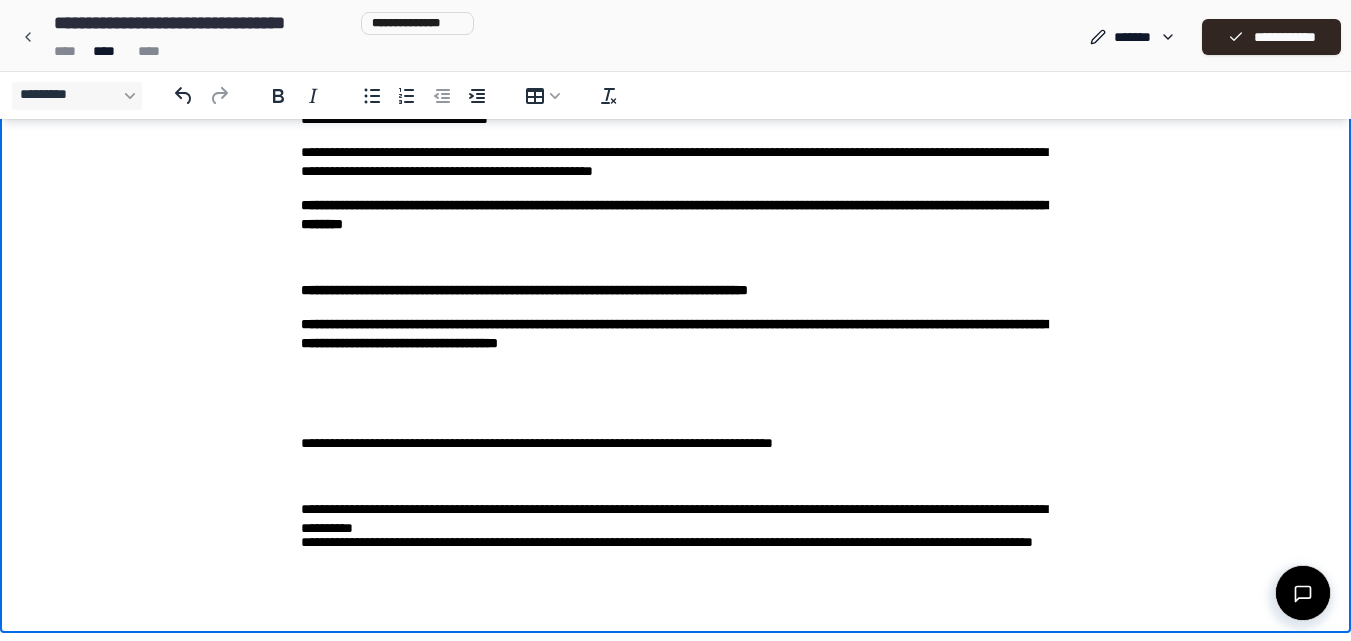 click at bounding box center [676, 376] 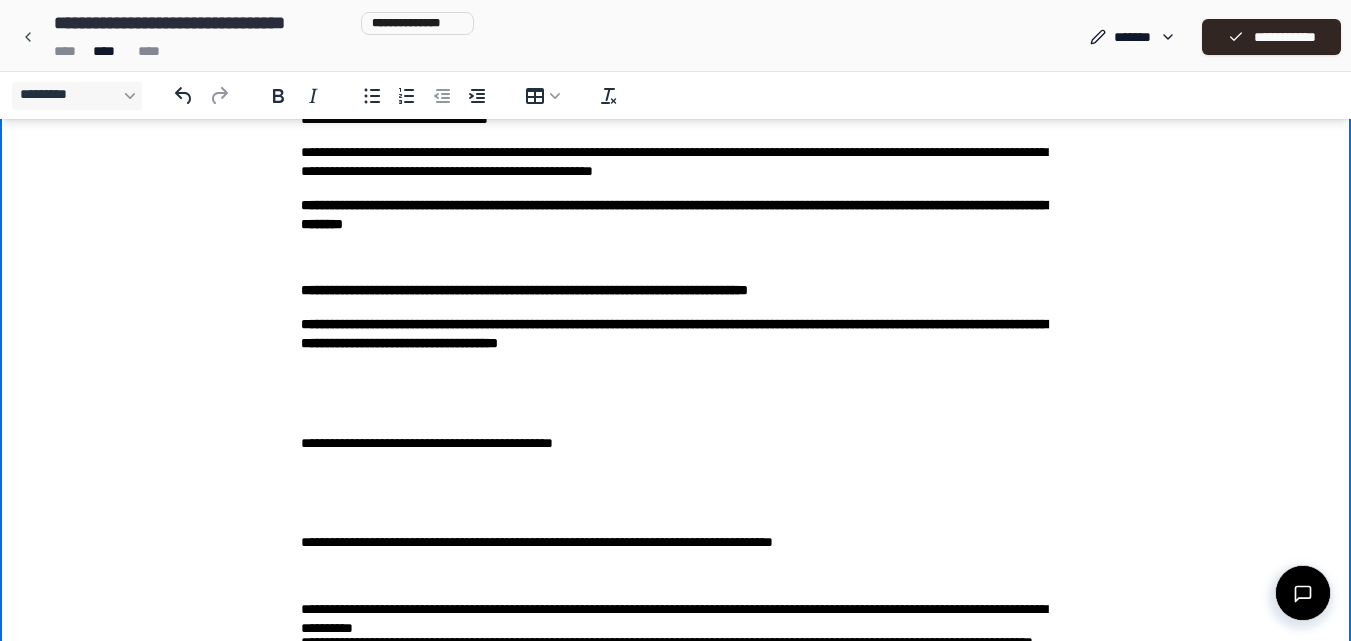 click on "**********" at bounding box center [676, 443] 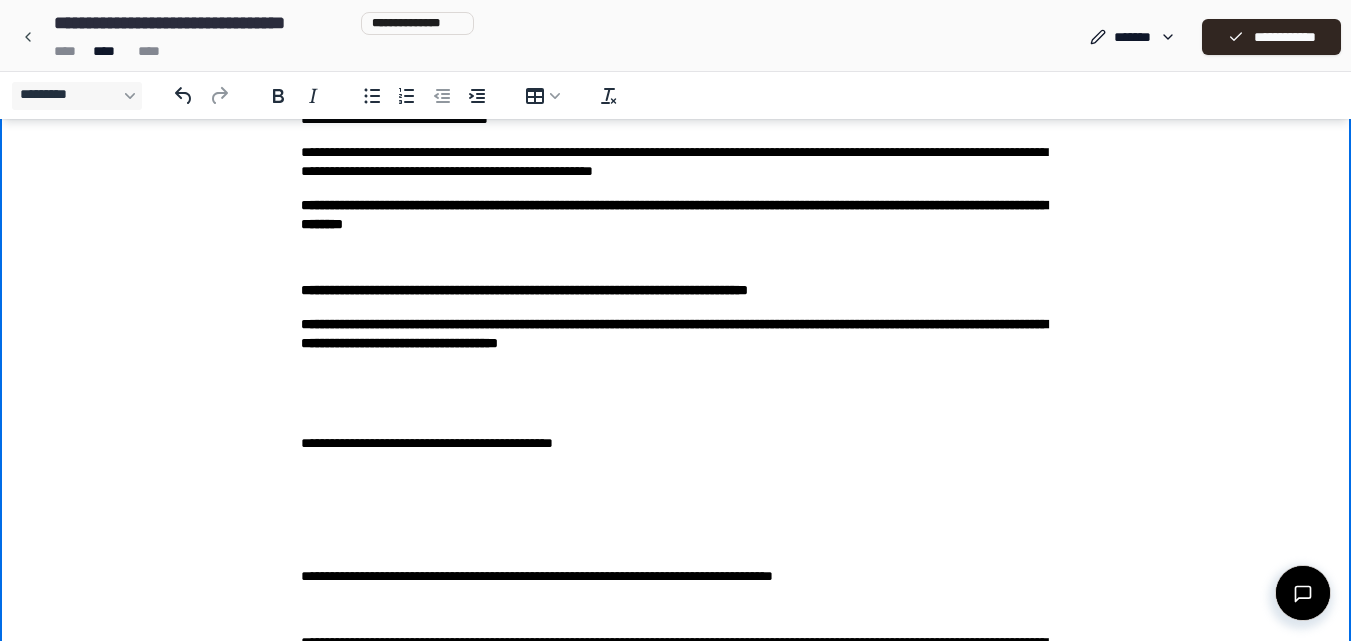 click on "**********" at bounding box center [676, 221] 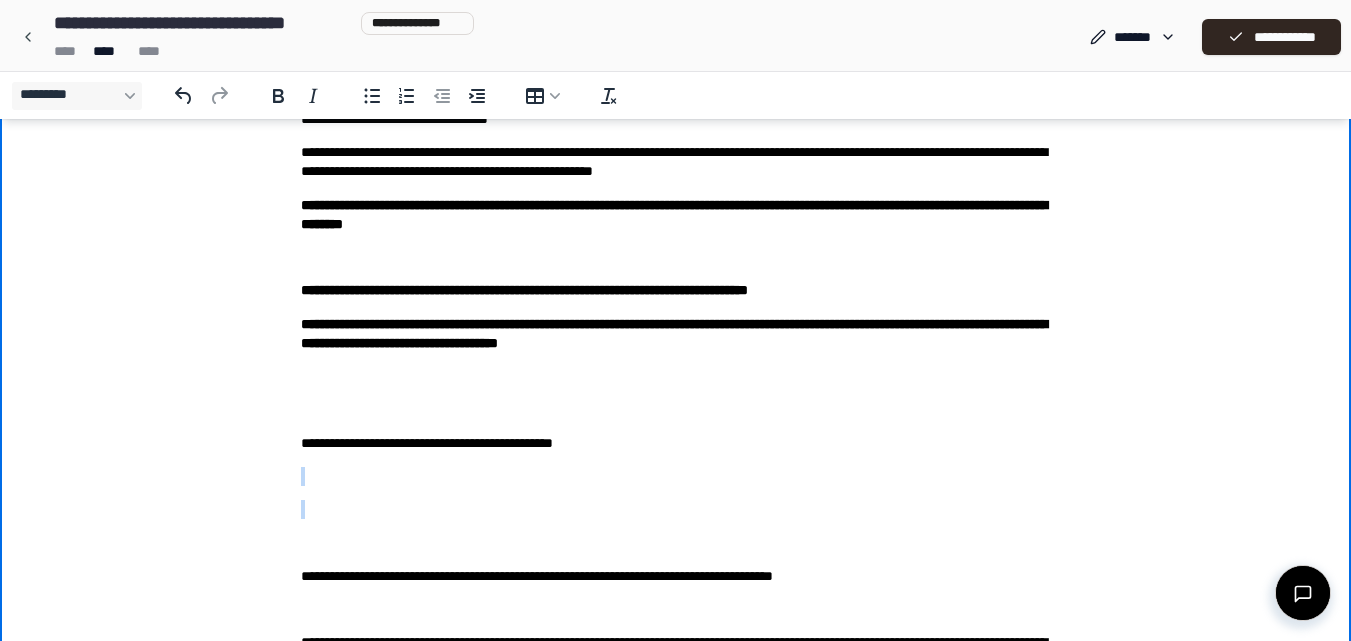click on "**********" at bounding box center [676, 221] 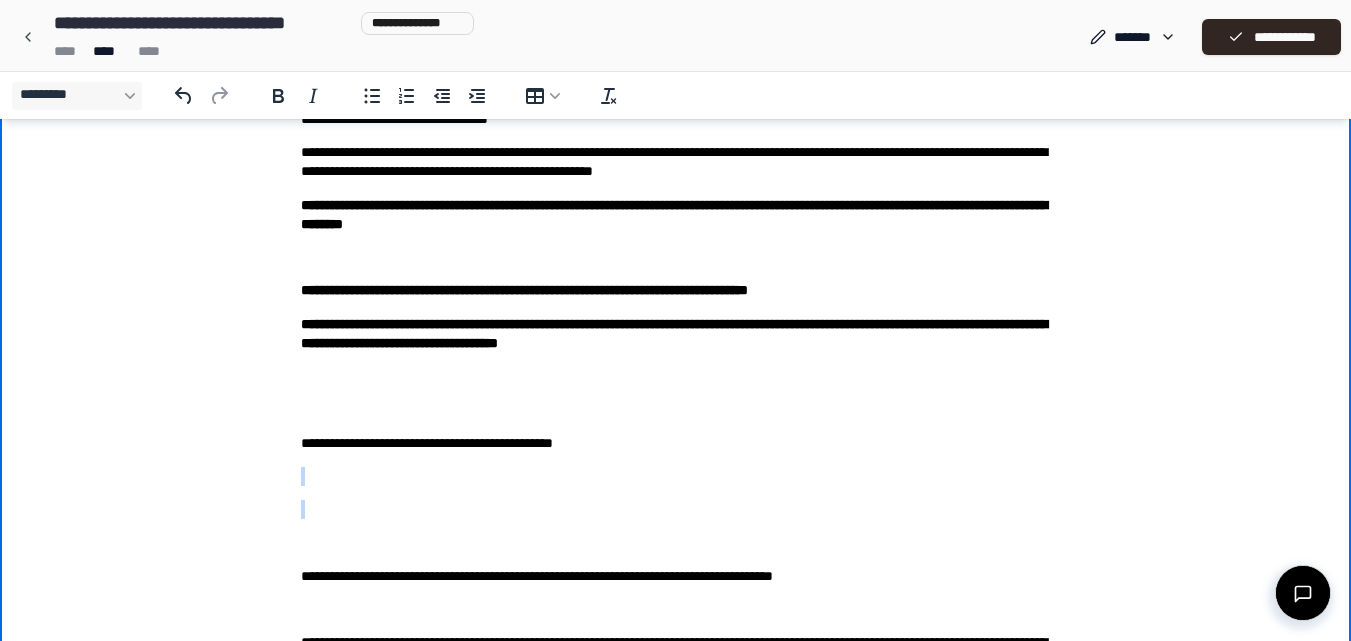 click on "**********" at bounding box center (676, 221) 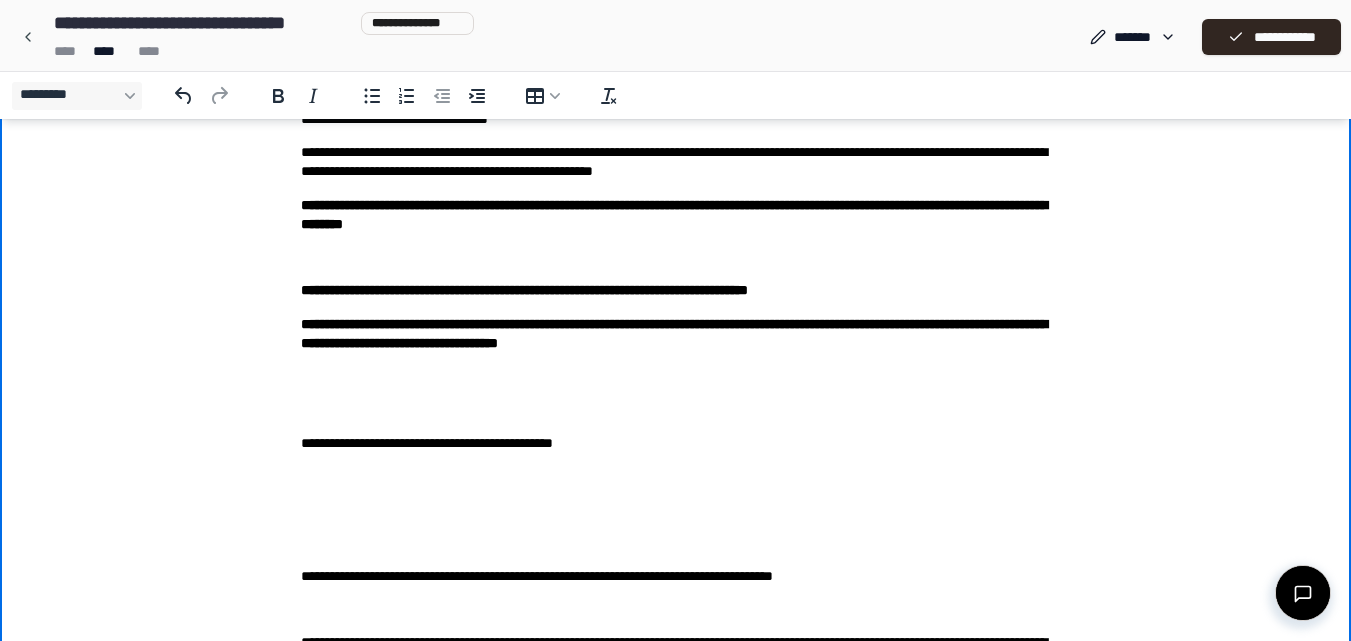 click on "**********" at bounding box center [676, 443] 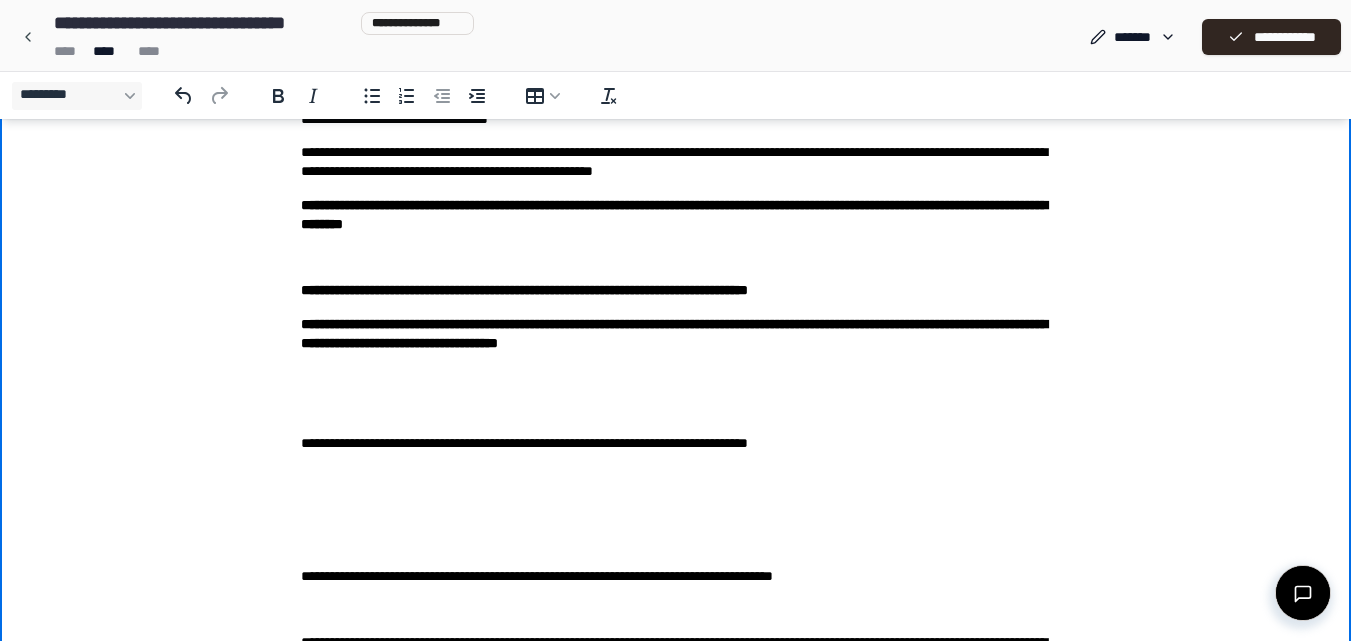 click on "**********" at bounding box center [675, 221] 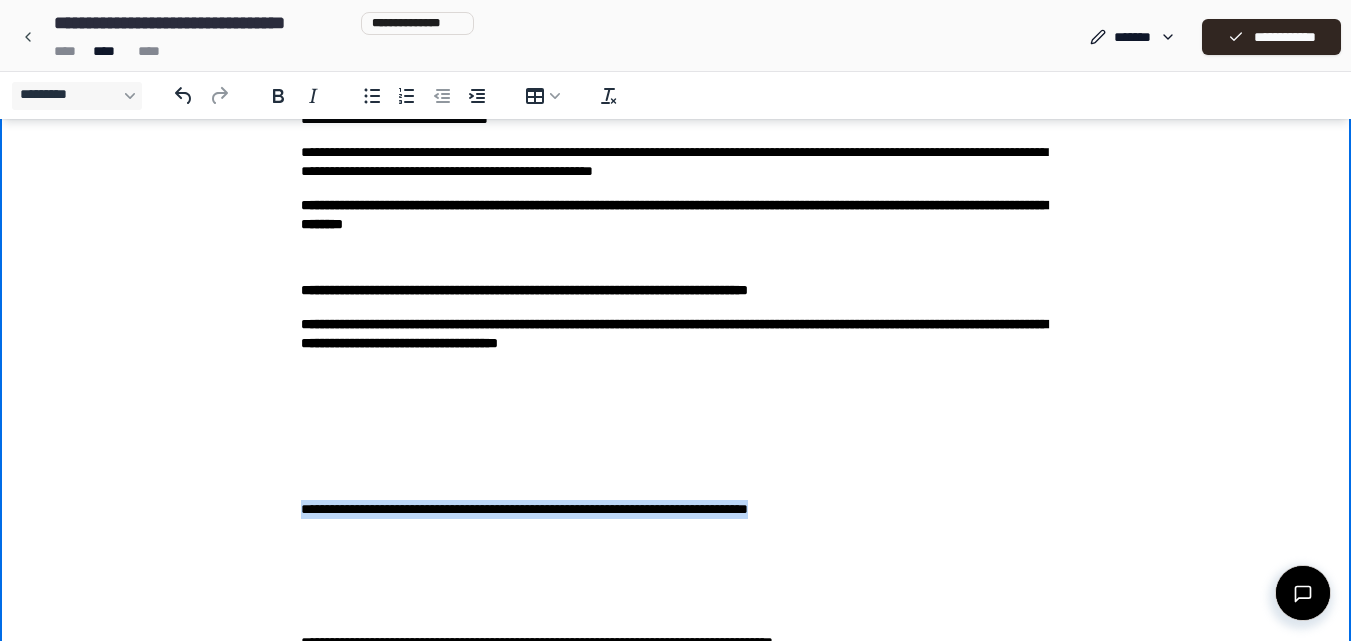 drag, startPoint x: 296, startPoint y: 512, endPoint x: 987, endPoint y: 516, distance: 691.0116 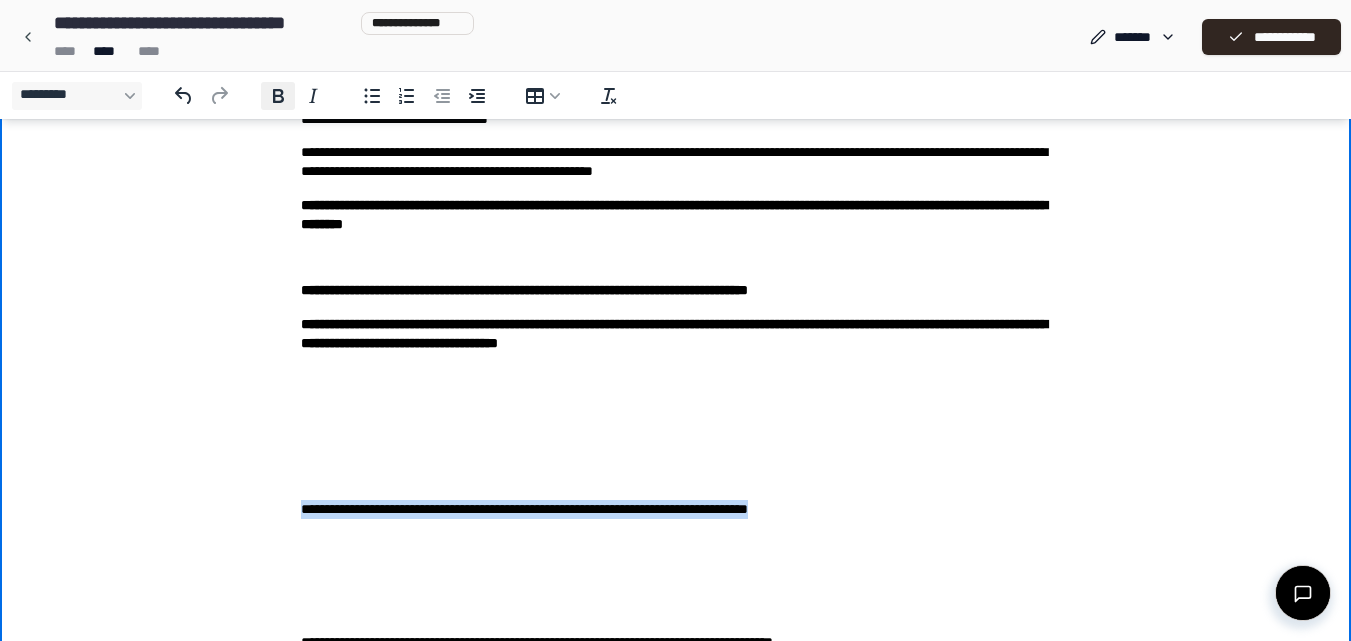 click 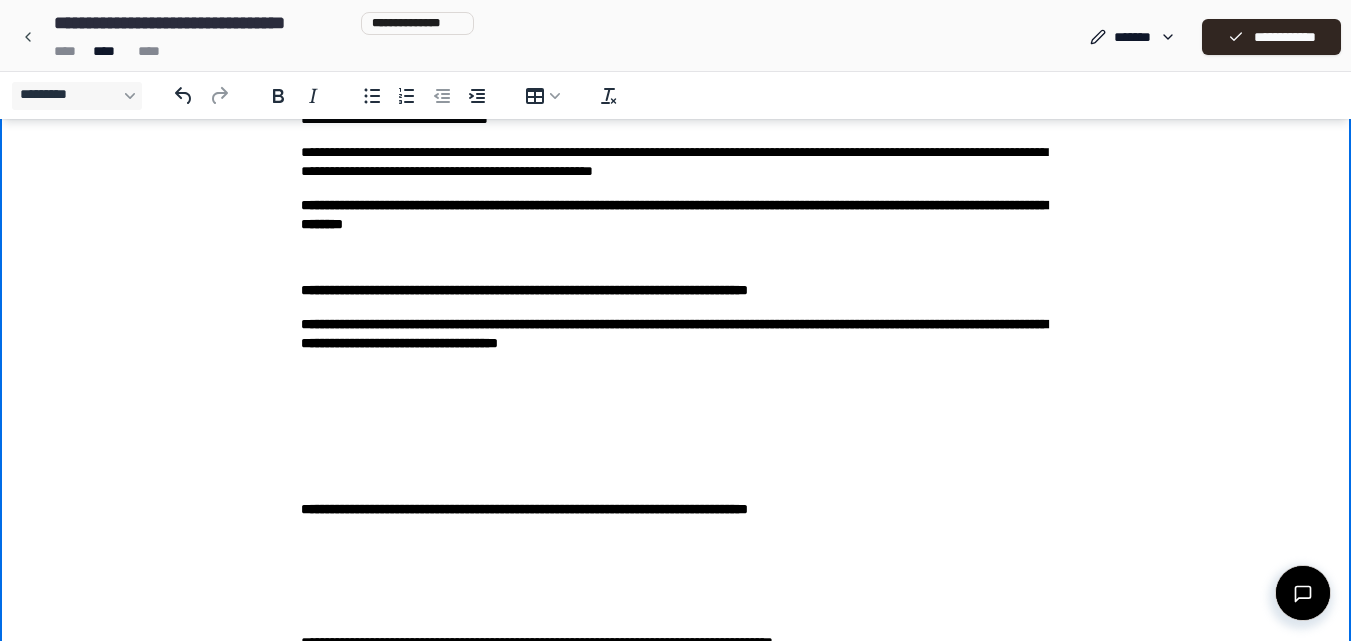 click on "**********" at bounding box center [676, 254] 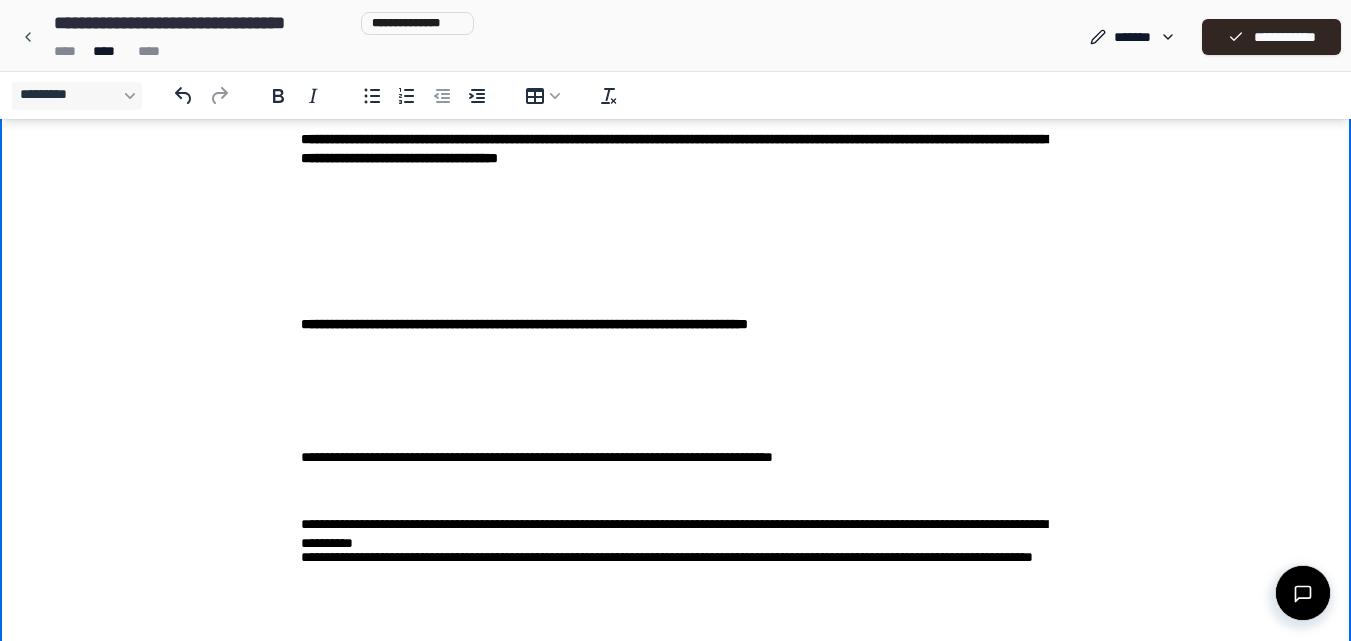 scroll, scrollTop: 591, scrollLeft: 0, axis: vertical 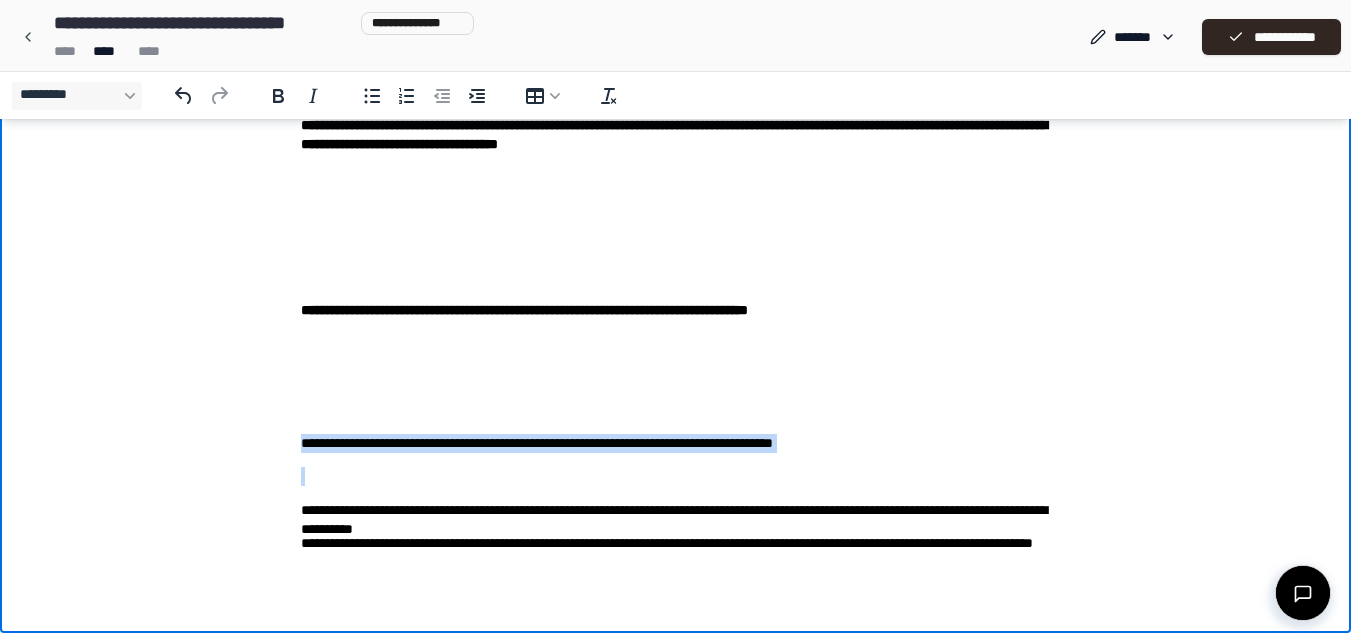 drag, startPoint x: 286, startPoint y: 438, endPoint x: 530, endPoint y: 461, distance: 245.08162 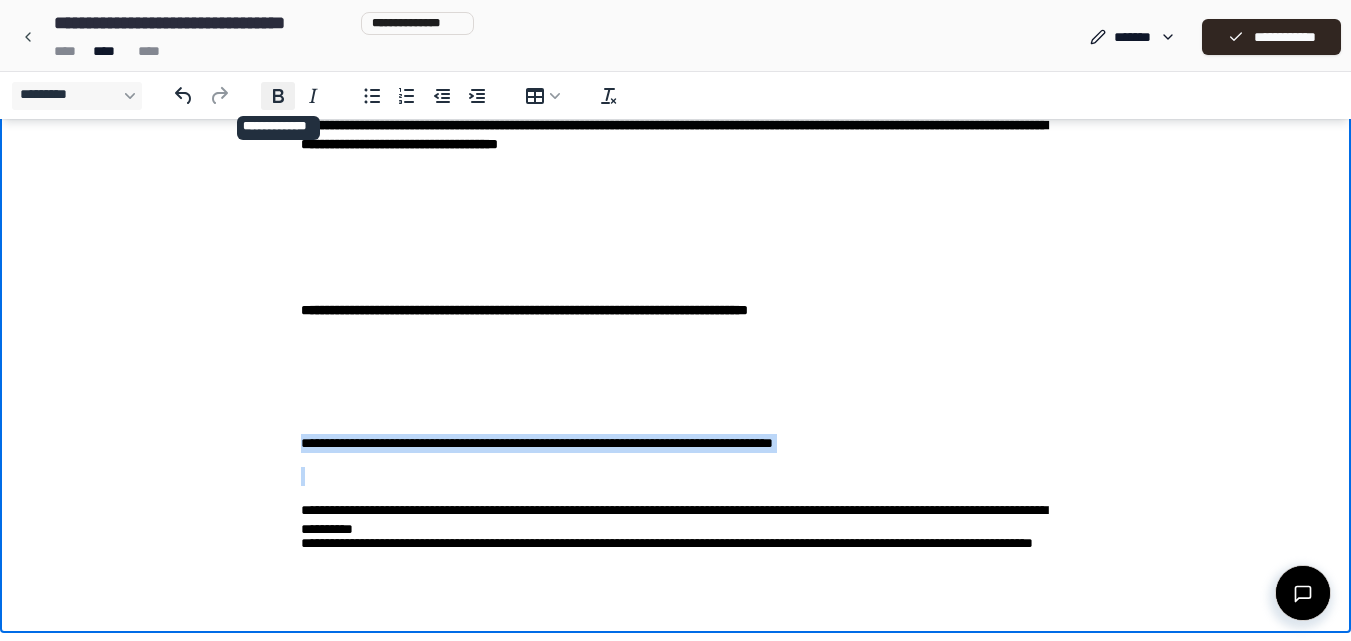 click 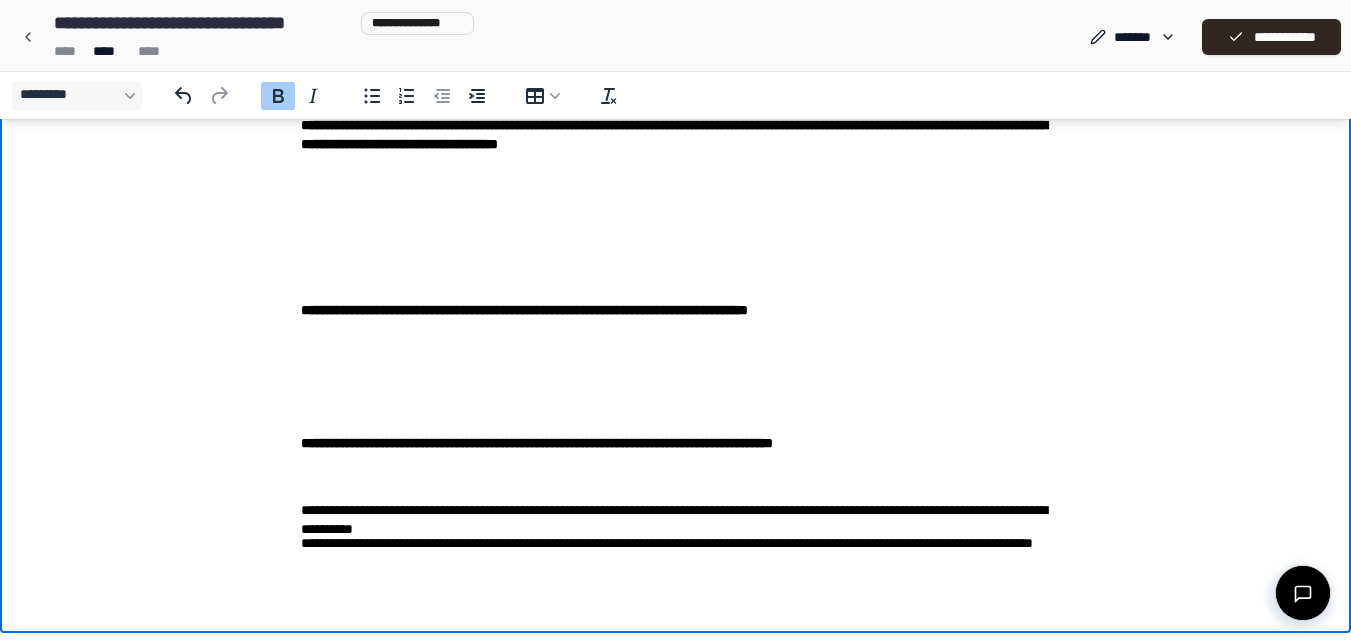 click on "**********" at bounding box center (675, 55) 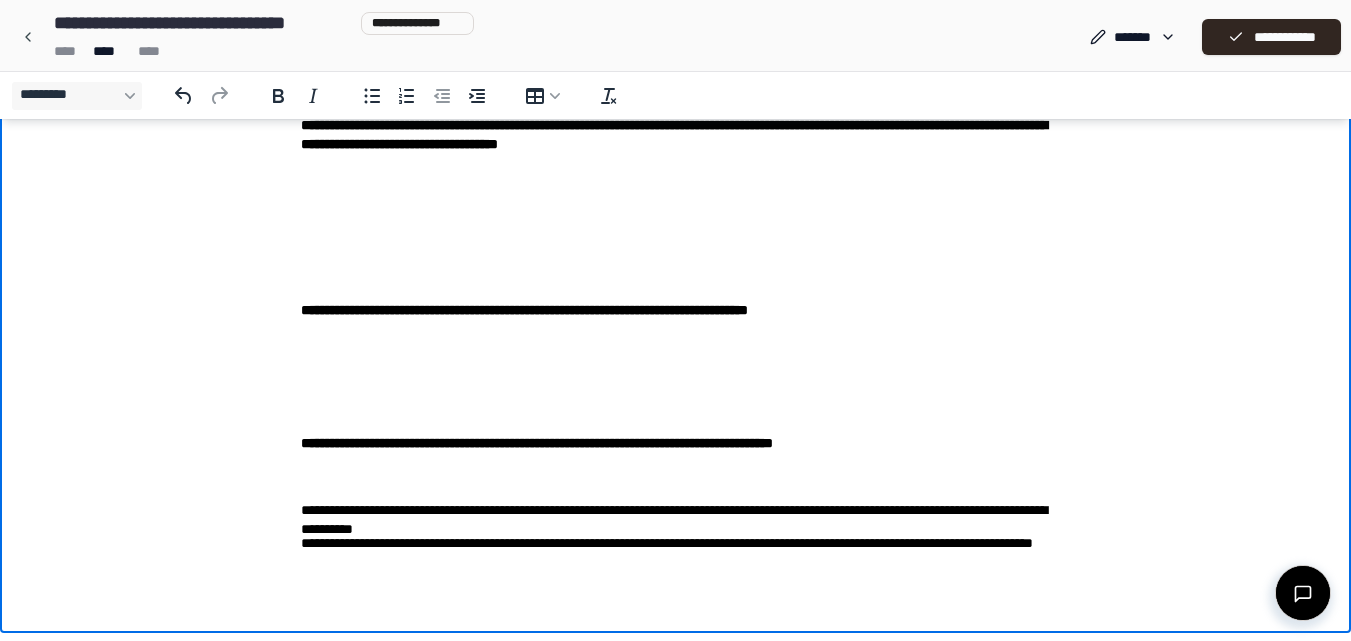 click on "**********" at bounding box center [676, 55] 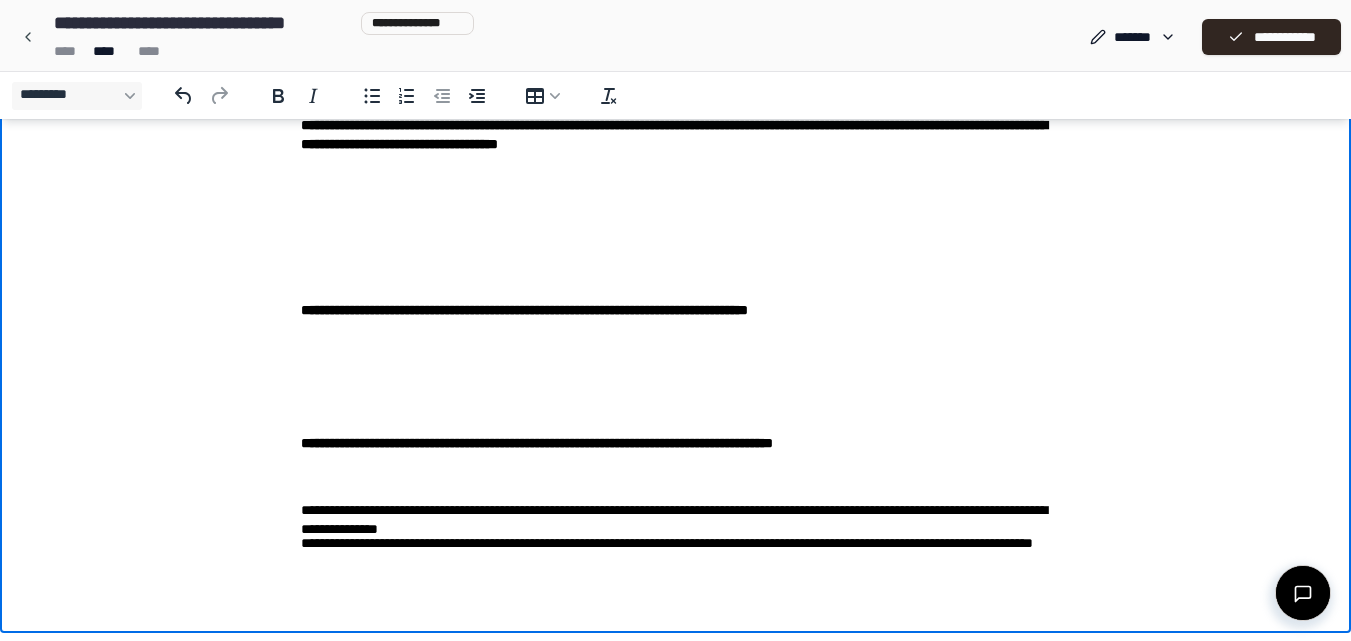 click on "**********" at bounding box center [676, 510] 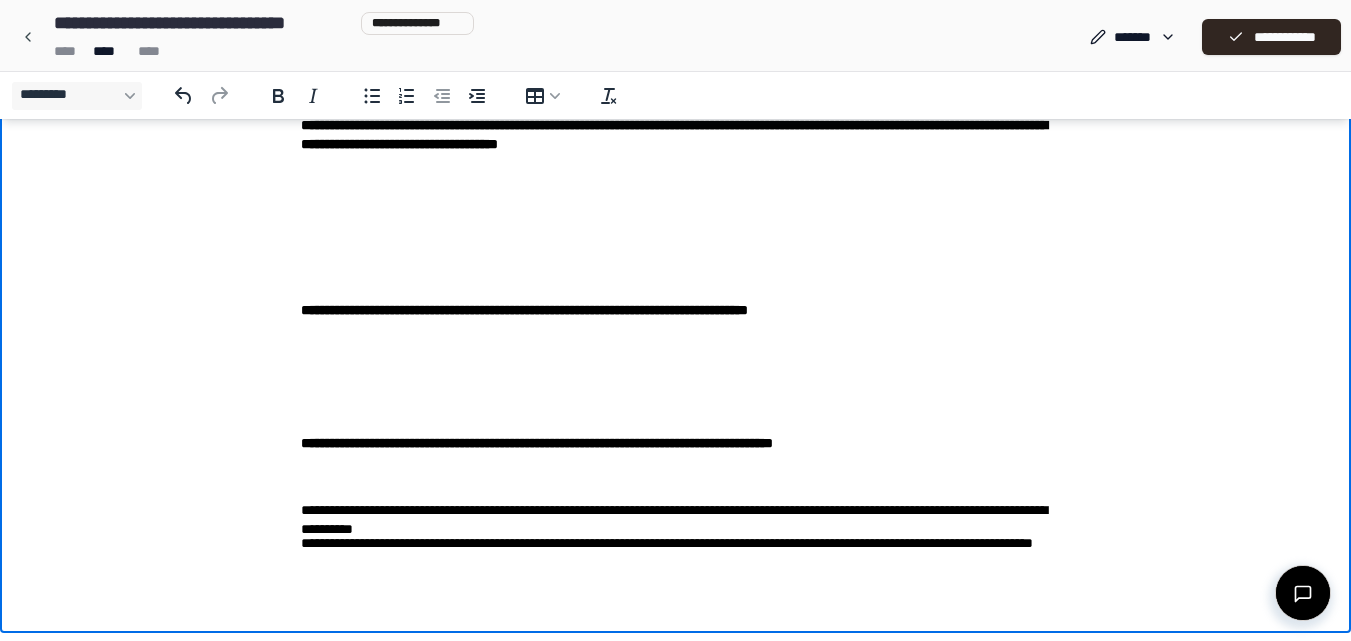click on "**********" at bounding box center (676, 510) 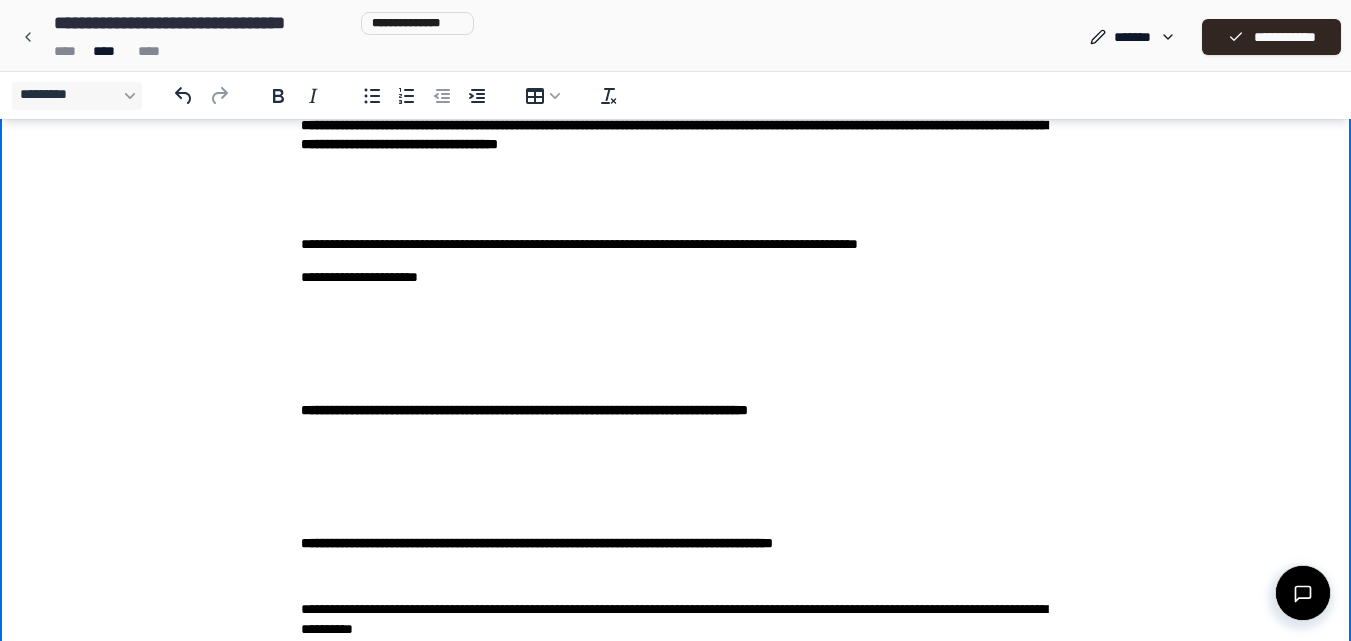 click on "**********" at bounding box center [676, 277] 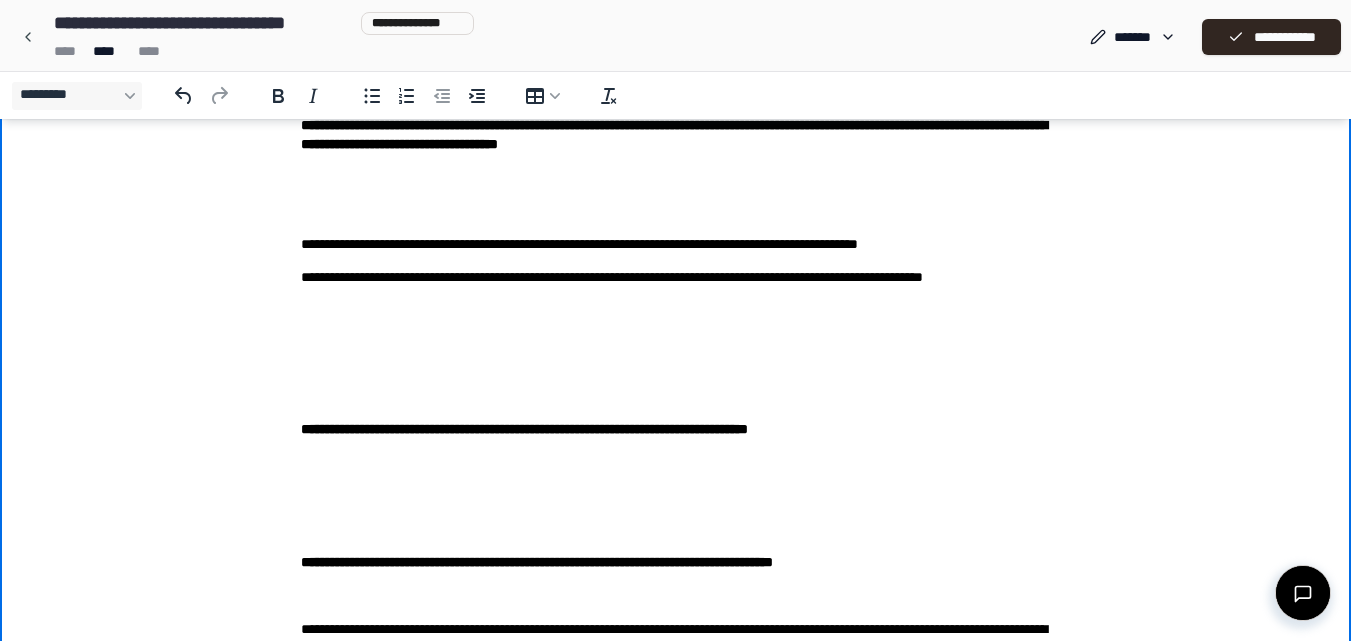 click on "**********" at bounding box center [676, 287] 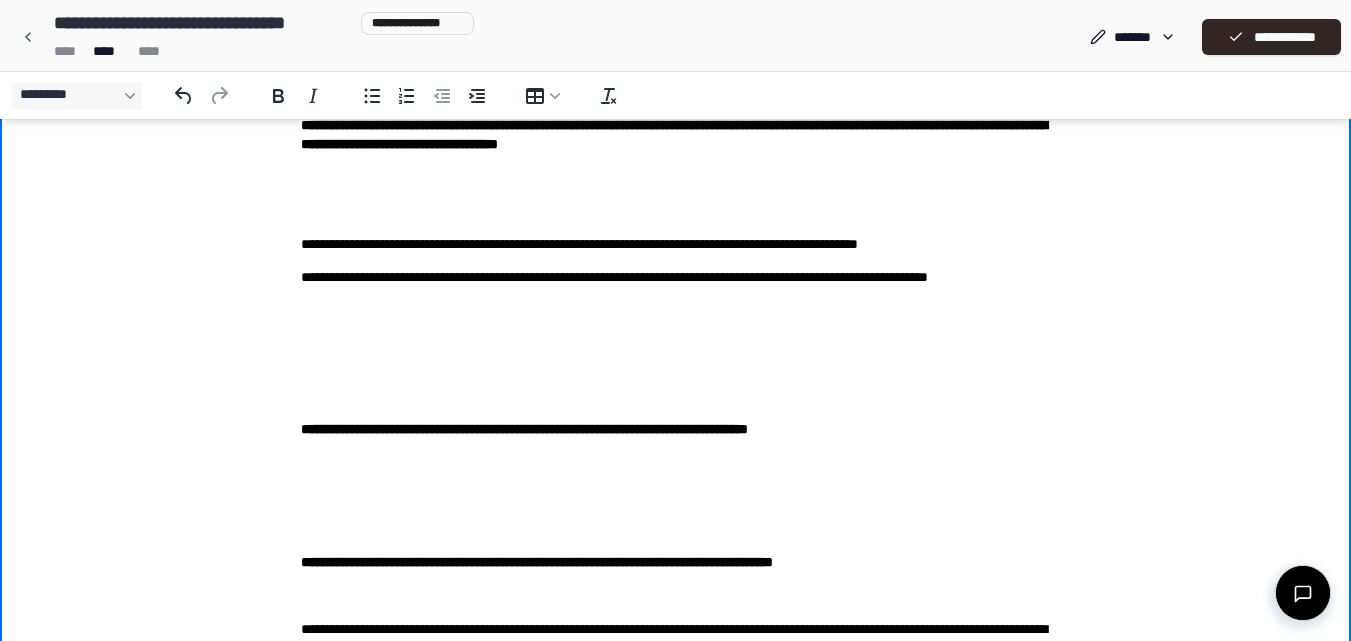 click on "**********" at bounding box center [676, 287] 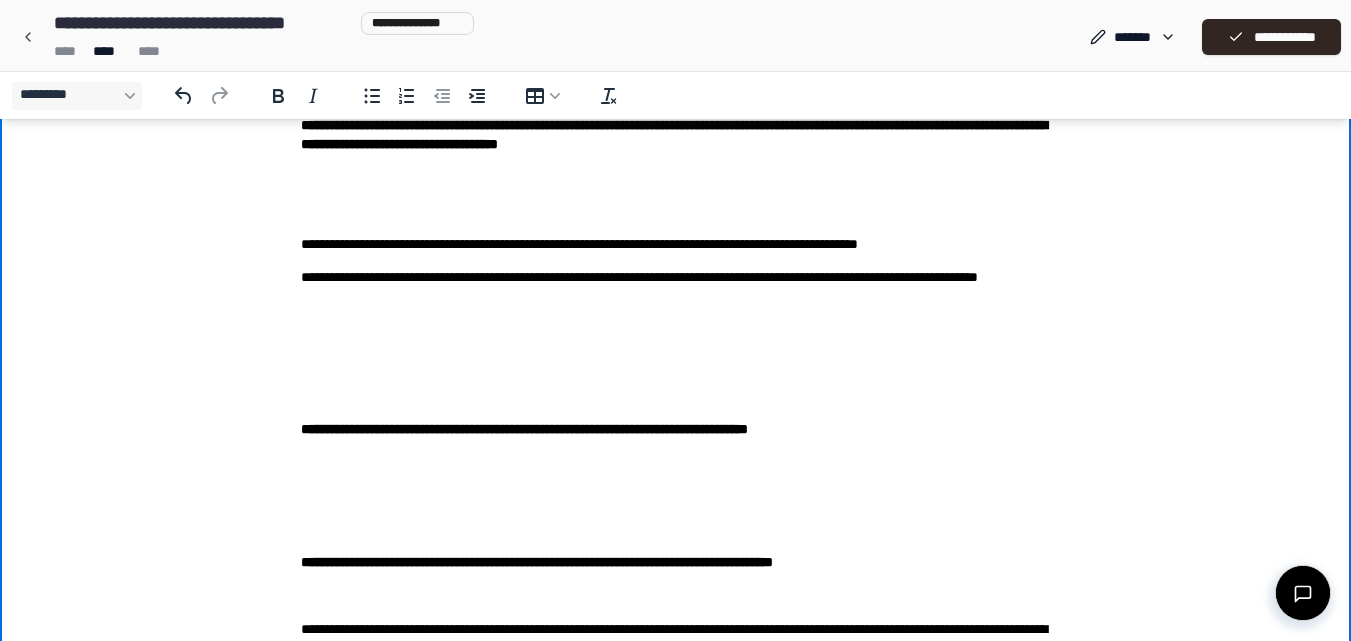 click on "**********" at bounding box center (675, 131) 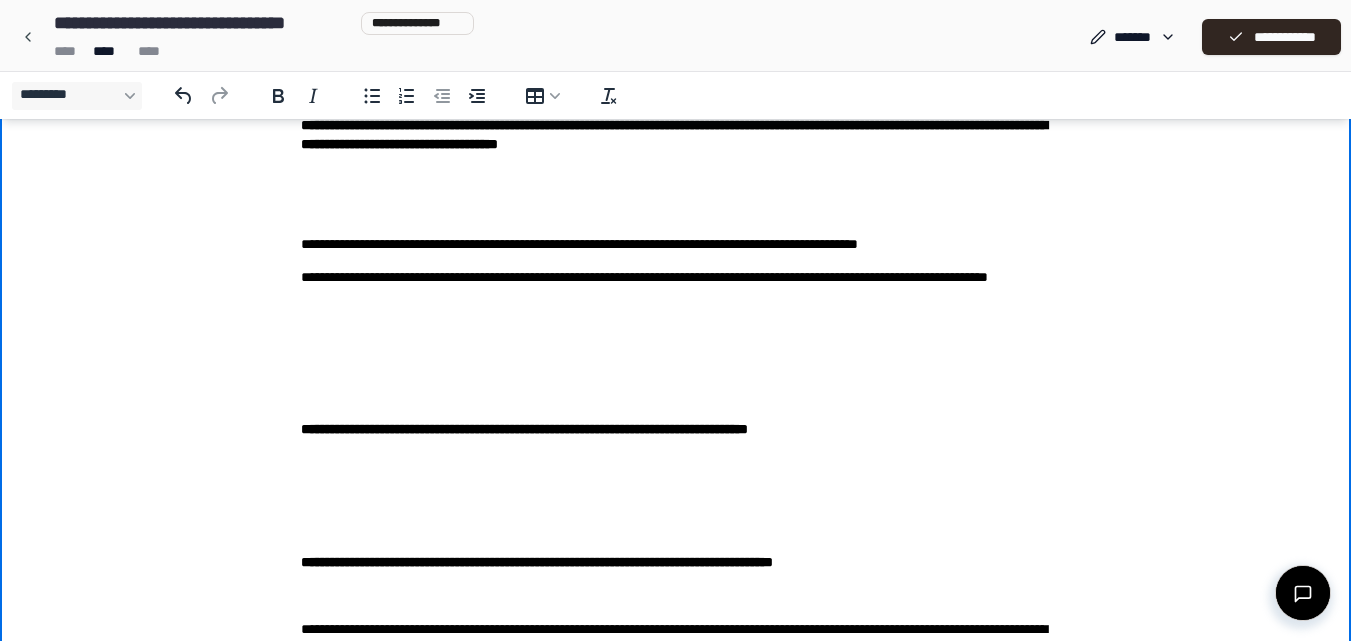 scroll, scrollTop: 491, scrollLeft: 0, axis: vertical 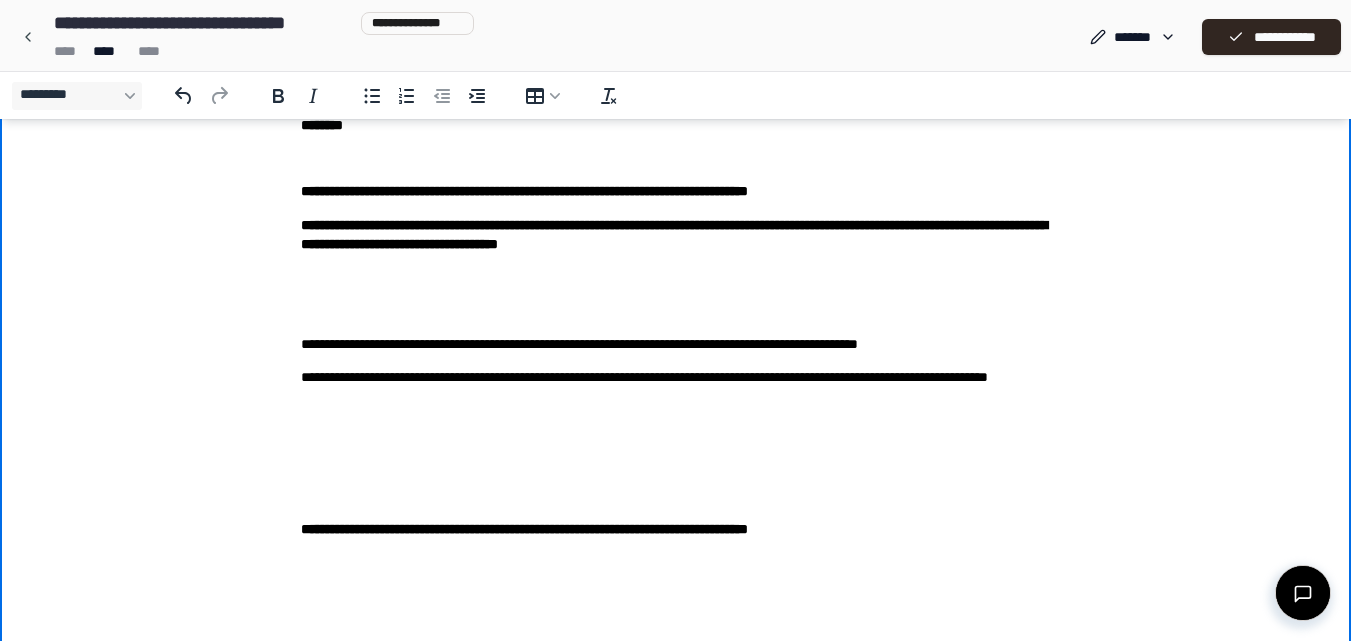 click on "**********" at bounding box center (676, 387) 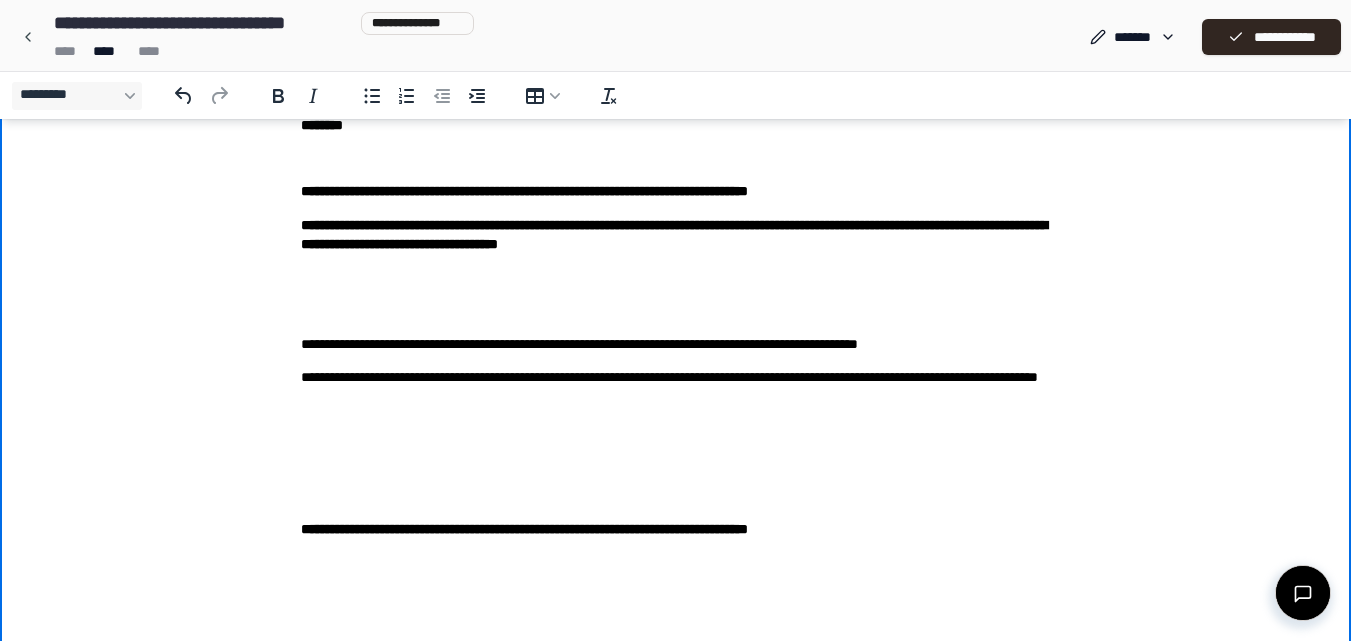 click on "**********" at bounding box center (676, 231) 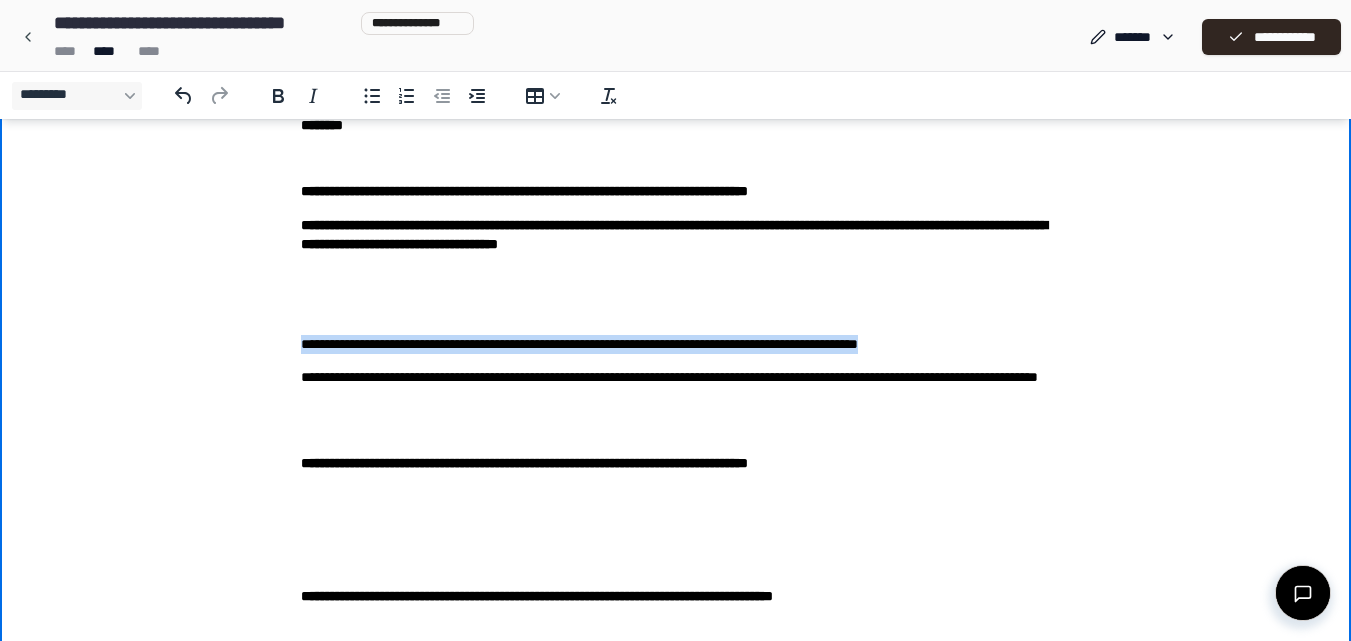 drag, startPoint x: 300, startPoint y: 349, endPoint x: 1031, endPoint y: 348, distance: 731.0007 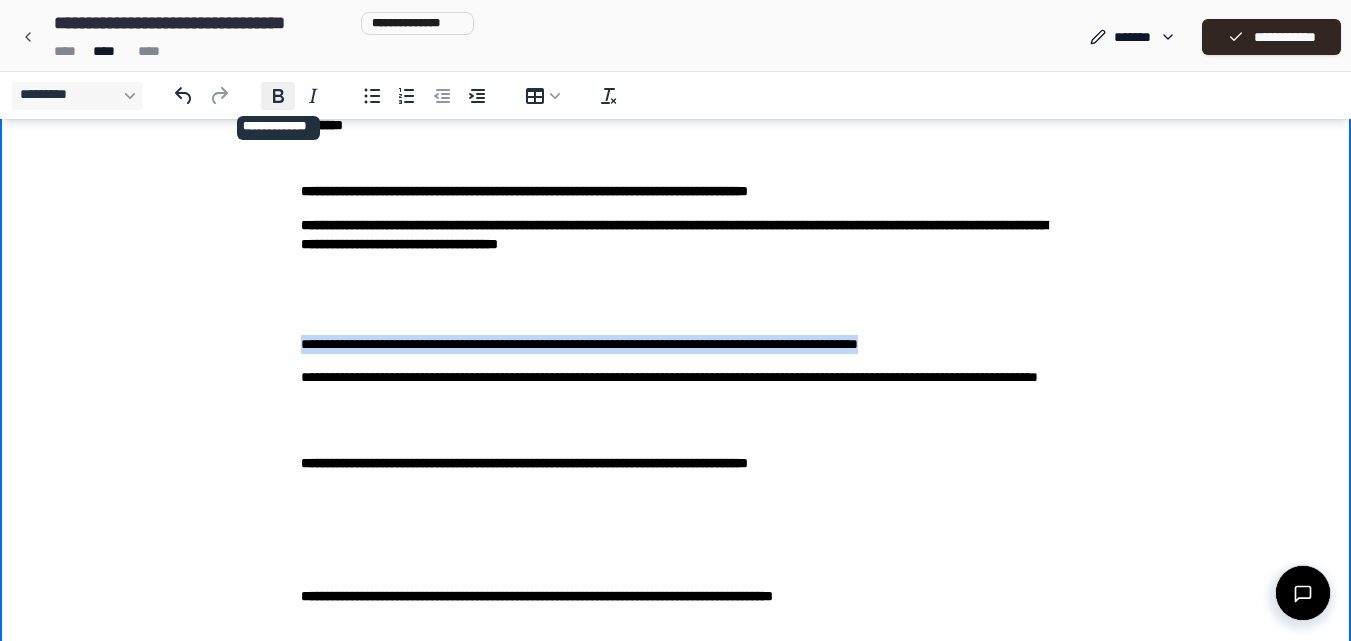 drag, startPoint x: 281, startPoint y: 86, endPoint x: 272, endPoint y: 498, distance: 412.0983 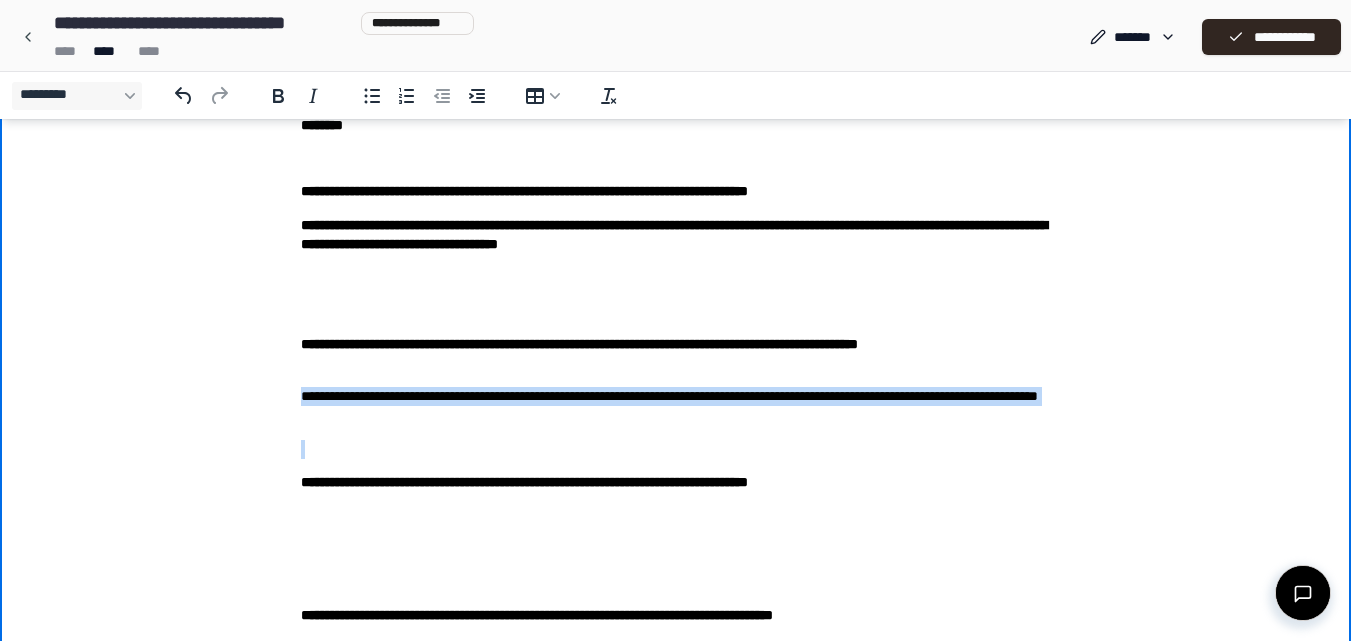 drag, startPoint x: 301, startPoint y: 399, endPoint x: 740, endPoint y: 431, distance: 440.16473 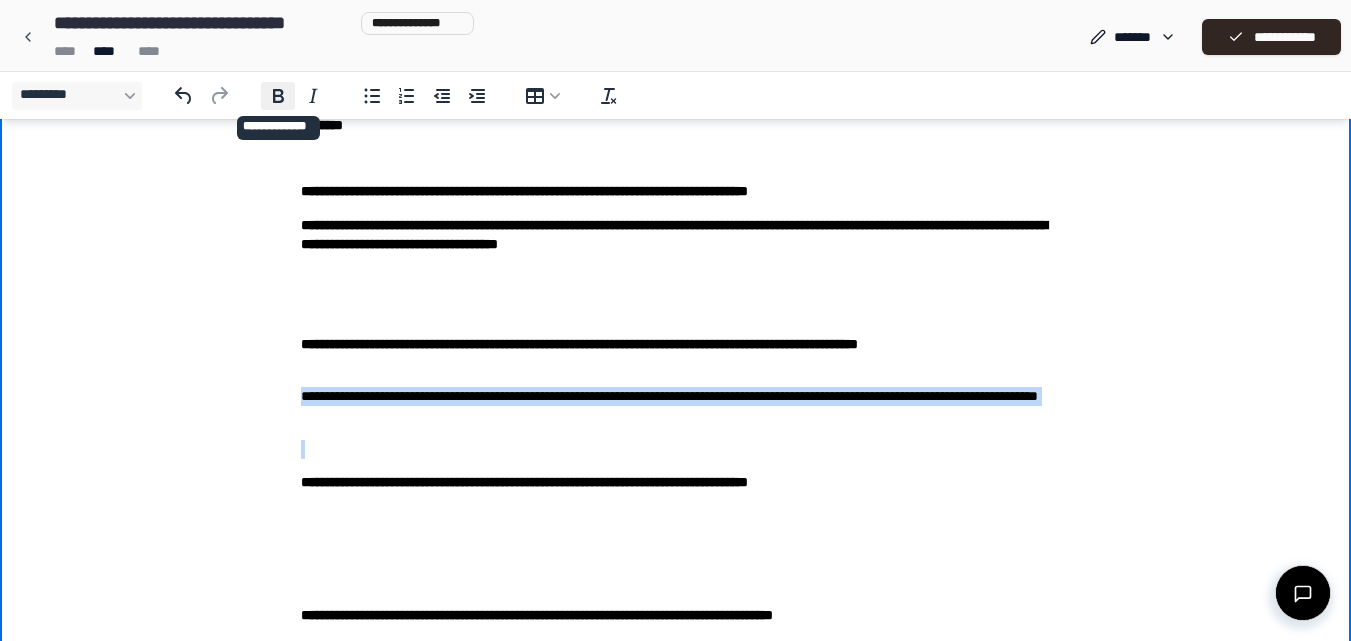 click 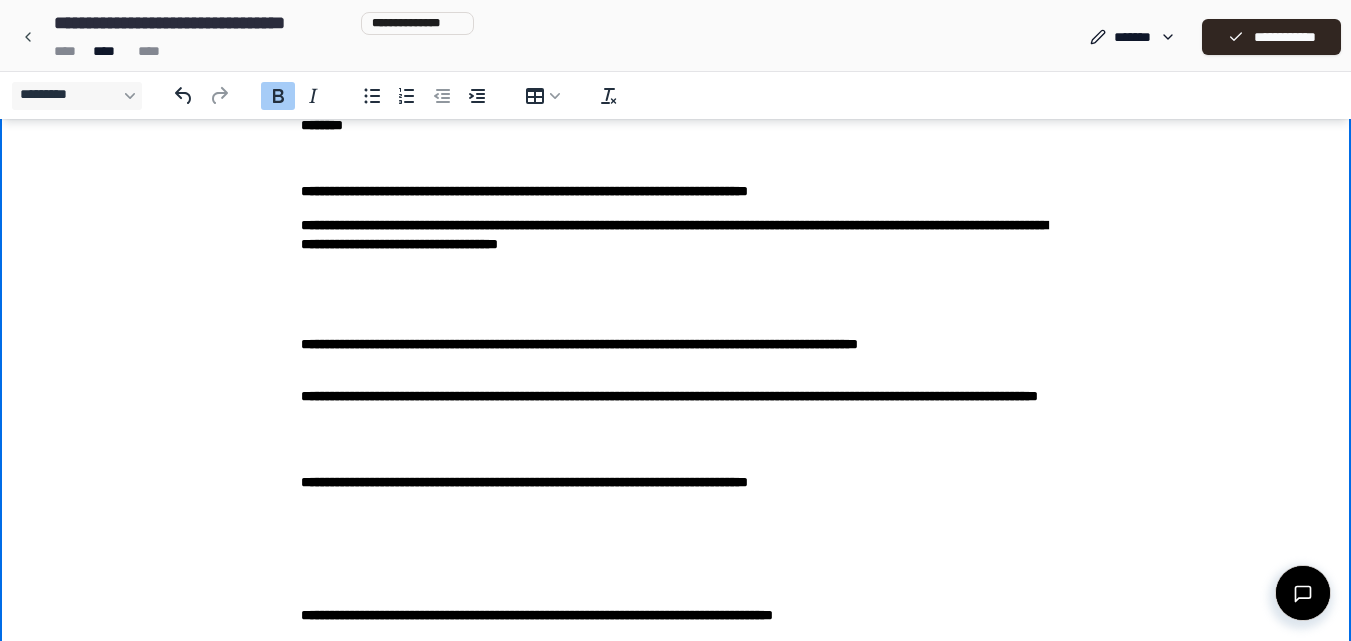 click on "**********" at bounding box center [675, 208] 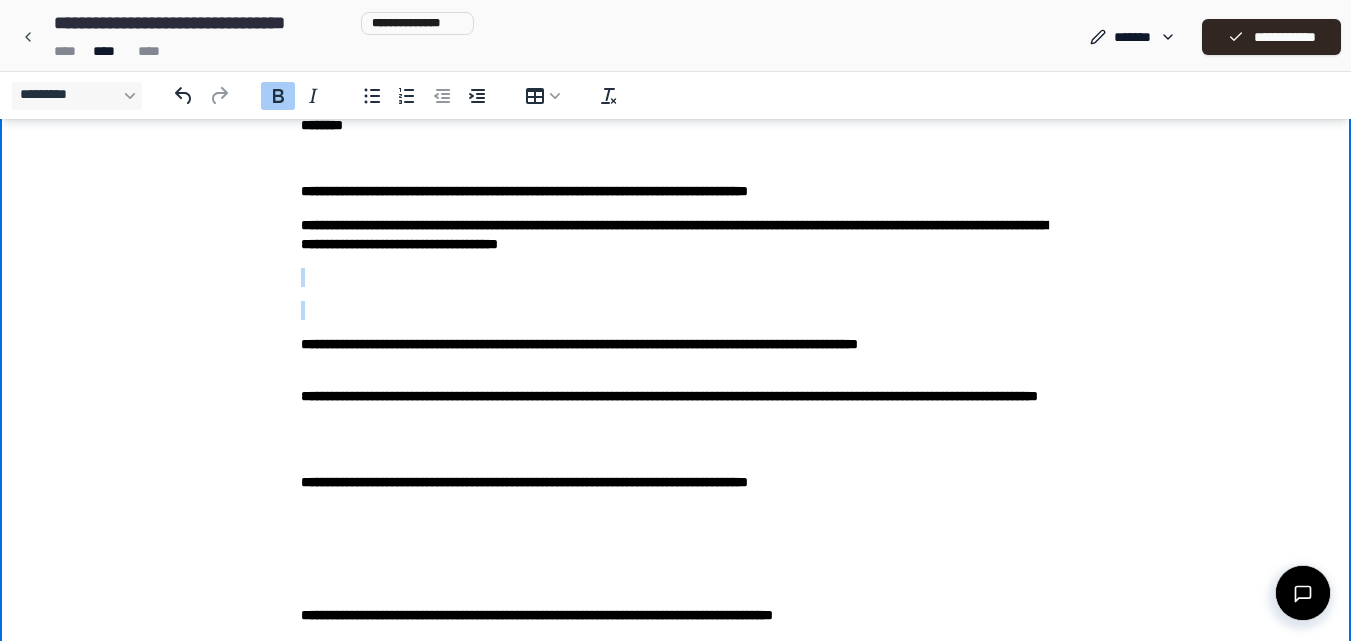 click on "**********" at bounding box center [676, 208] 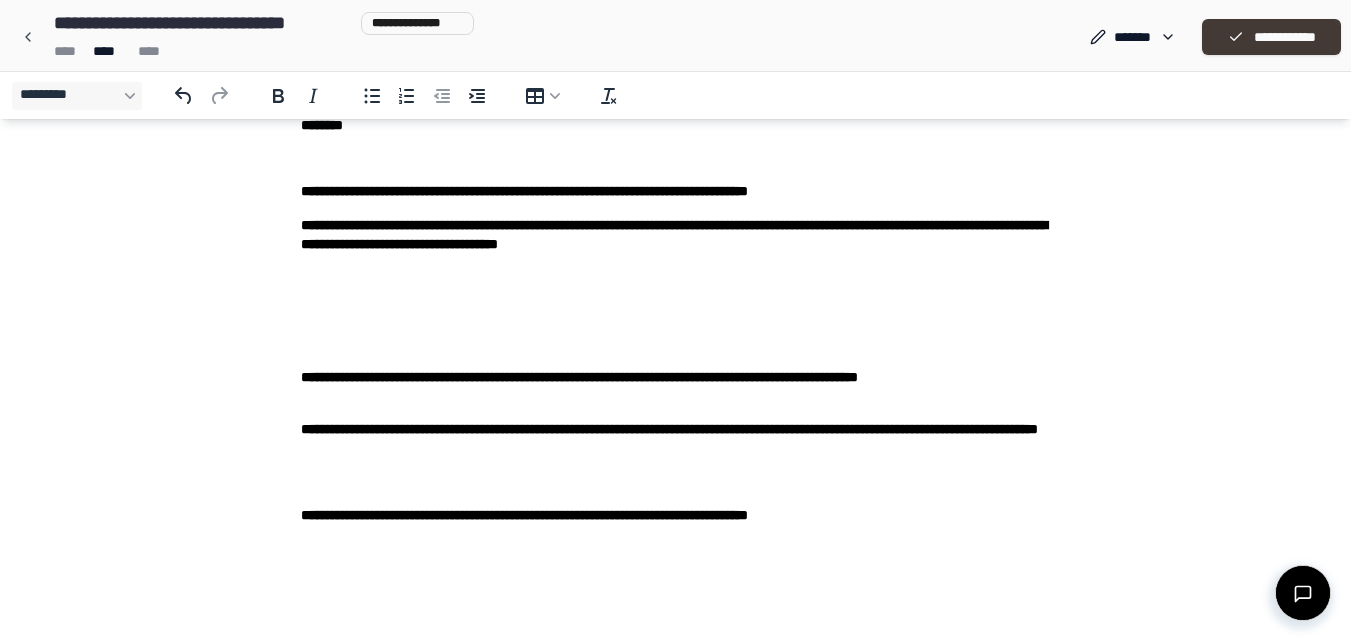 click on "**********" at bounding box center [1271, 37] 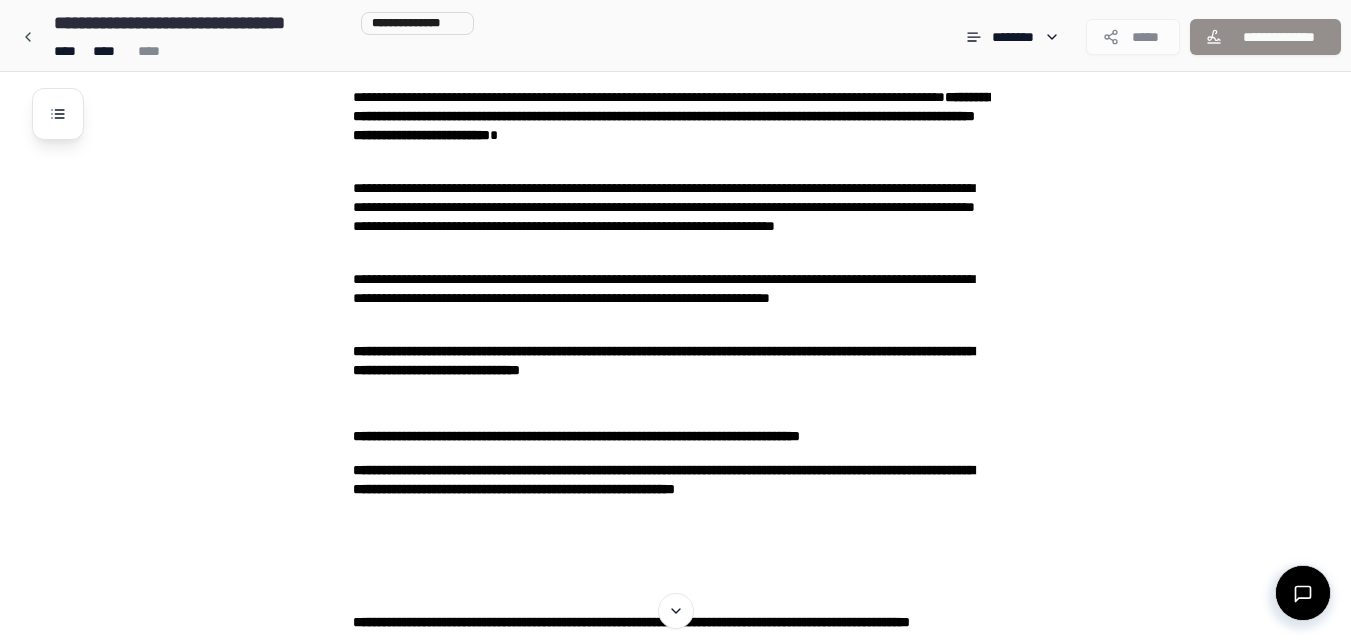 scroll, scrollTop: 355, scrollLeft: 0, axis: vertical 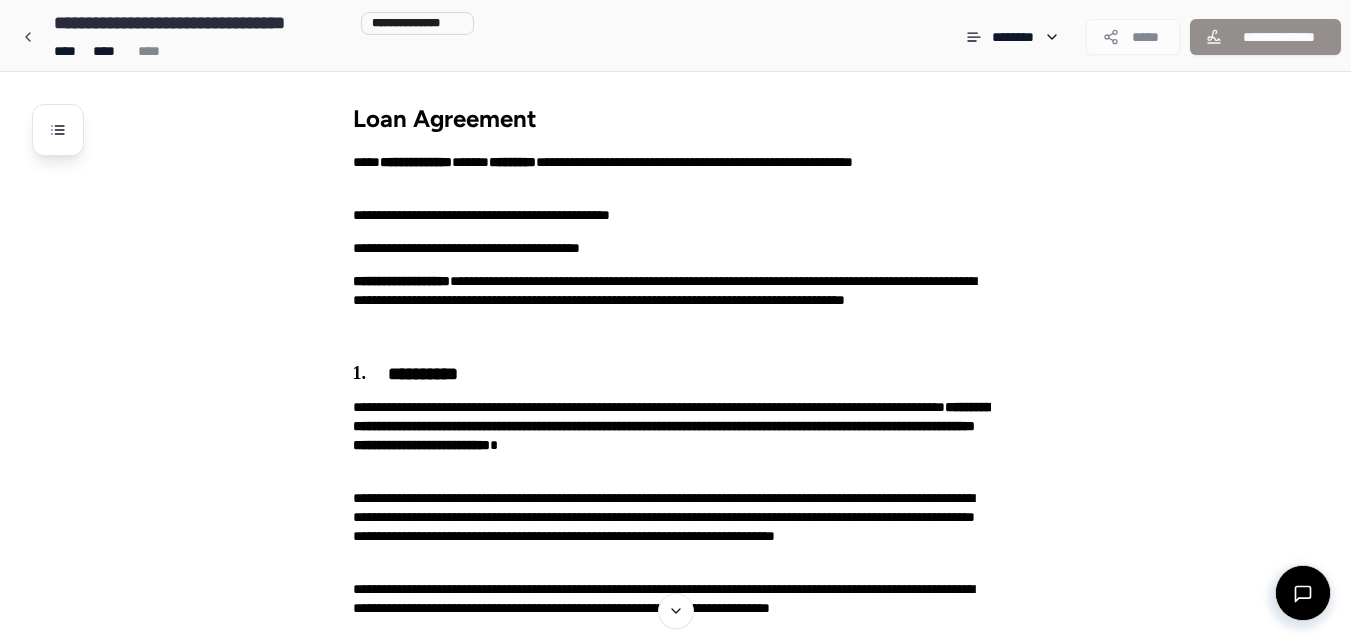 click on "*****" at bounding box center [1133, 37] 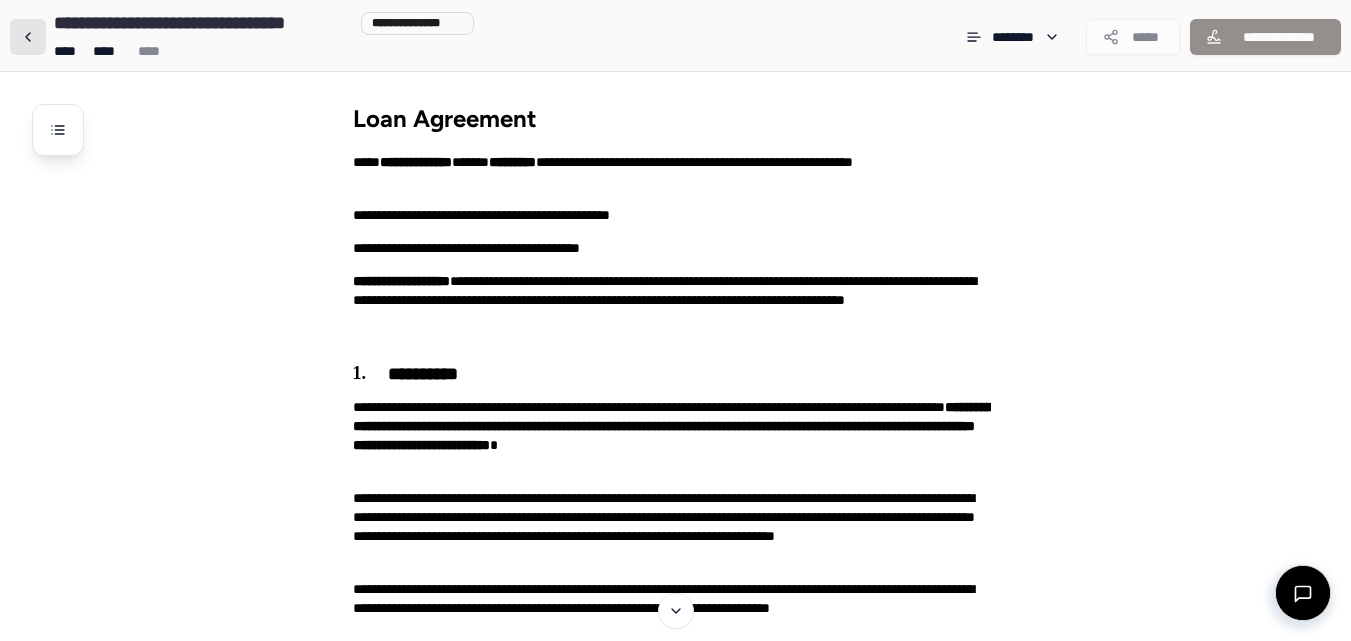 click at bounding box center [28, 37] 